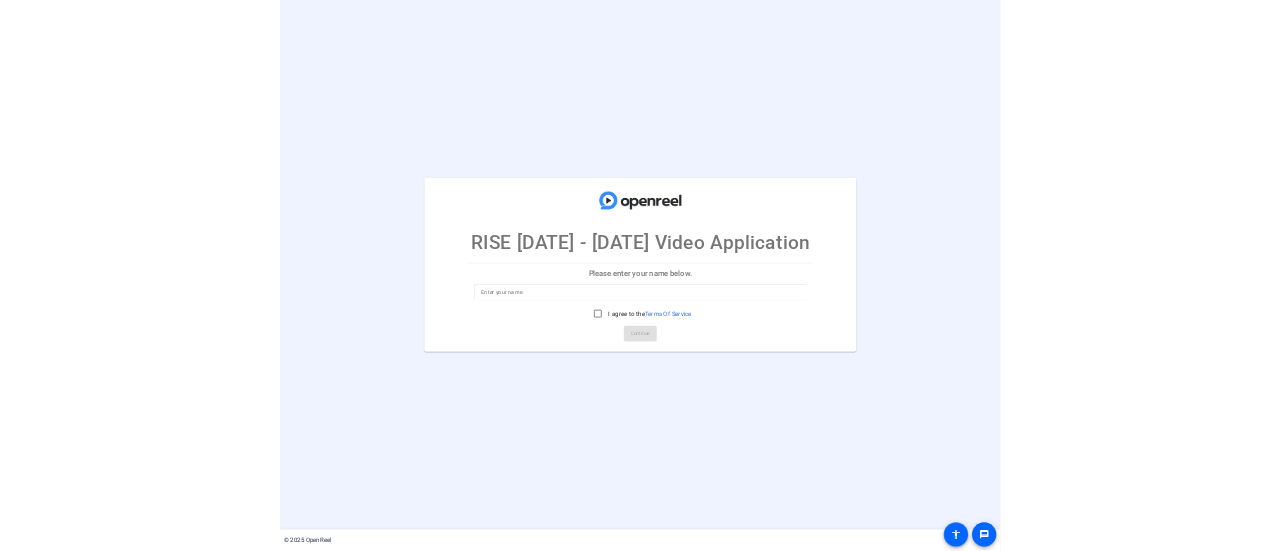 scroll, scrollTop: 0, scrollLeft: 0, axis: both 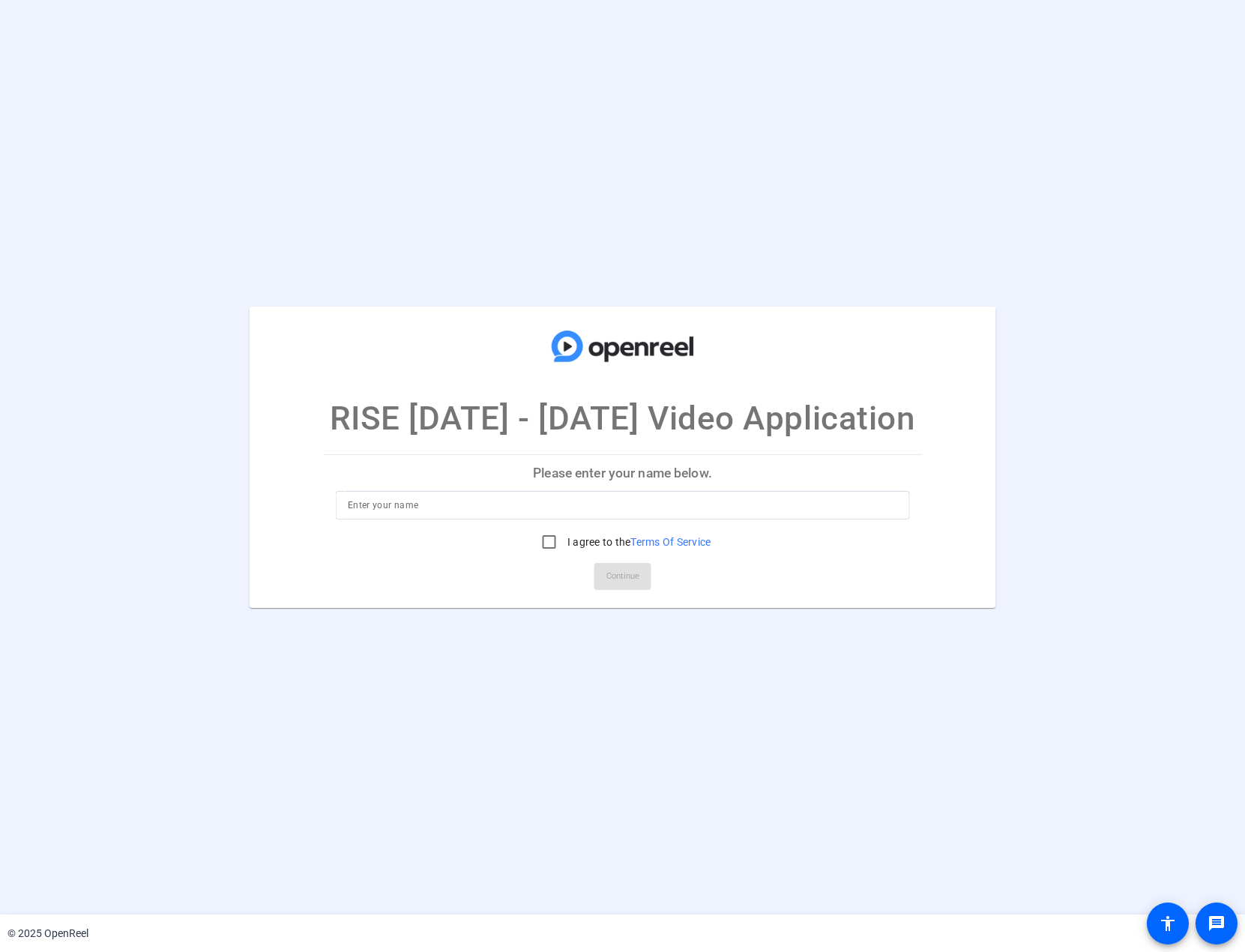 click at bounding box center (622, 505) 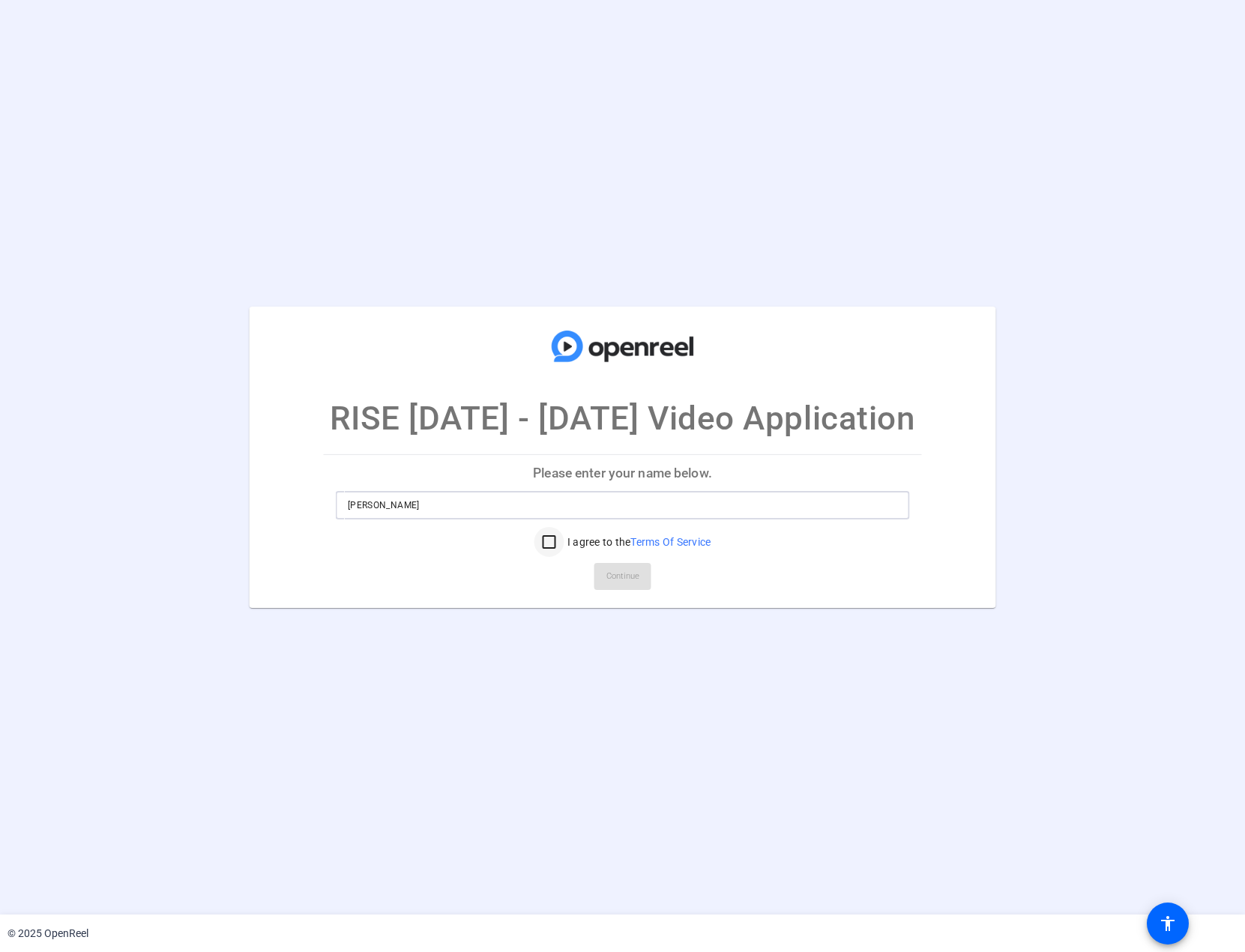 type on "[PERSON_NAME]" 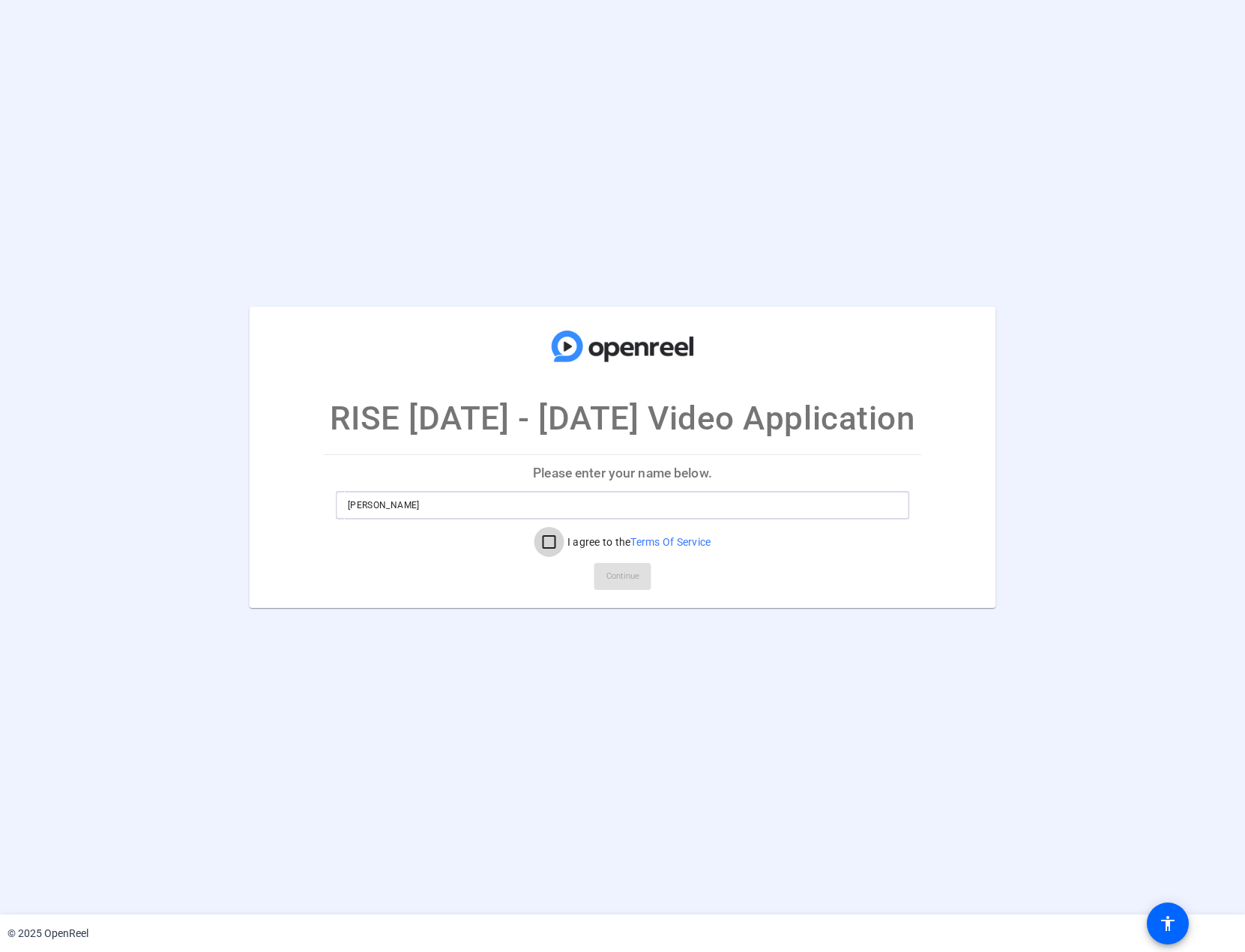 click on "I agree to the  Terms Of Service" at bounding box center [549, 542] 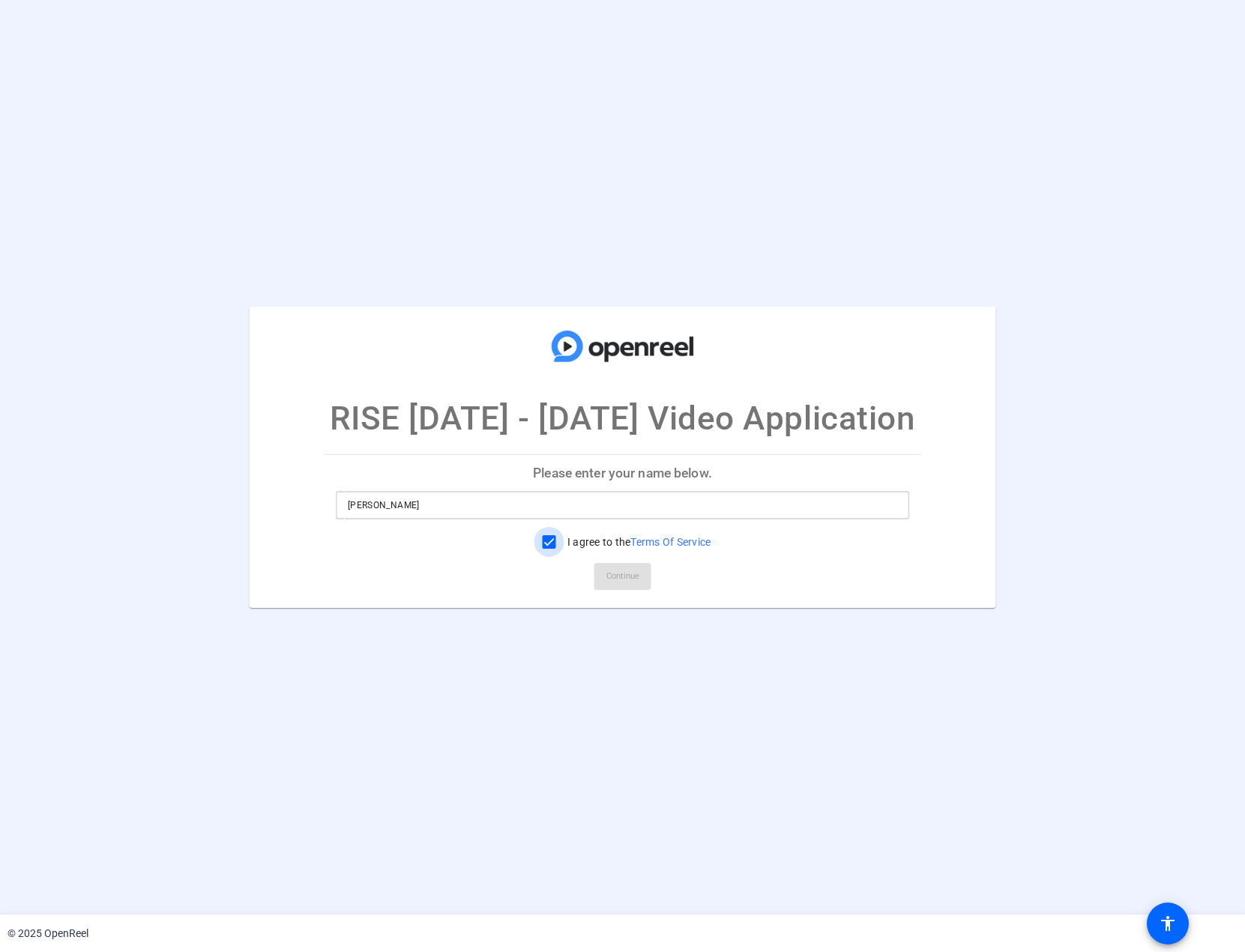 checkbox on "true" 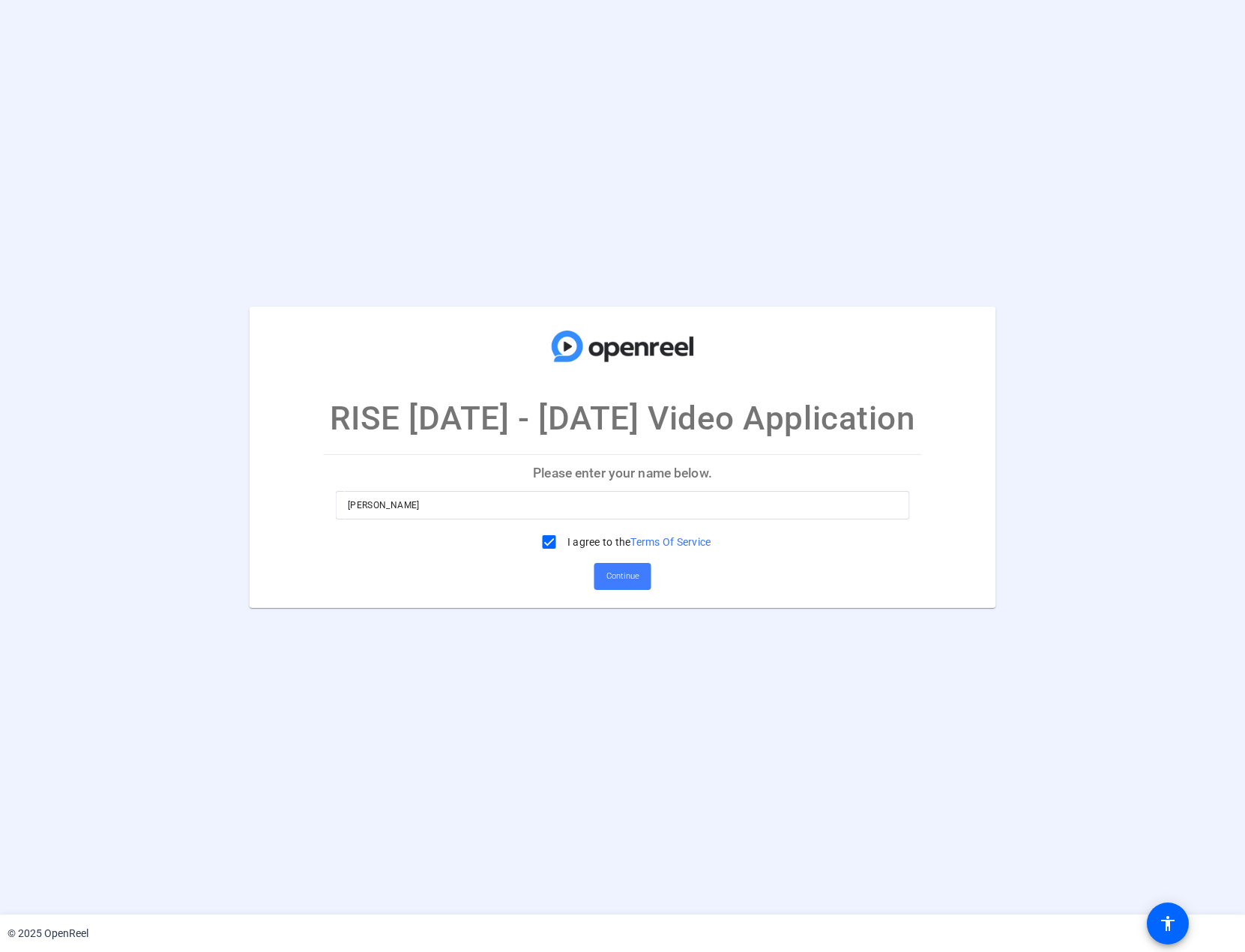 click on "Continue" 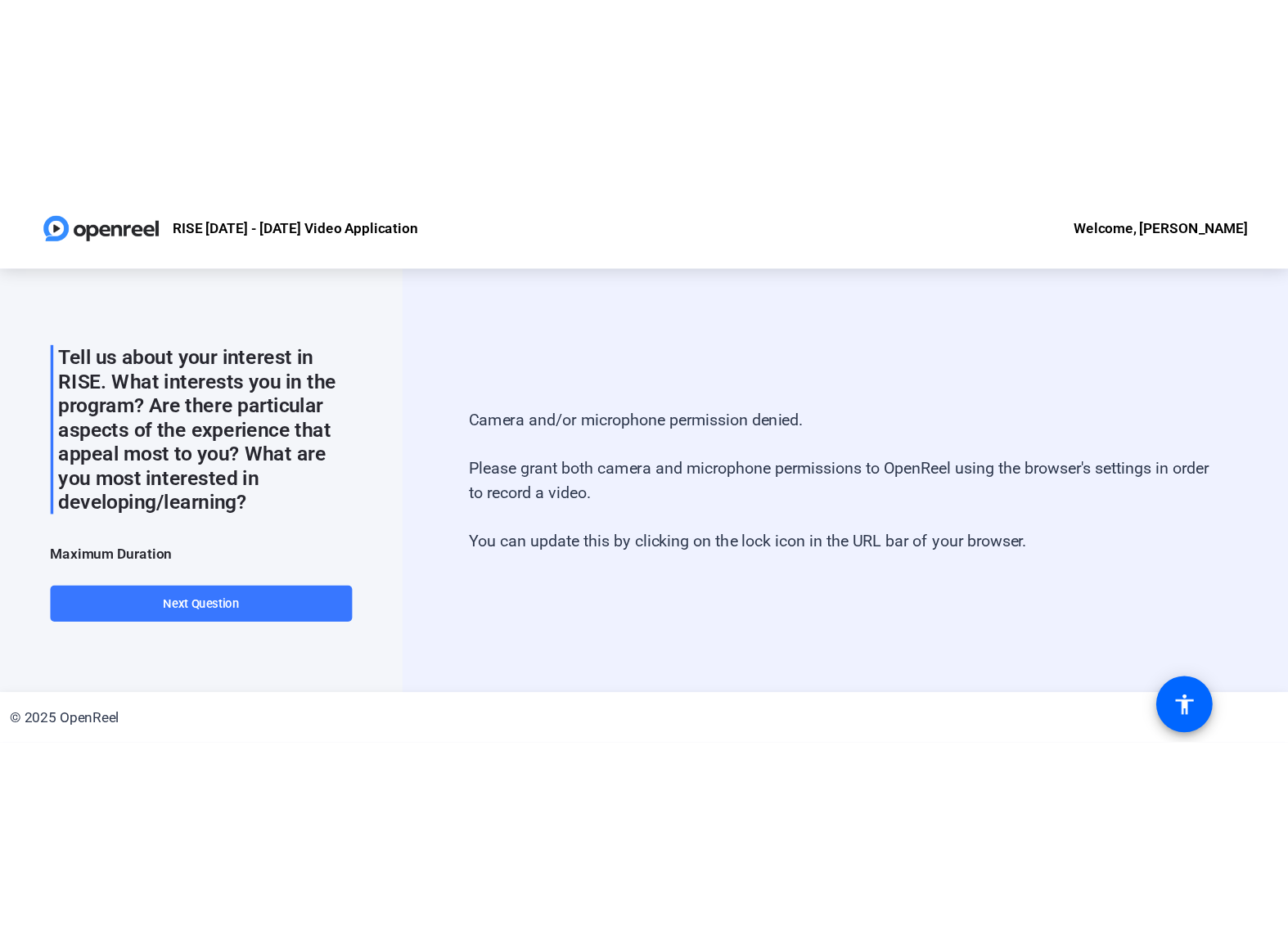 scroll, scrollTop: 0, scrollLeft: 0, axis: both 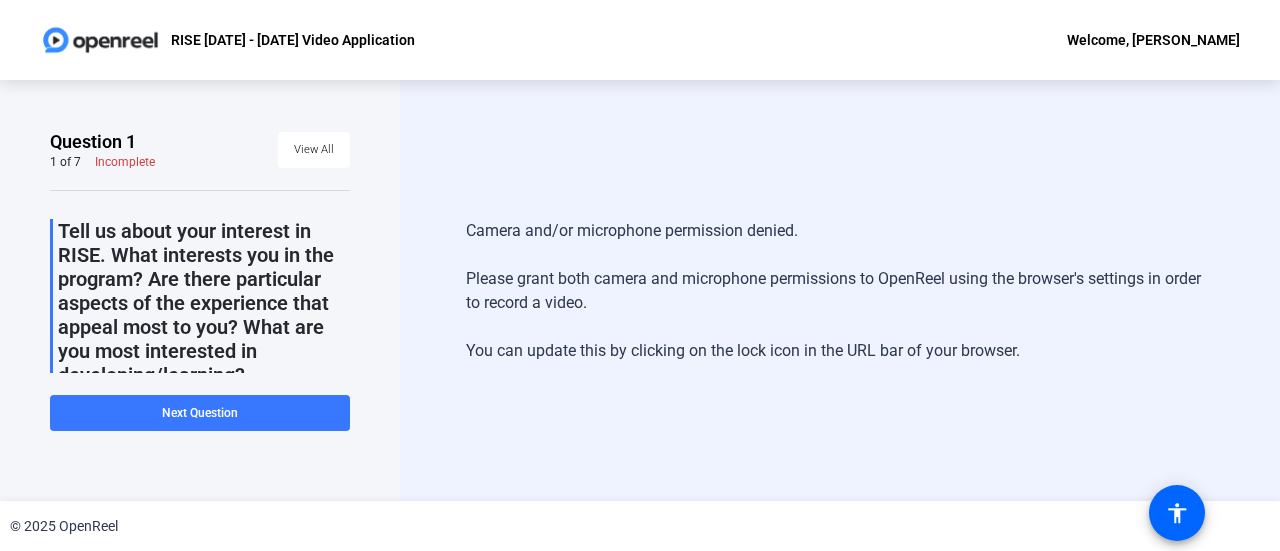 click on "RISE [DATE] - [DATE] Video Application" 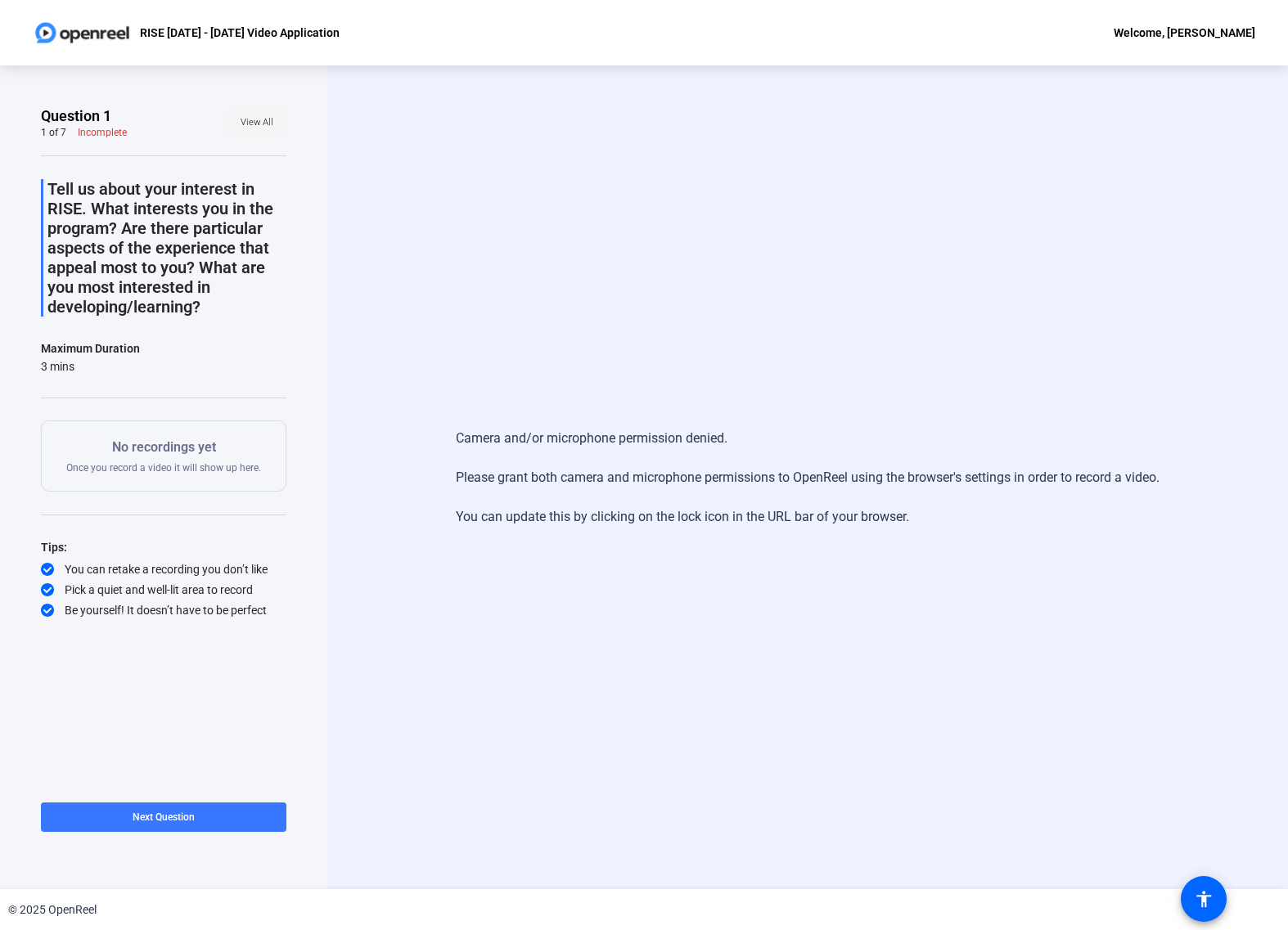 click on "View All" 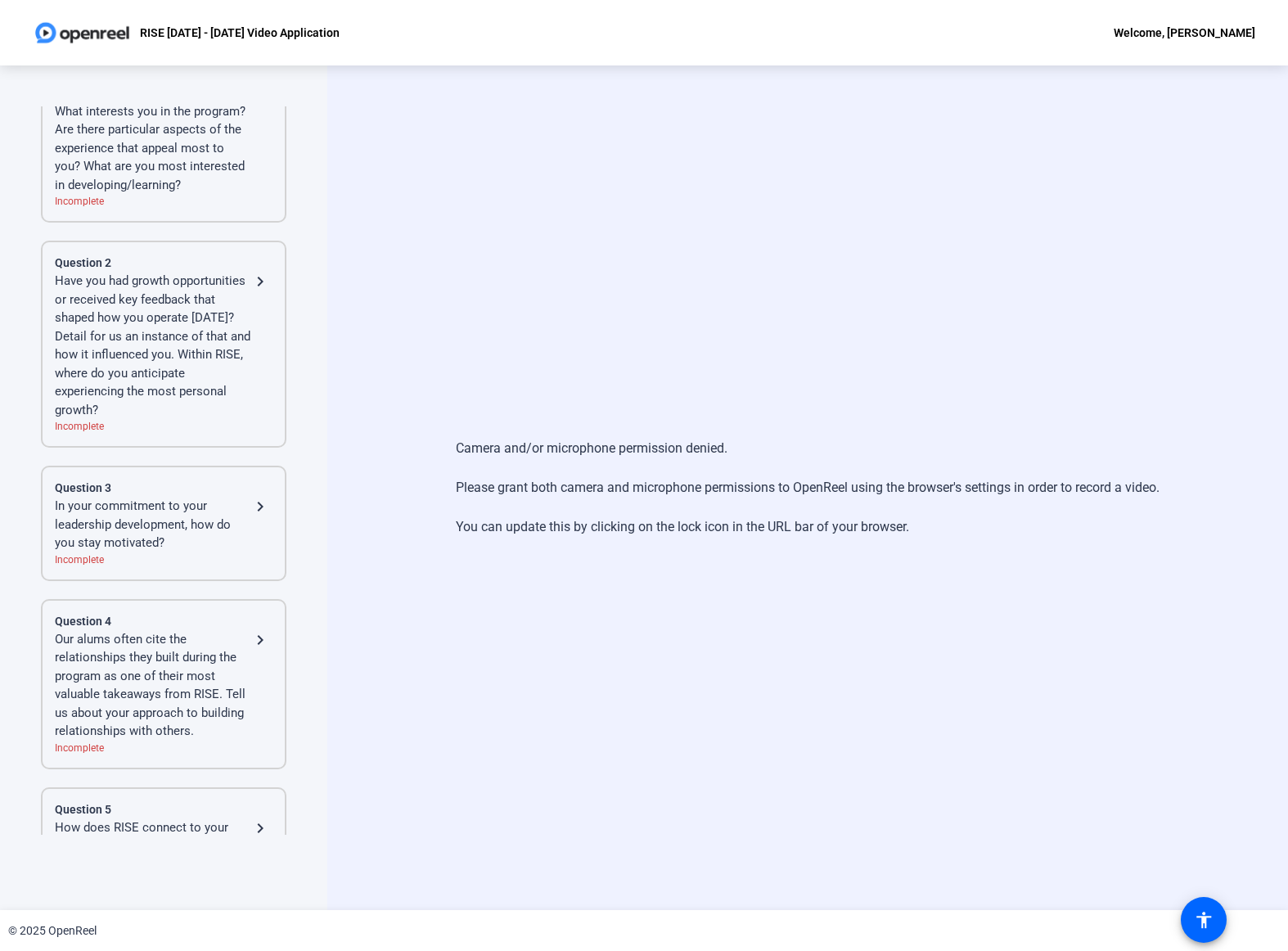 scroll, scrollTop: 0, scrollLeft: 0, axis: both 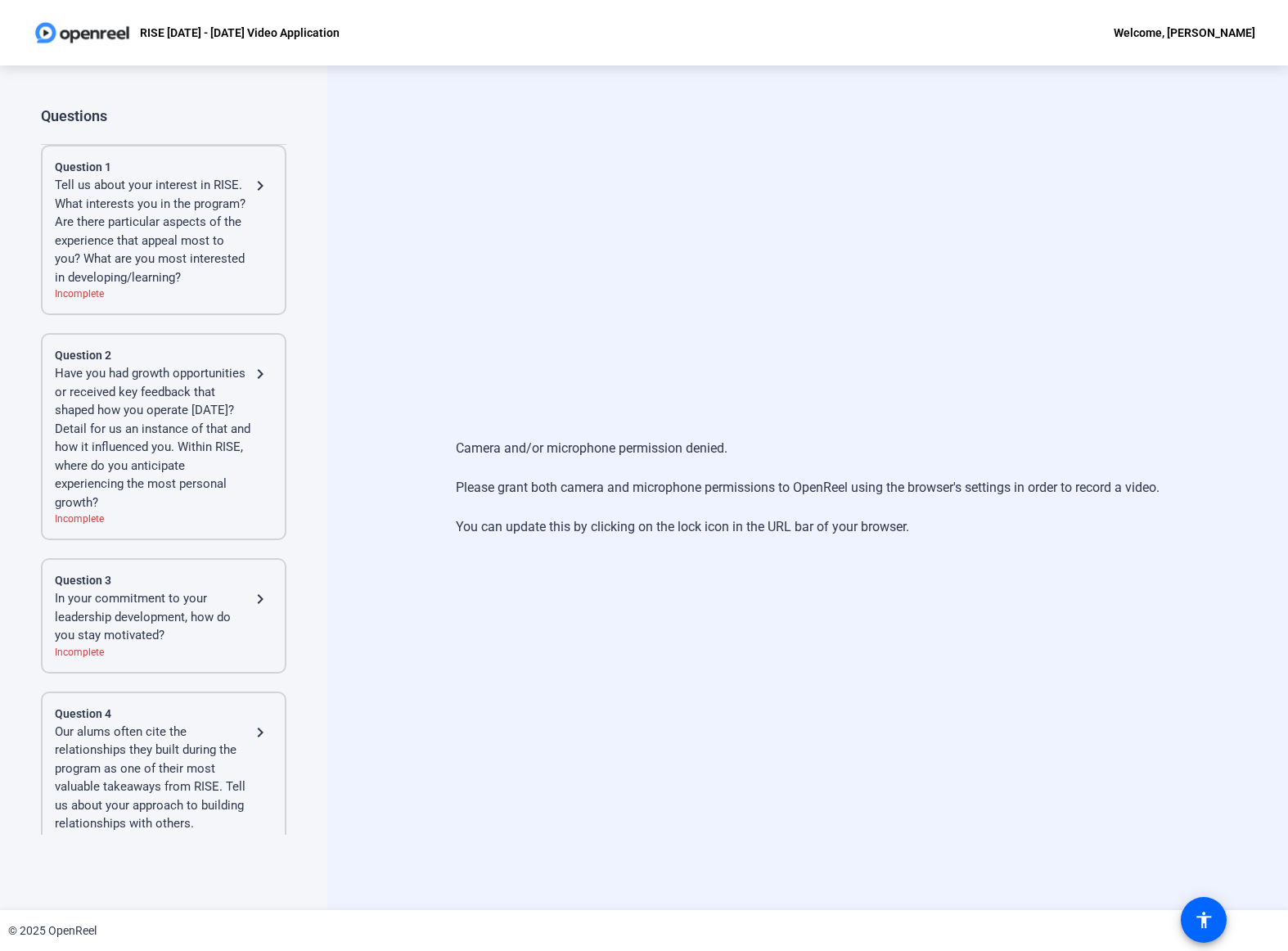 click on "Tell us about your interest in RISE. What interests you in the program? Are there particular aspects of the experience that appeal most to you? What are you most interested in developing/learning?" 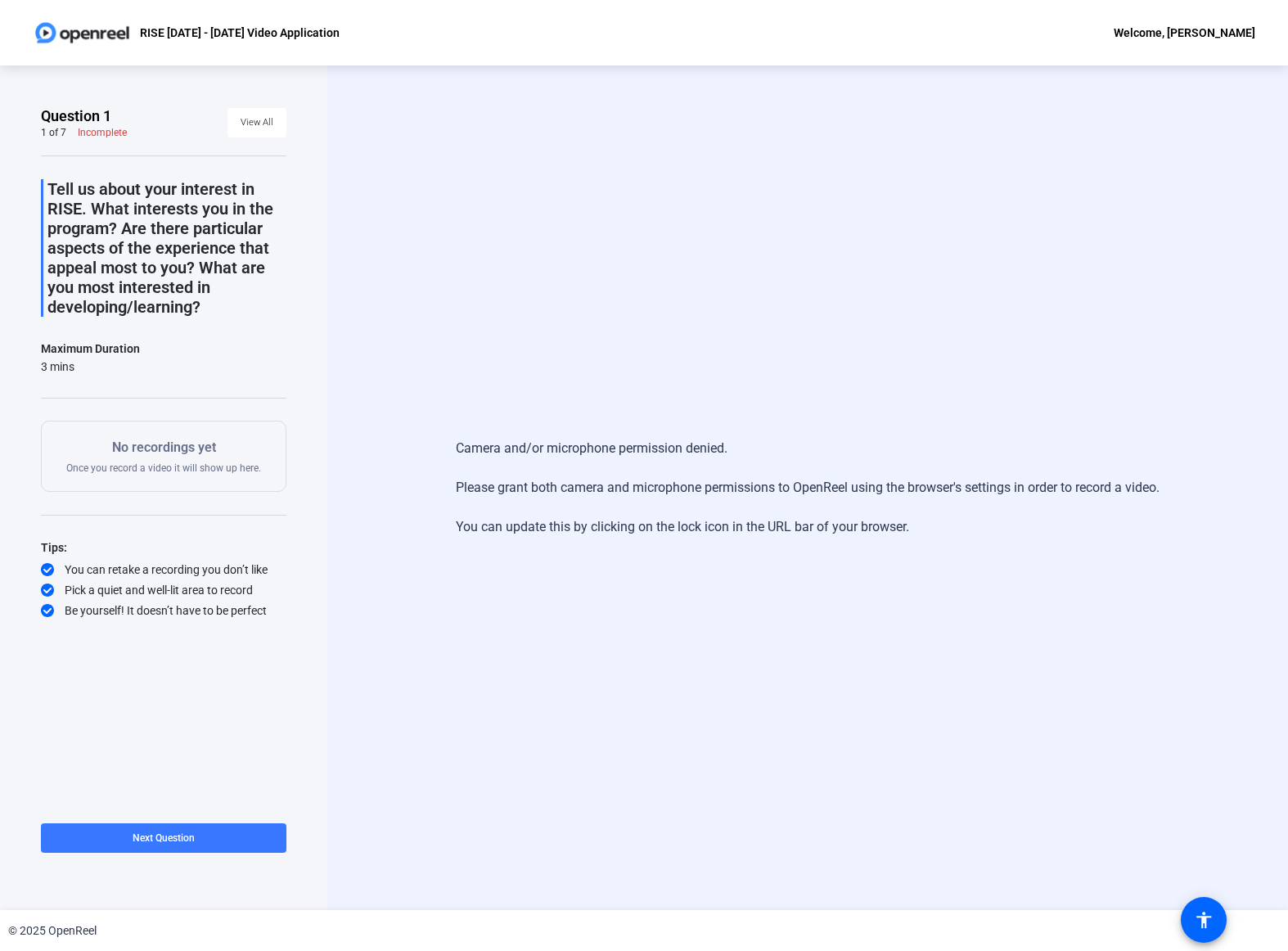 click on "Camera and/or microphone permission denied.   Please grant both camera and microphone permissions to OpenReel using the browser's settings in order to record a video.   You can update this by clicking on the lock icon in the URL bar of your browser." 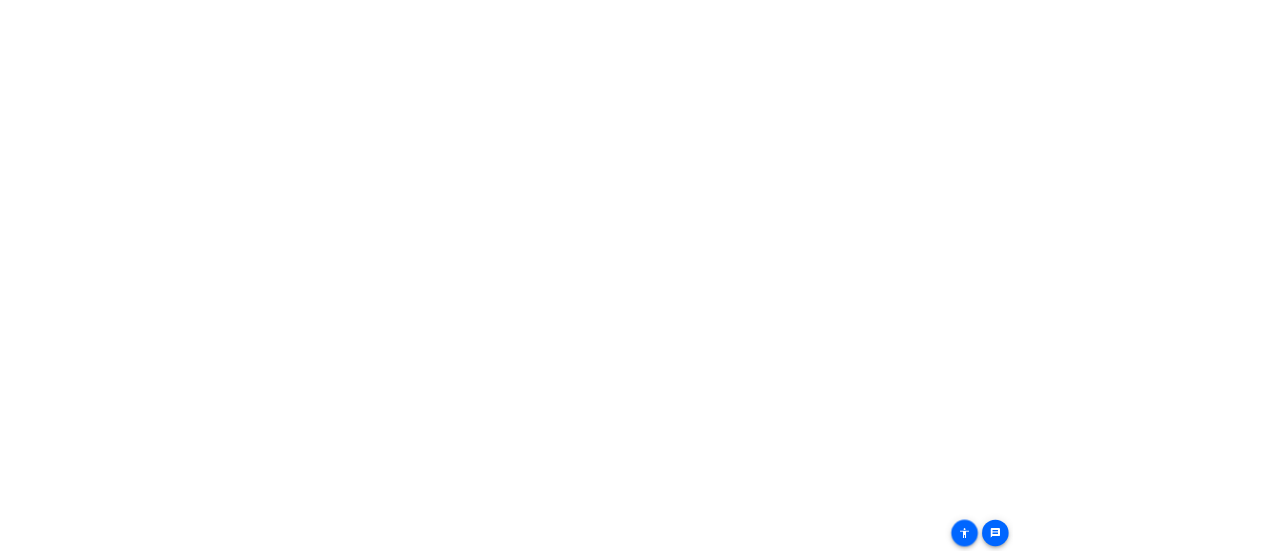 scroll, scrollTop: 0, scrollLeft: 0, axis: both 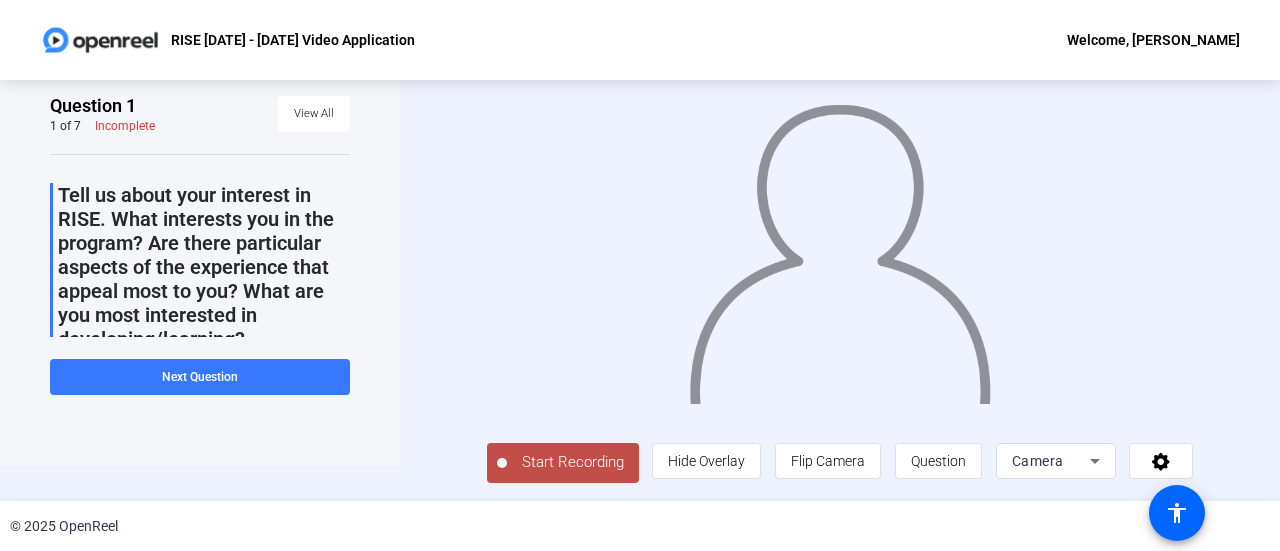 click 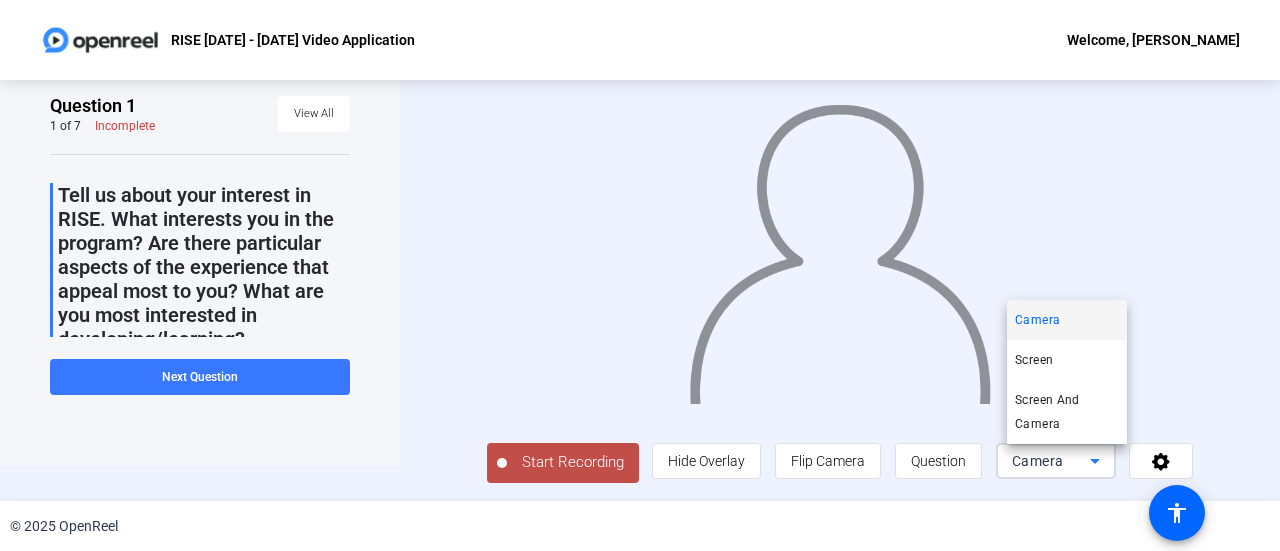 click at bounding box center (640, 275) 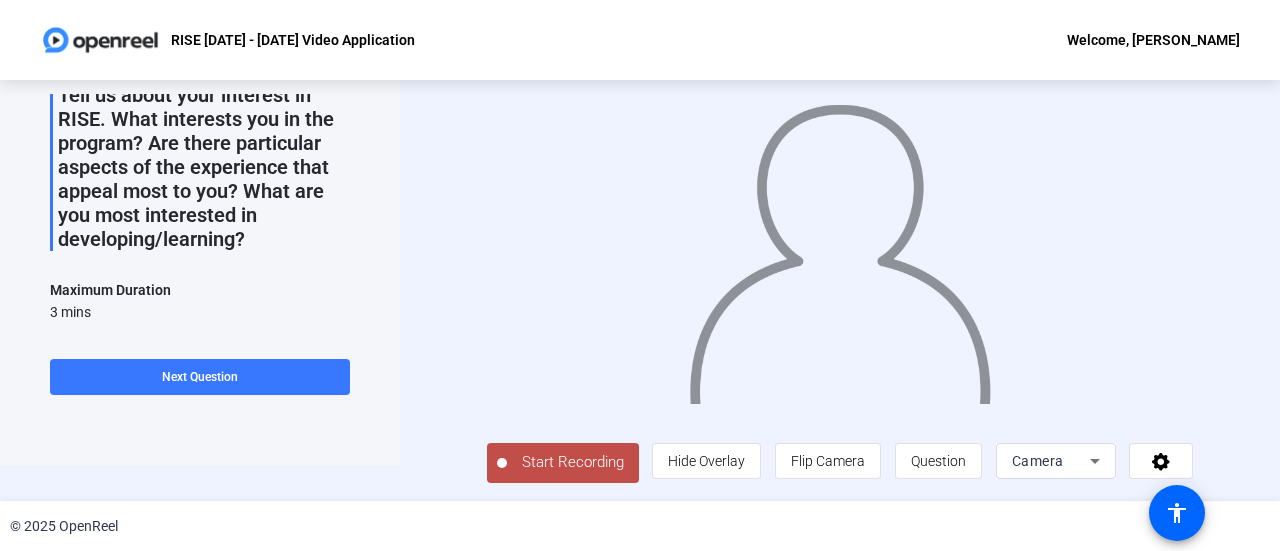 scroll, scrollTop: 0, scrollLeft: 0, axis: both 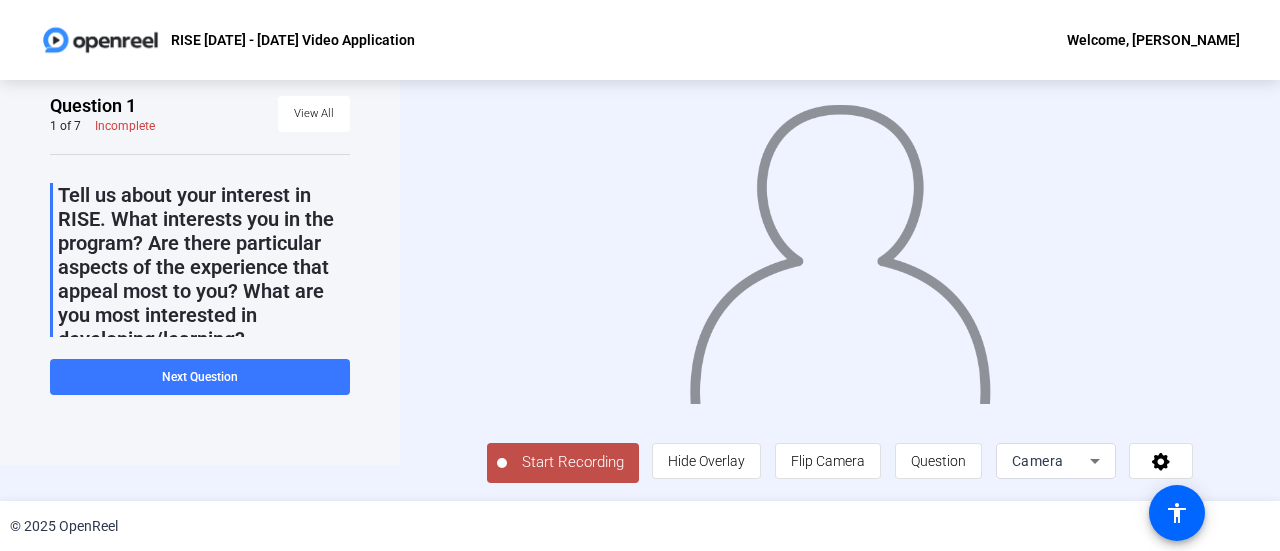 click on "Start Recording" 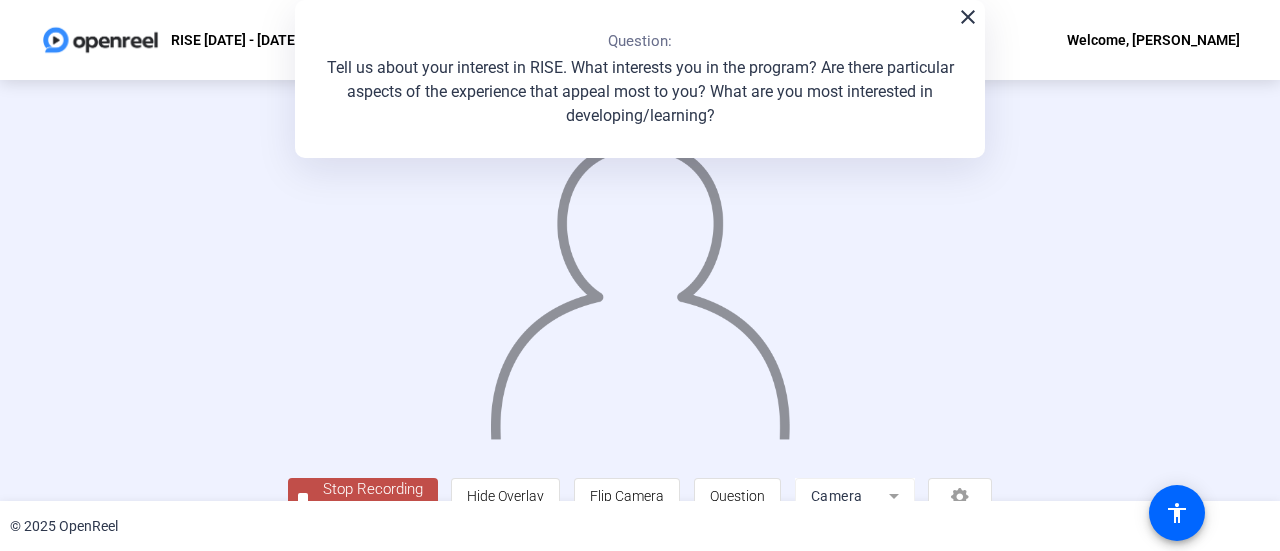 scroll, scrollTop: 140, scrollLeft: 0, axis: vertical 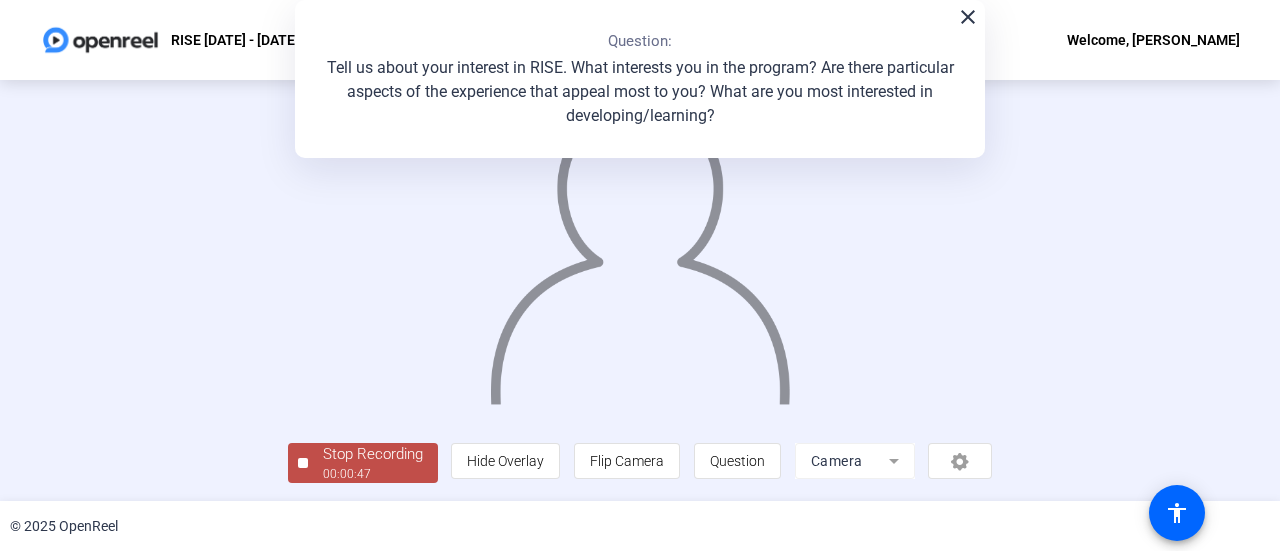 click on "Stop Recording" 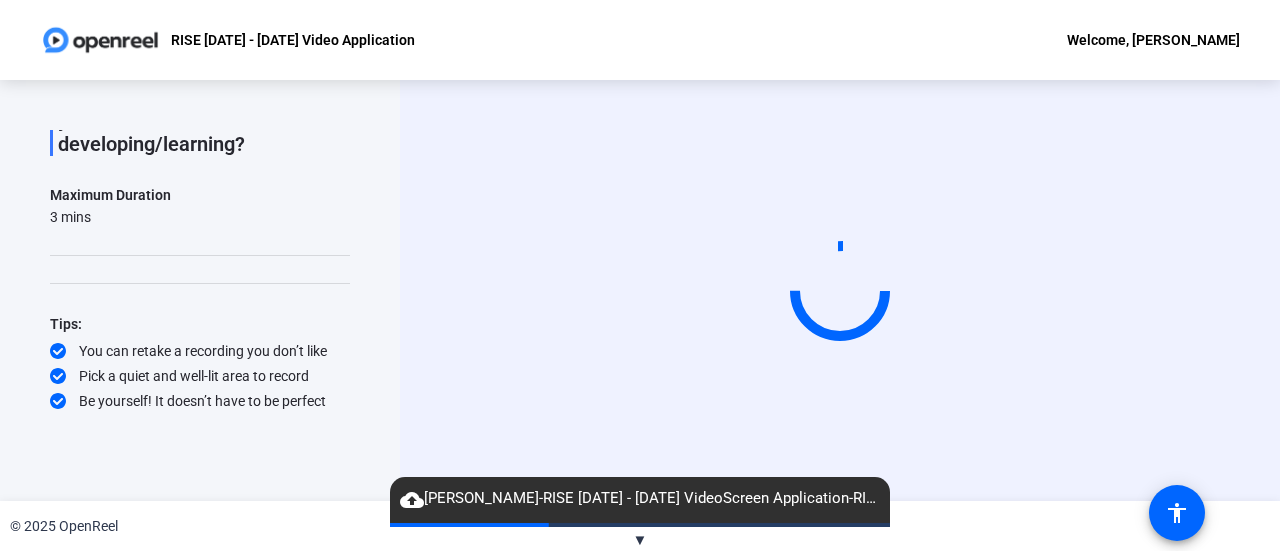 scroll, scrollTop: 48, scrollLeft: 0, axis: vertical 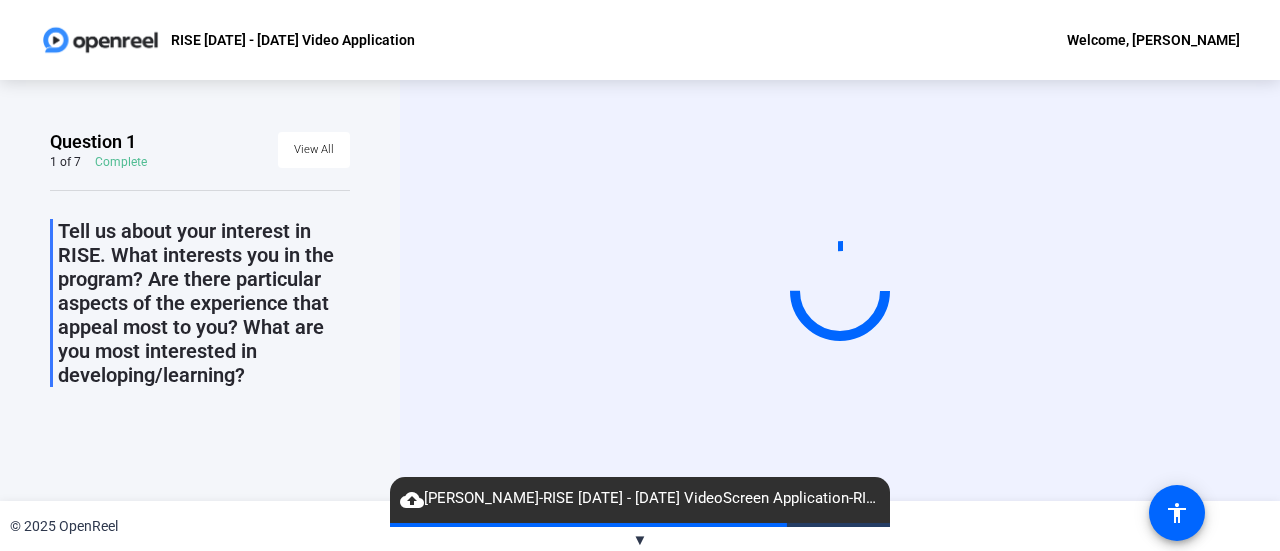 drag, startPoint x: 251, startPoint y: 377, endPoint x: 41, endPoint y: 227, distance: 258.06976 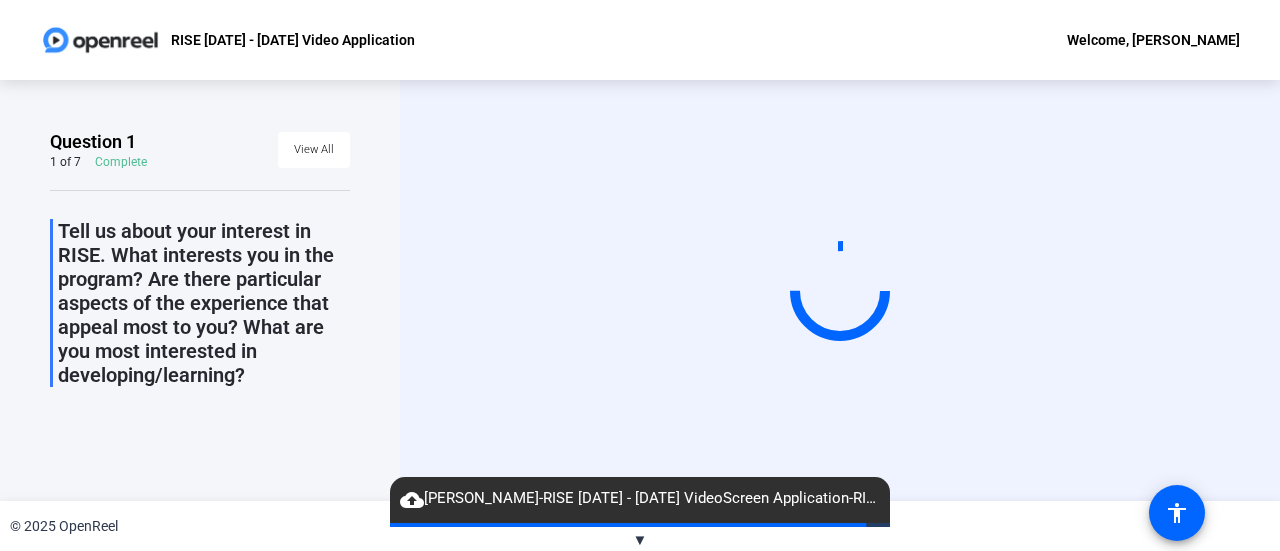 copy on "Tell us about your interest in RISE. What interests you in the program? Are there particular aspects of the experience that appeal most to you? What are you most interested in developing/learning?" 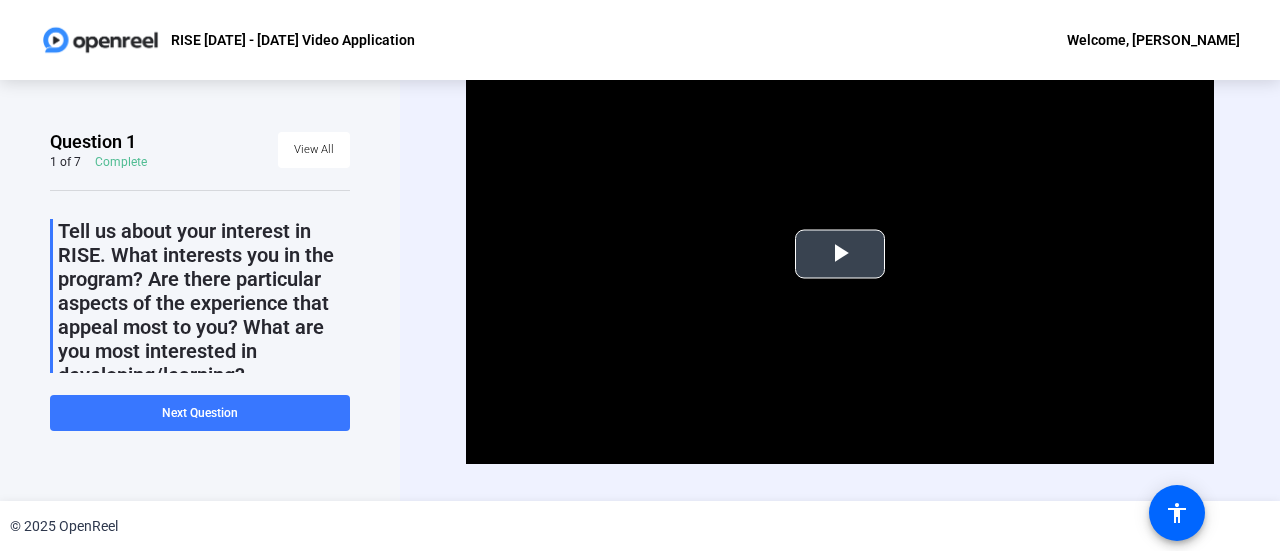 click at bounding box center (840, 254) 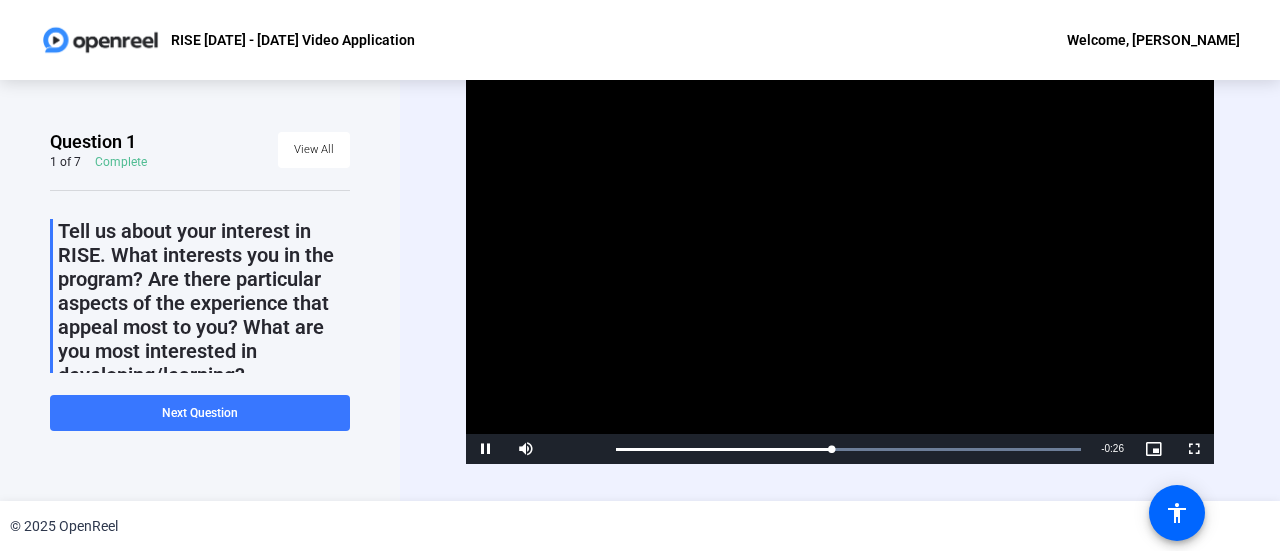 scroll, scrollTop: 40, scrollLeft: 0, axis: vertical 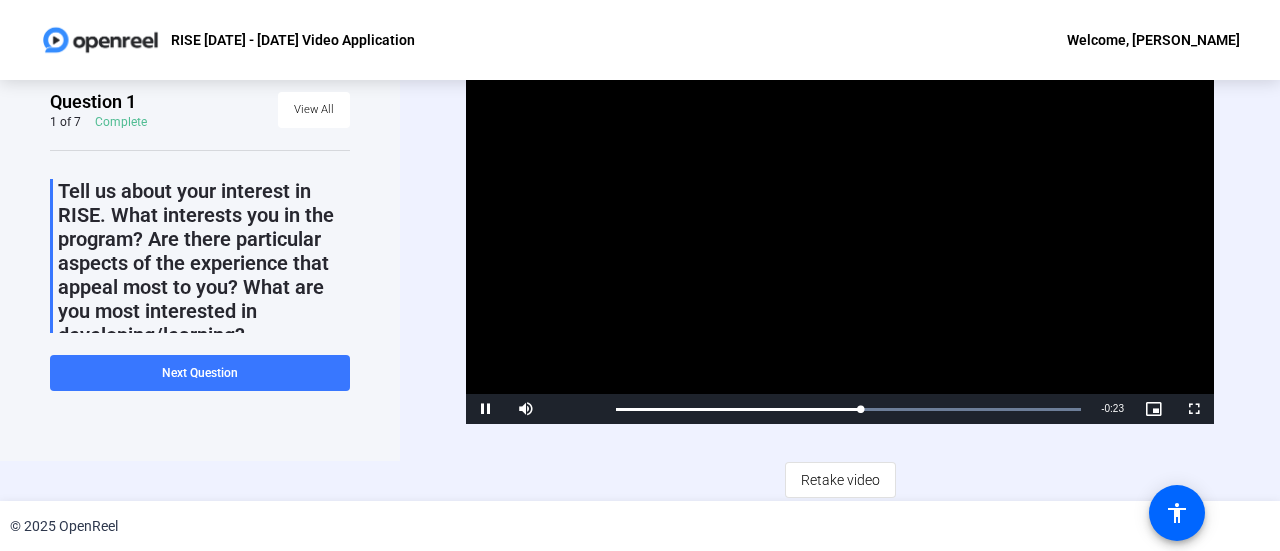 click on "Tell us about your interest in RISE. What interests you in the program? Are there particular aspects of the experience that appeal most to you? What are you most interested in developing/learning?" 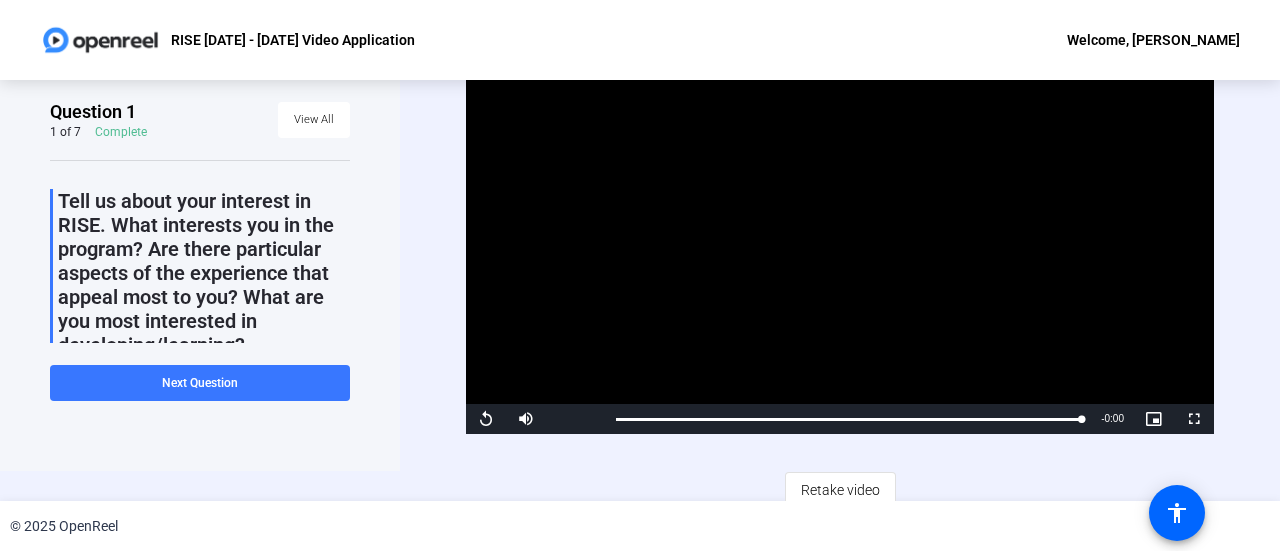 scroll, scrollTop: 40, scrollLeft: 0, axis: vertical 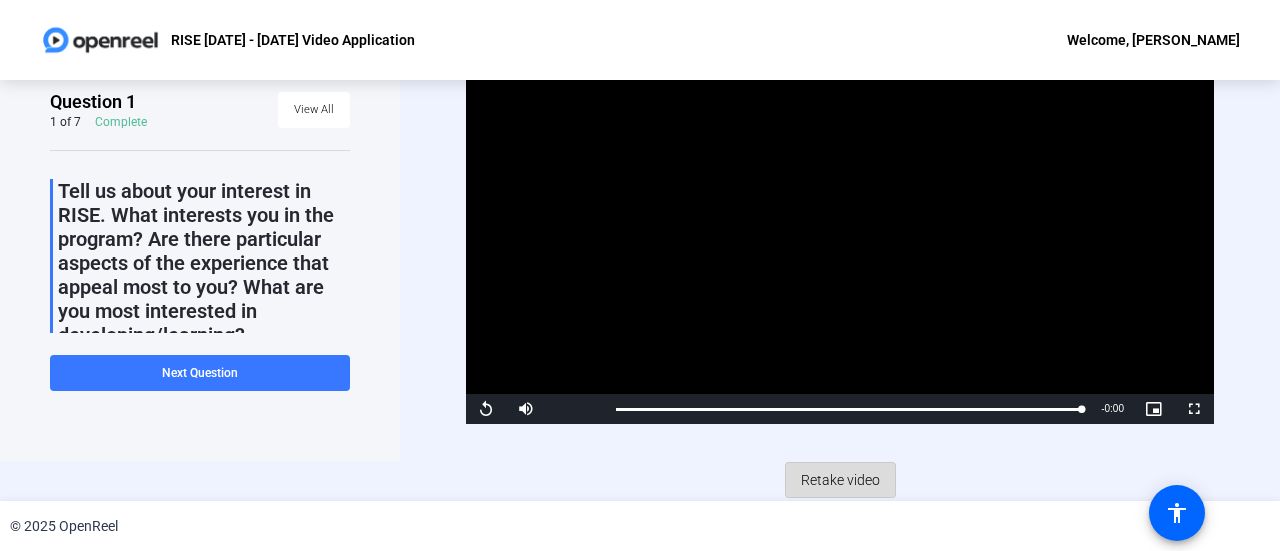 click on "Retake video" 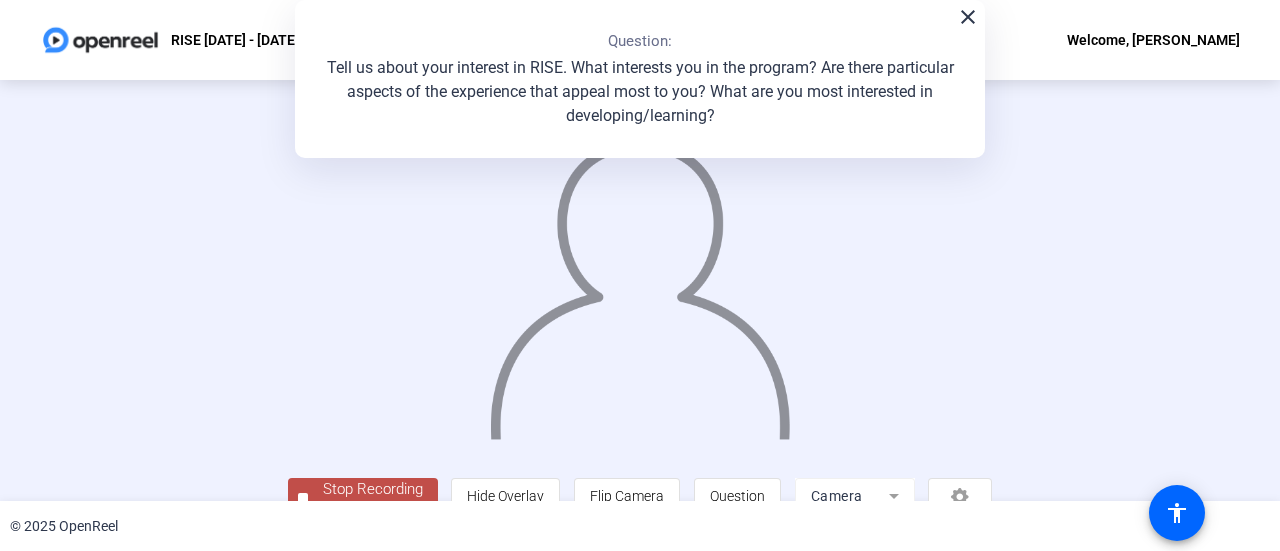click on "close Question:  Tell us about your interest in RISE. What interests you in the program? Are there particular aspects of the experience that appeal most to you? What are you most interested in developing/learning?" 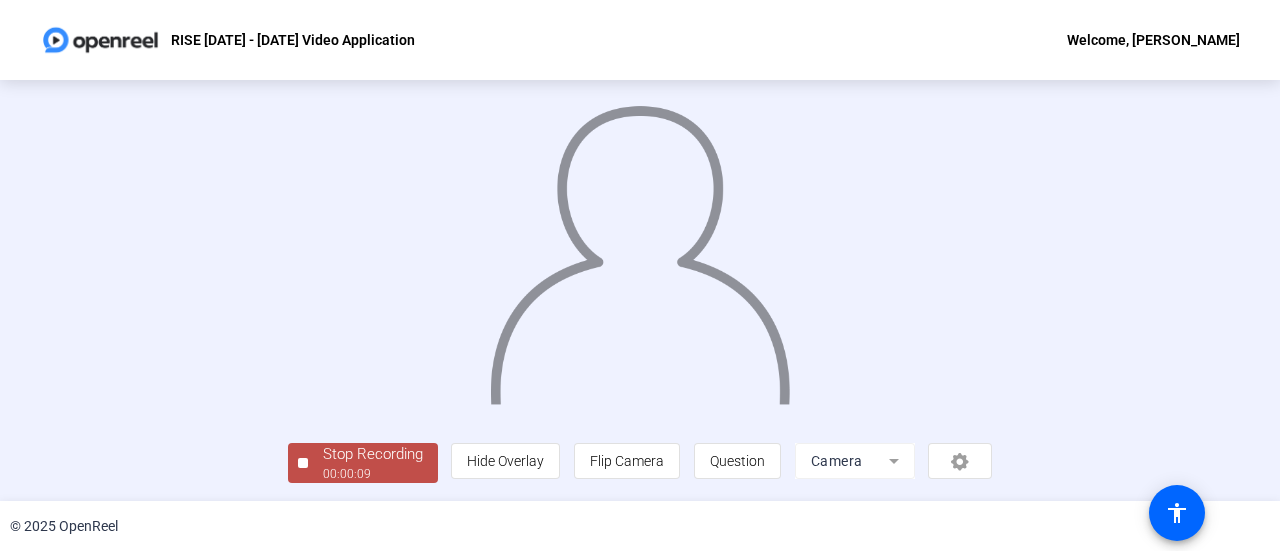 scroll, scrollTop: 140, scrollLeft: 0, axis: vertical 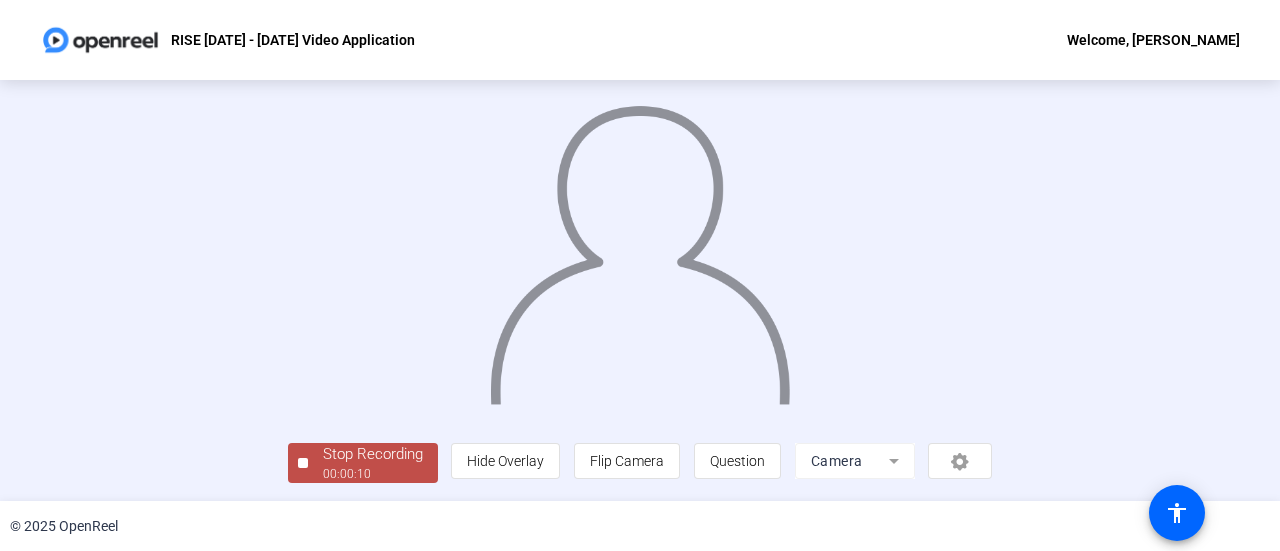 click on "Stop Recording" 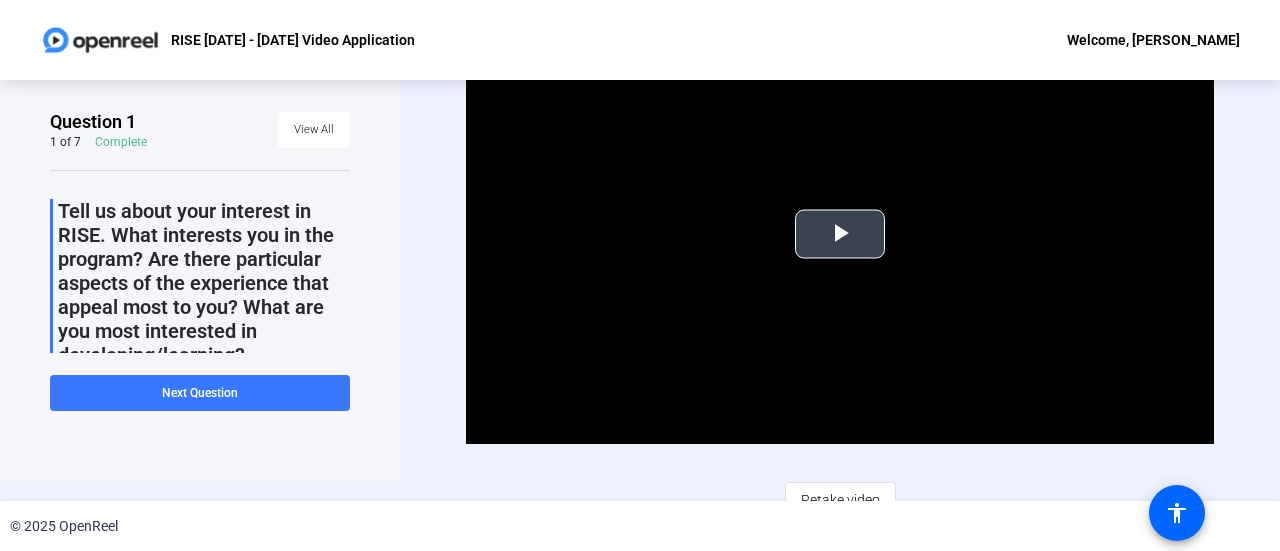 scroll, scrollTop: 40, scrollLeft: 0, axis: vertical 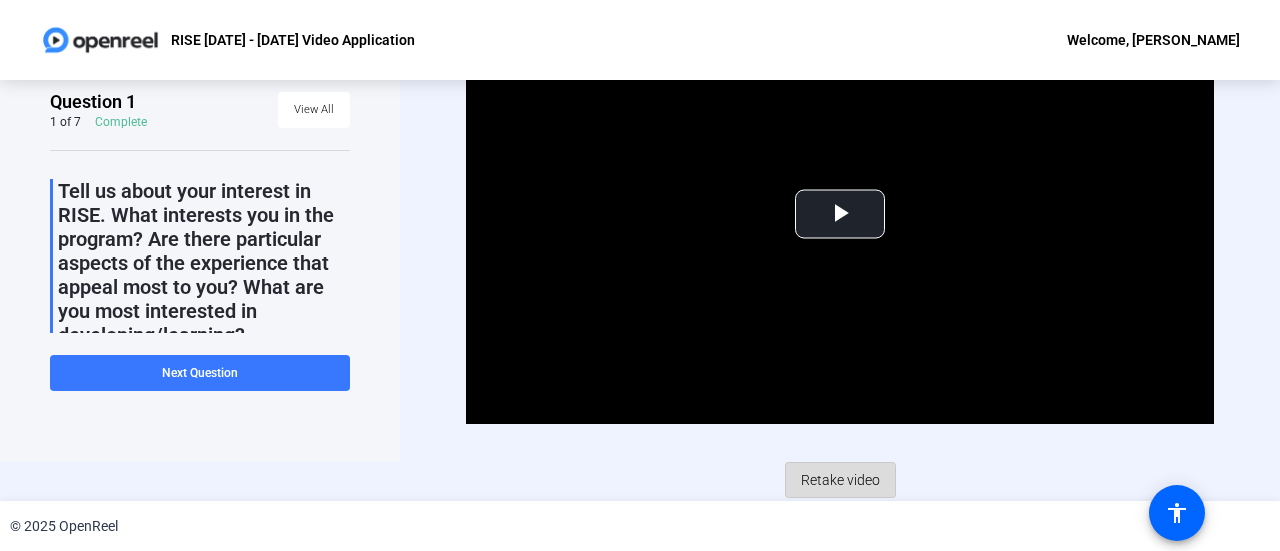 click on "Retake video" 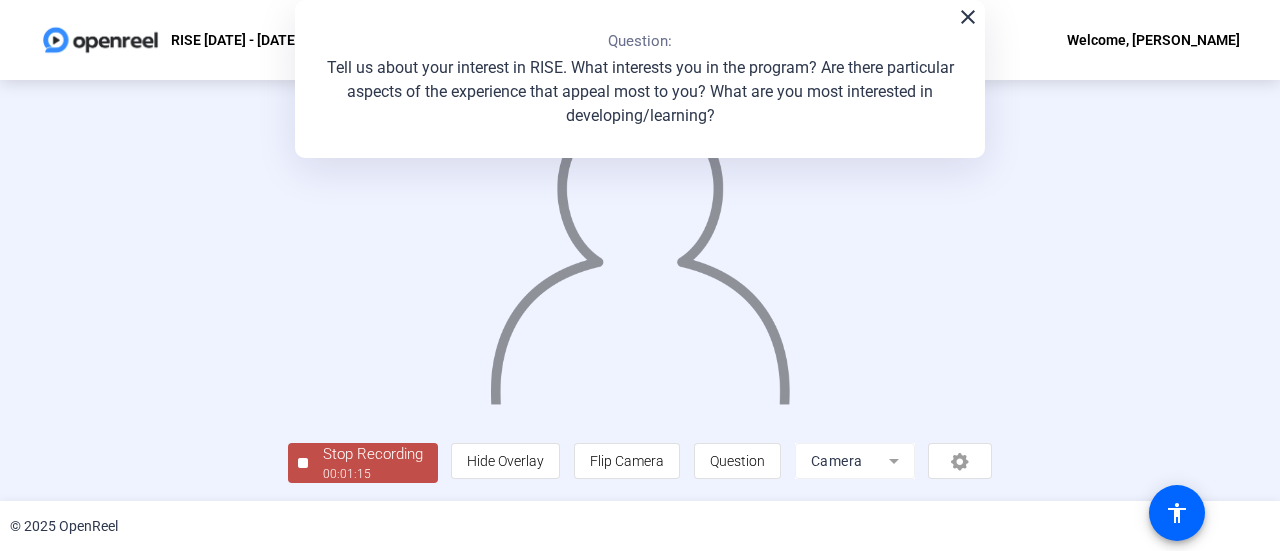 scroll, scrollTop: 140, scrollLeft: 0, axis: vertical 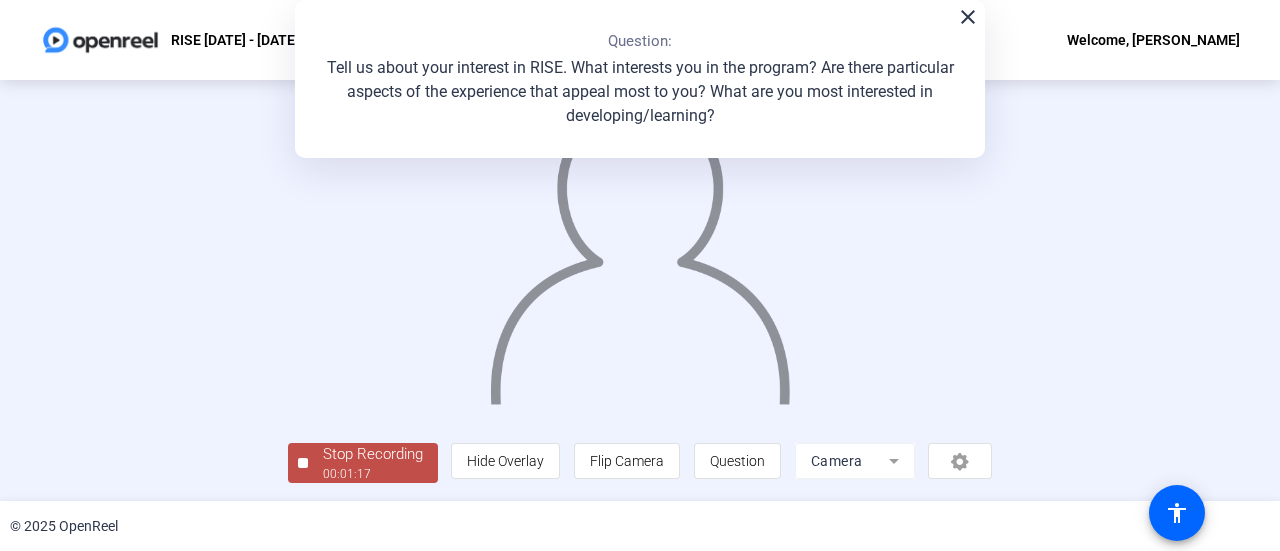 click on "00:01:17" 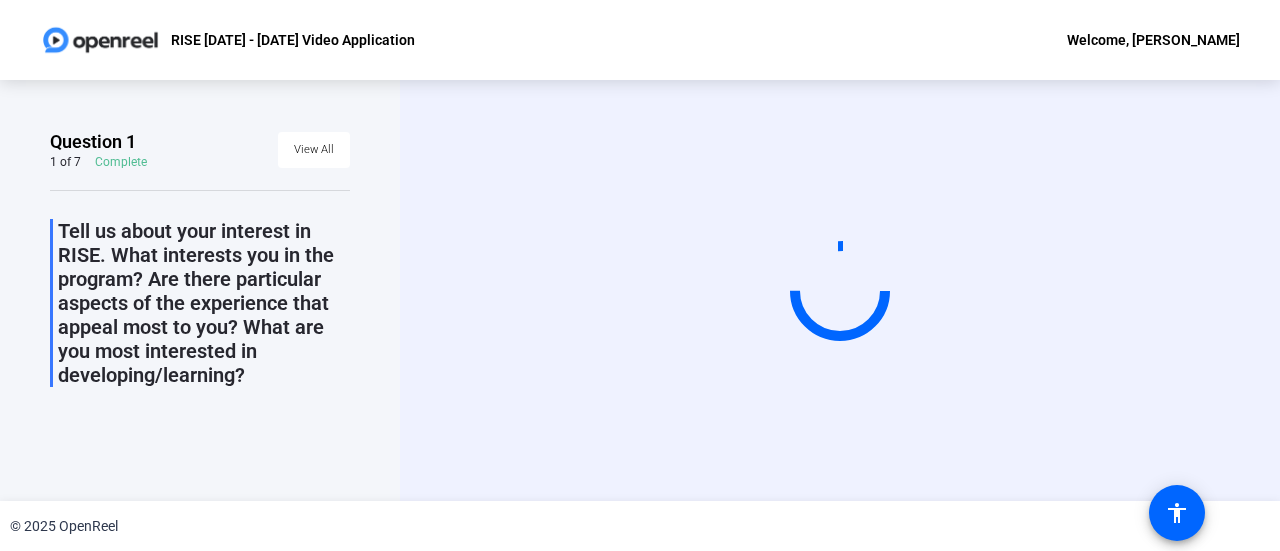 scroll, scrollTop: 0, scrollLeft: 0, axis: both 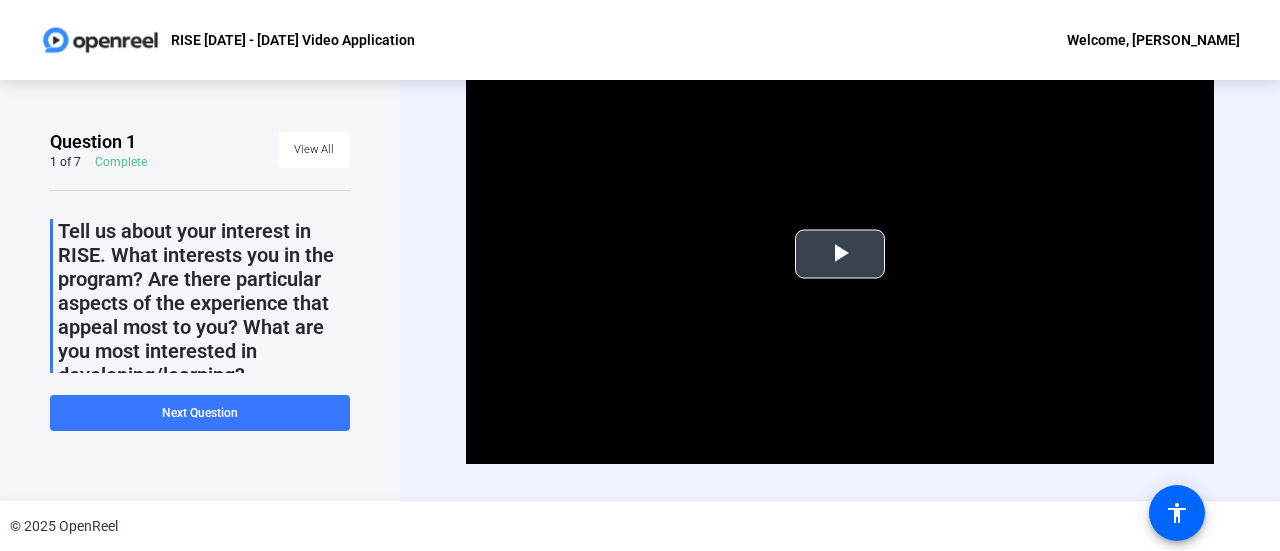 click at bounding box center [840, 254] 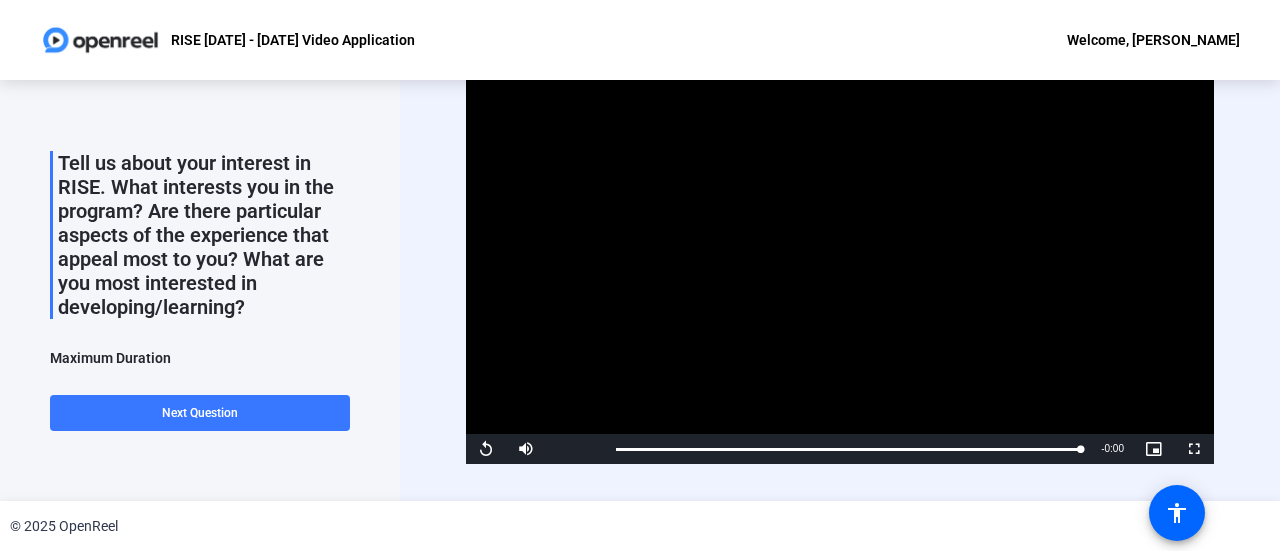scroll, scrollTop: 100, scrollLeft: 0, axis: vertical 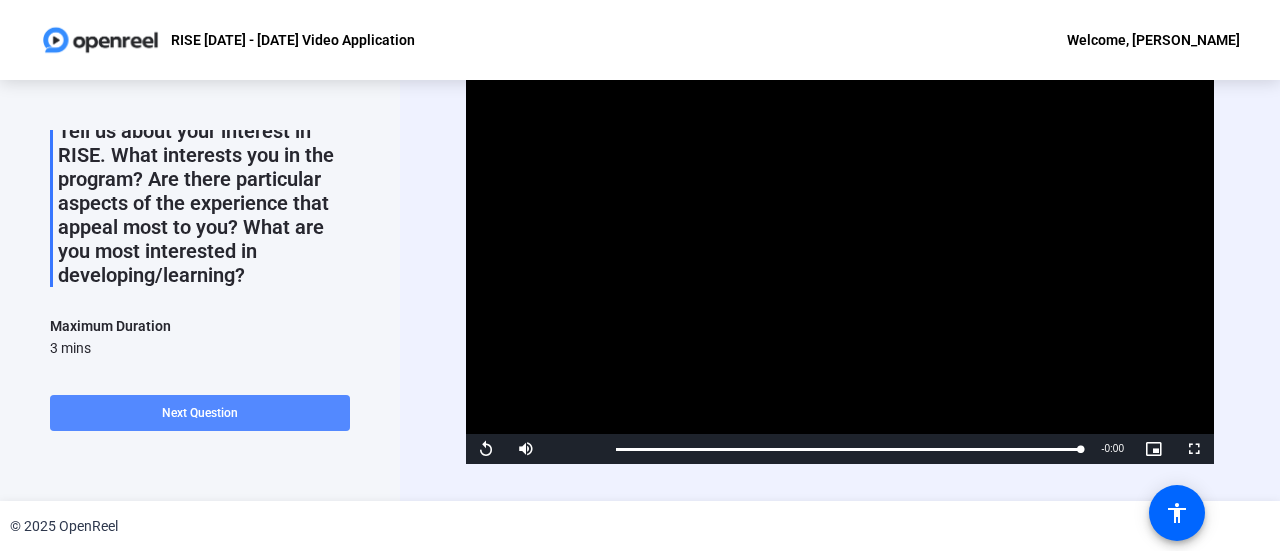 click on "Next Question" 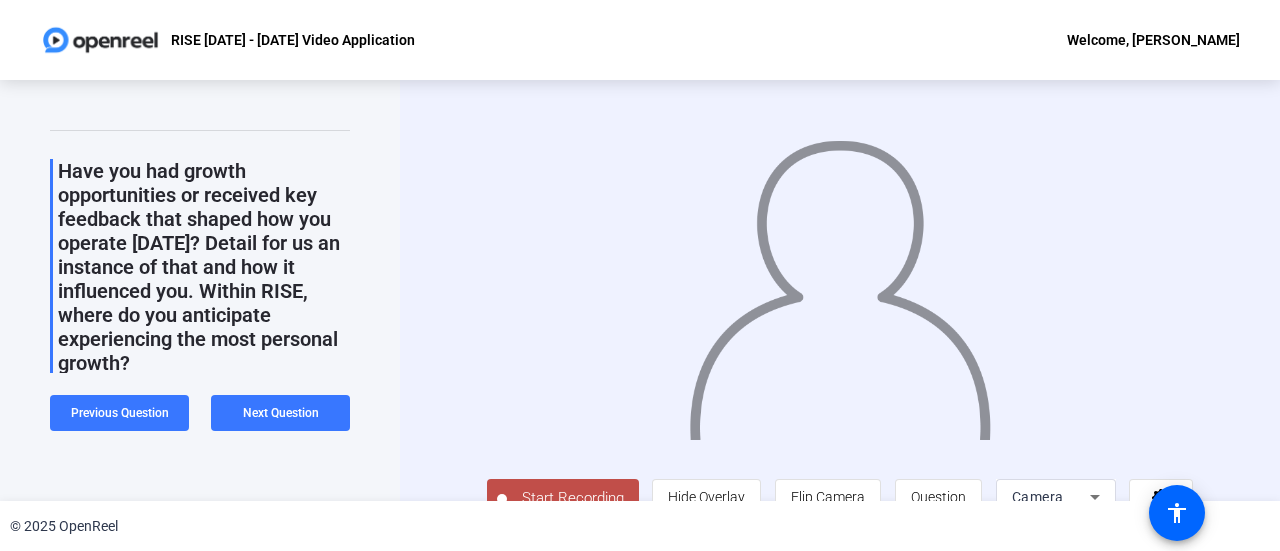 scroll, scrollTop: 0, scrollLeft: 0, axis: both 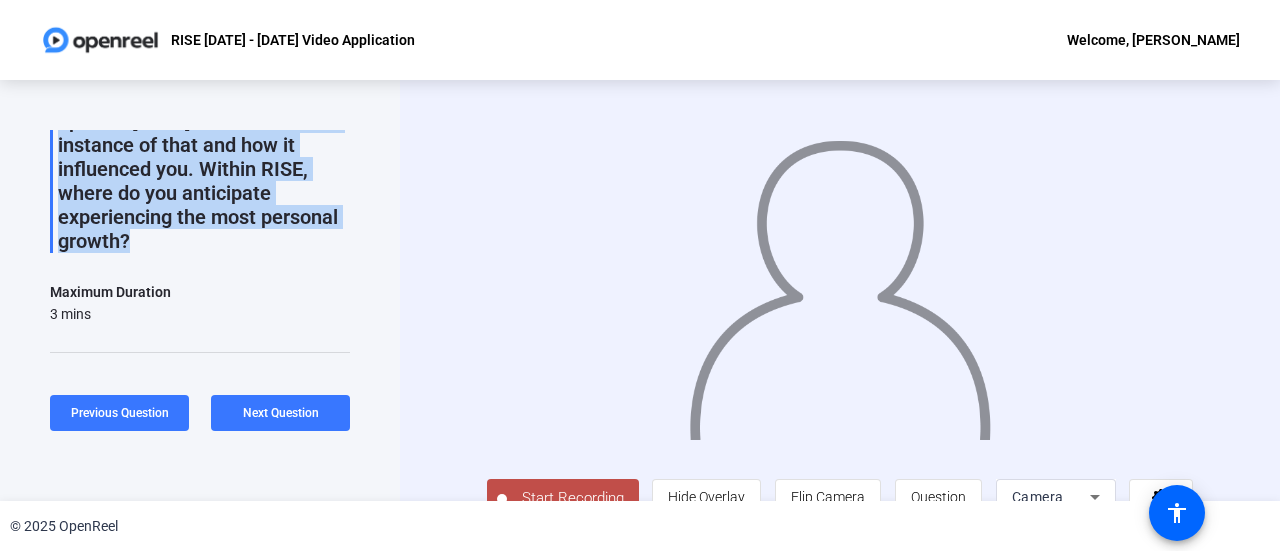 drag, startPoint x: 58, startPoint y: 230, endPoint x: 239, endPoint y: 215, distance: 181.62048 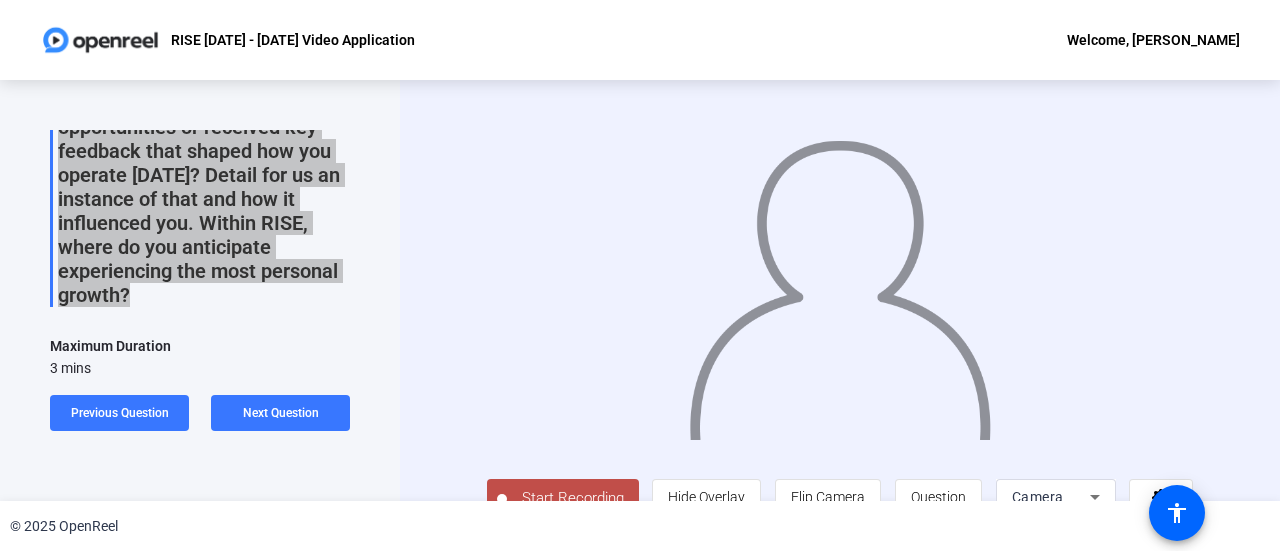 scroll, scrollTop: 82, scrollLeft: 0, axis: vertical 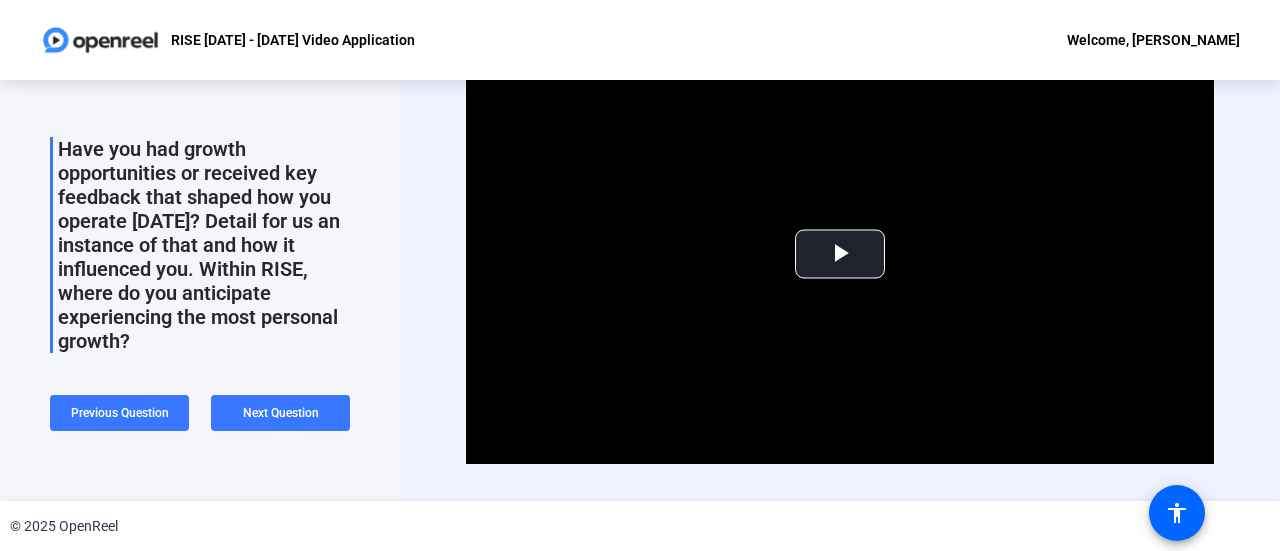click on "Video Player is loading. Play Video Play Mute Current Time  0:00 / Duration  1:17 Loaded :  100.00% 0:00 Stream Type  LIVE Seek to live, currently behind live LIVE Remaining Time  - 1:17   1x Playback Rate Chapters Chapters Descriptions descriptions off , selected Captions captions settings , opens captions settings dialog captions off , selected Audio Track Picture-in-Picture Fullscreen This is a modal window. Beginning of dialog window. Escape will cancel and close the window. Text Color White Black [PERSON_NAME] Blue Yellow Magenta Cyan Transparency Opaque Semi-Transparent Background Color Black White [PERSON_NAME] Blue Yellow Magenta Cyan Transparency Opaque Semi-Transparent Transparent Window Color Black White [PERSON_NAME] Blue Yellow Magenta Cyan Transparency Transparent Semi-Transparent Opaque Font Size 50% 75% 100% 125% 150% 175% 200% 300% 400% Text Edge Style None Raised Depressed Uniform Dropshadow Font Family Proportional Sans-Serif Monospace Sans-Serif Proportional Serif Monospace Serif Casual Script" 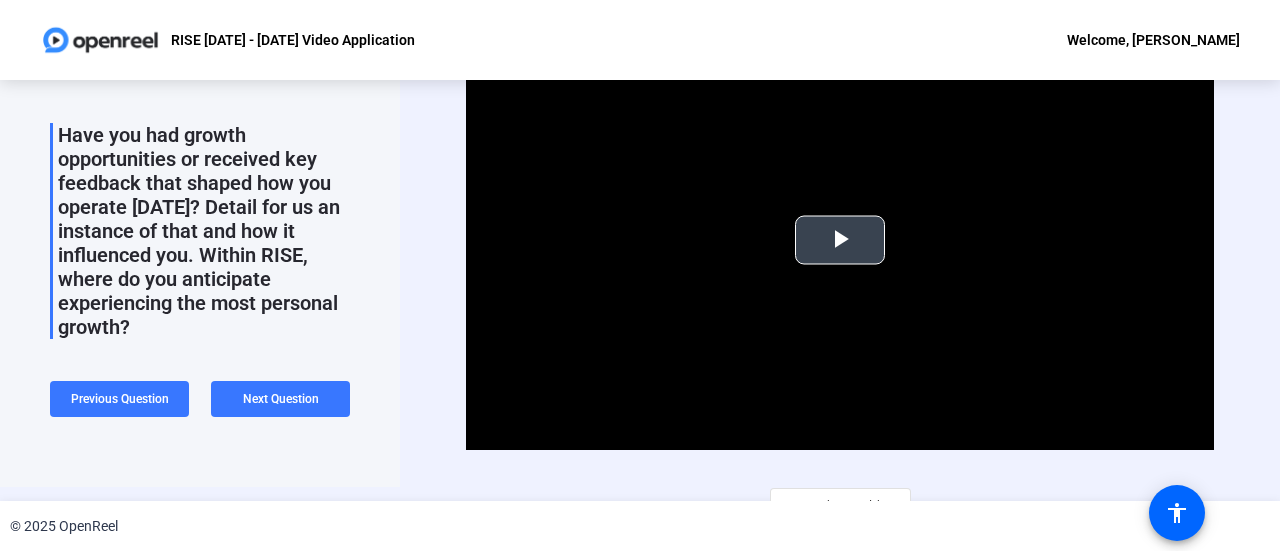 scroll, scrollTop: 0, scrollLeft: 0, axis: both 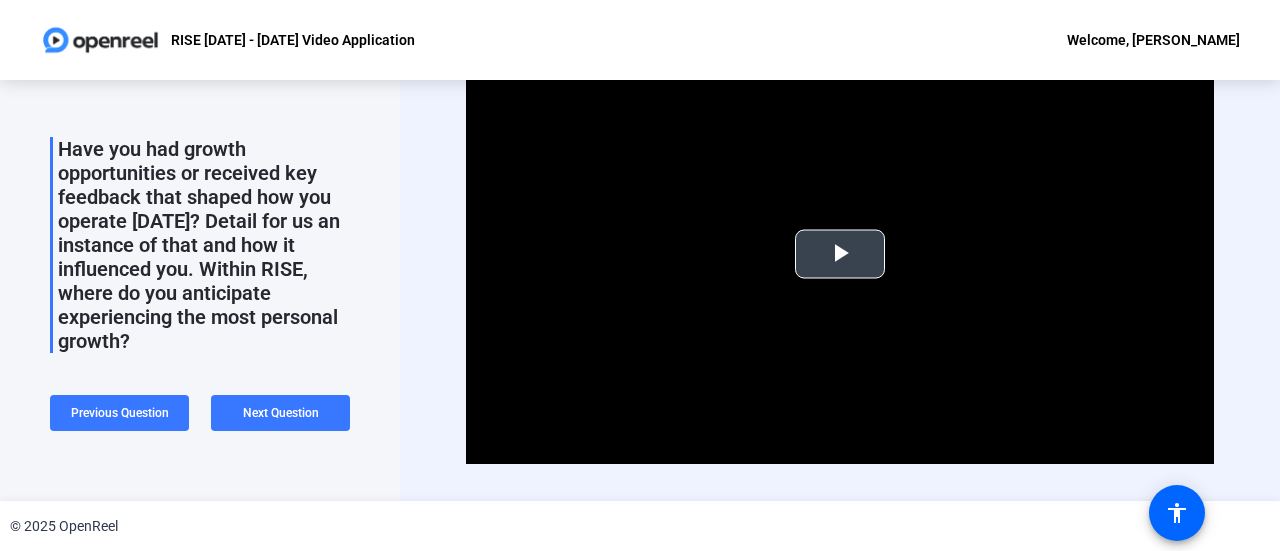 click at bounding box center (840, 254) 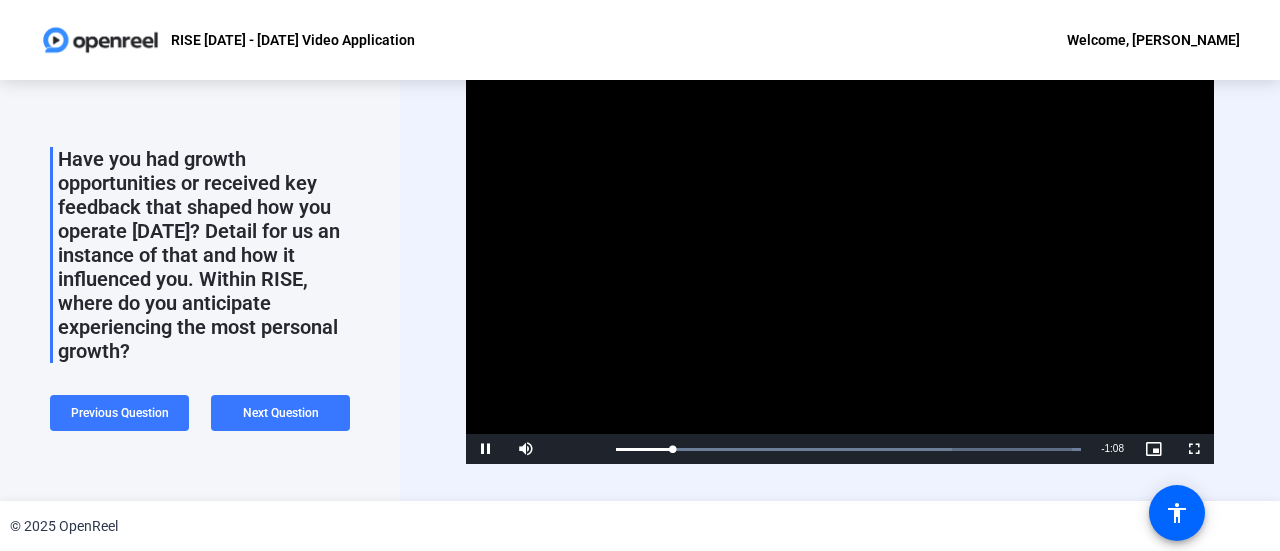 scroll, scrollTop: 0, scrollLeft: 0, axis: both 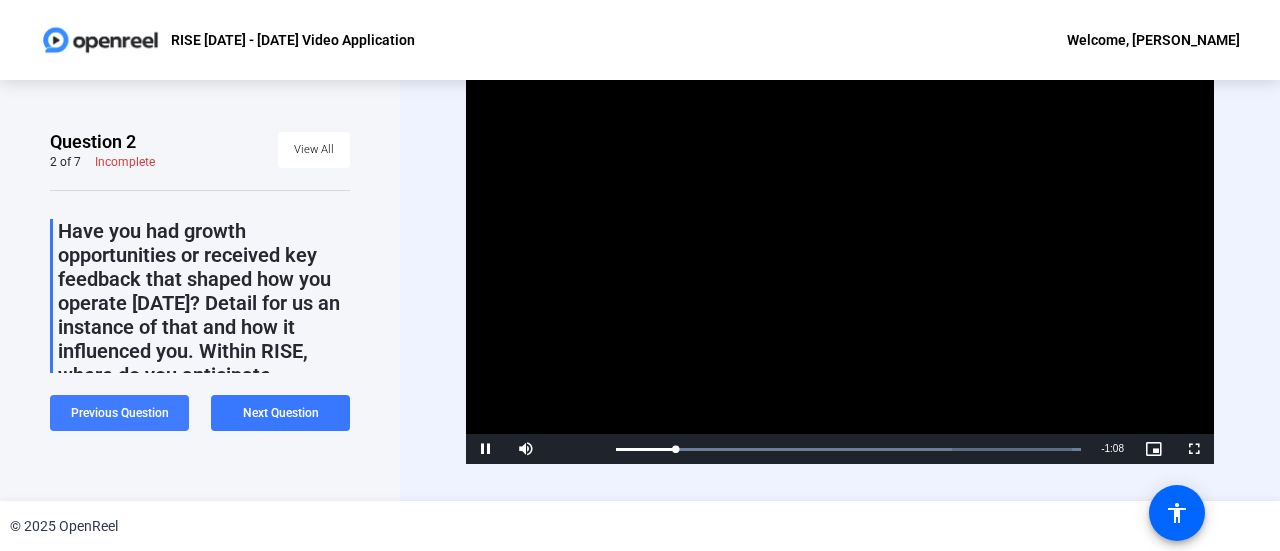 click on "Previous Question" 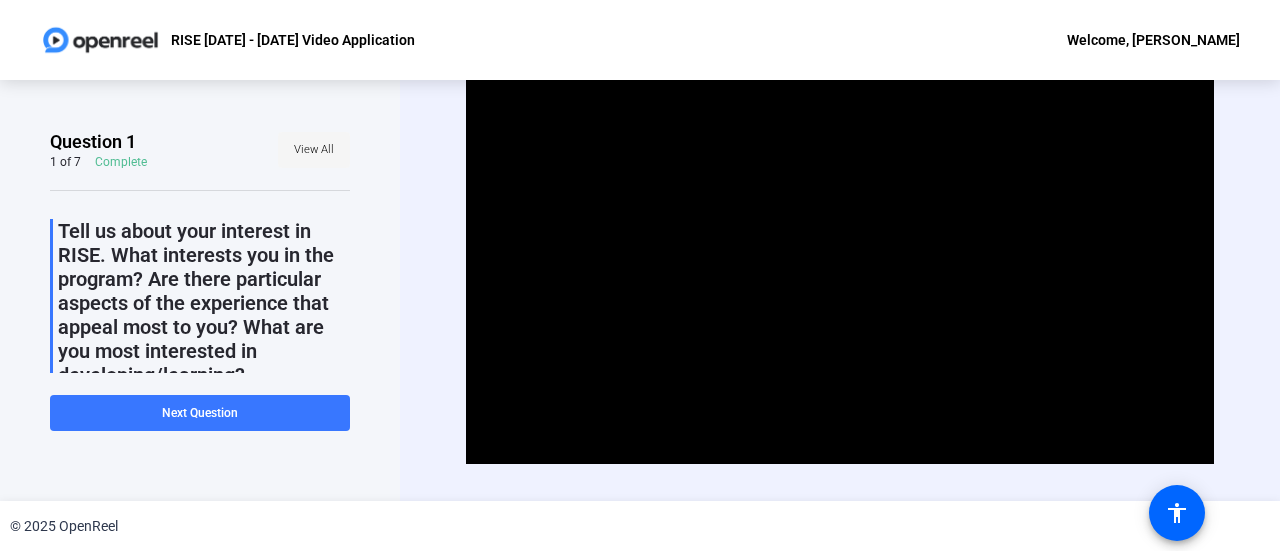 click on "View All" 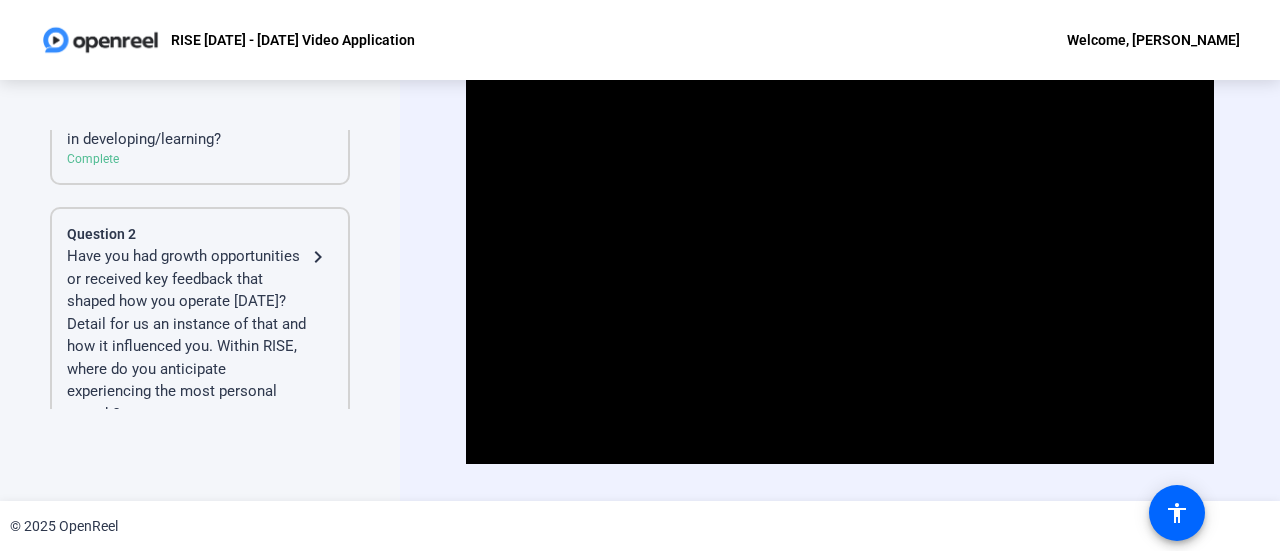 click on "Have you had growth opportunities or received key feedback that shaped how you operate [DATE]? Detail for us an instance of that and how it influenced you. Within RISE, where do you anticipate experiencing the most personal growth?" 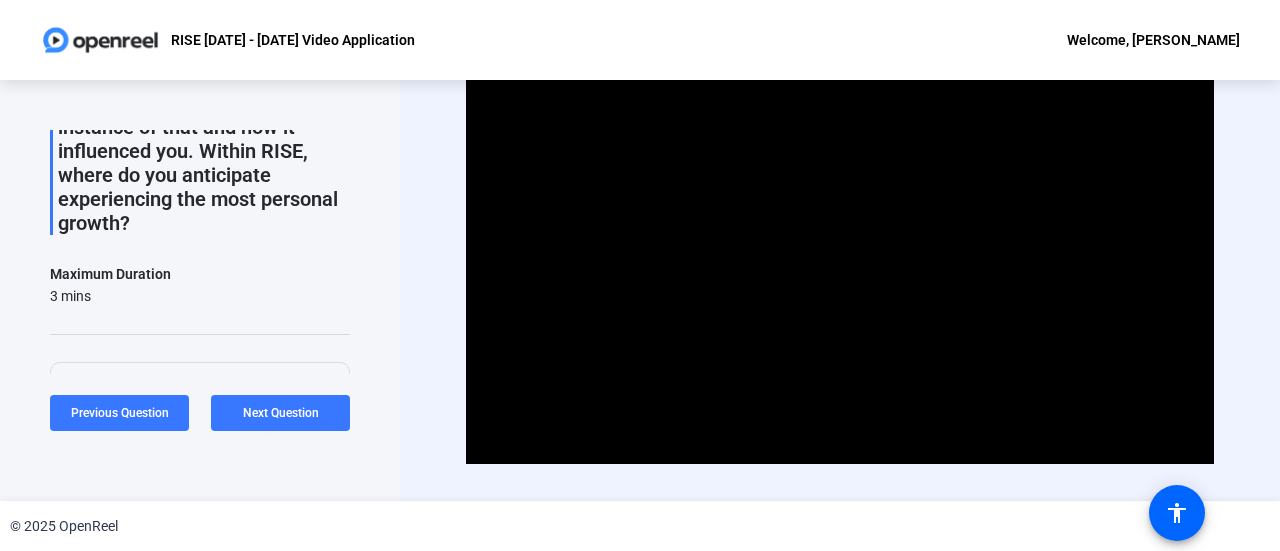 scroll, scrollTop: 154, scrollLeft: 0, axis: vertical 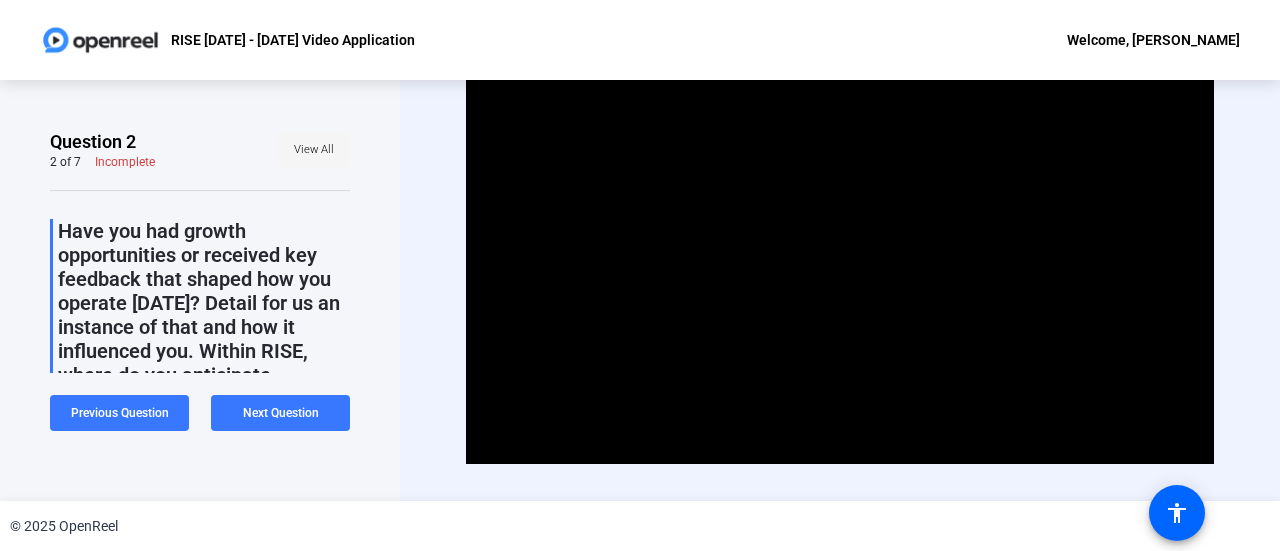 click on "View All" 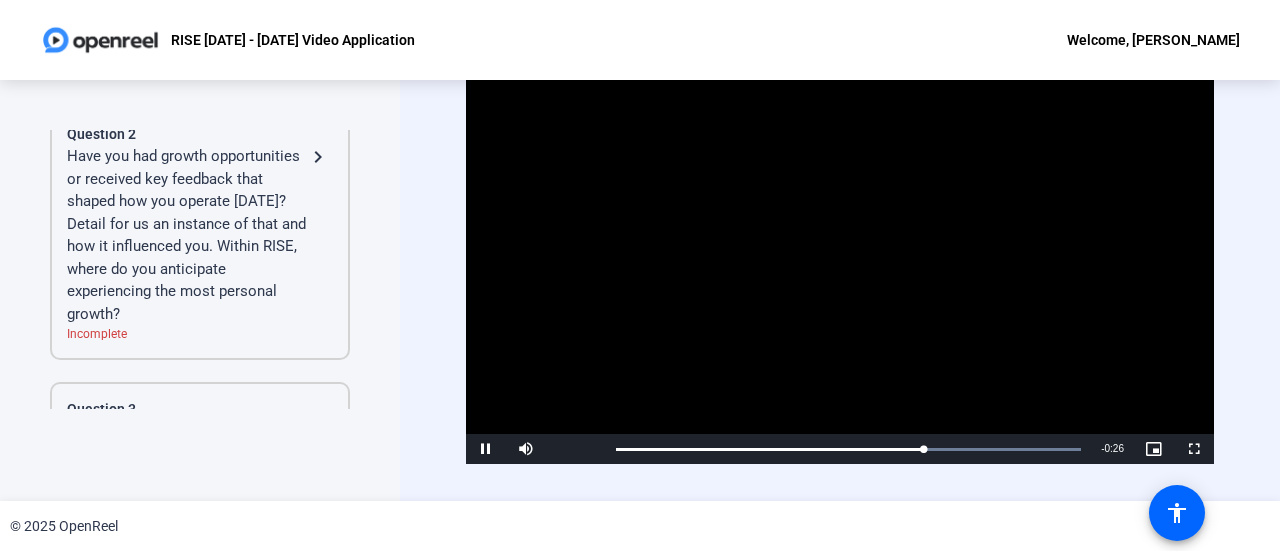 click on "Have you had growth opportunities or received key feedback that shaped how you operate [DATE]? Detail for us an instance of that and how it influenced you. Within RISE, where do you anticipate experiencing the most personal growth?" 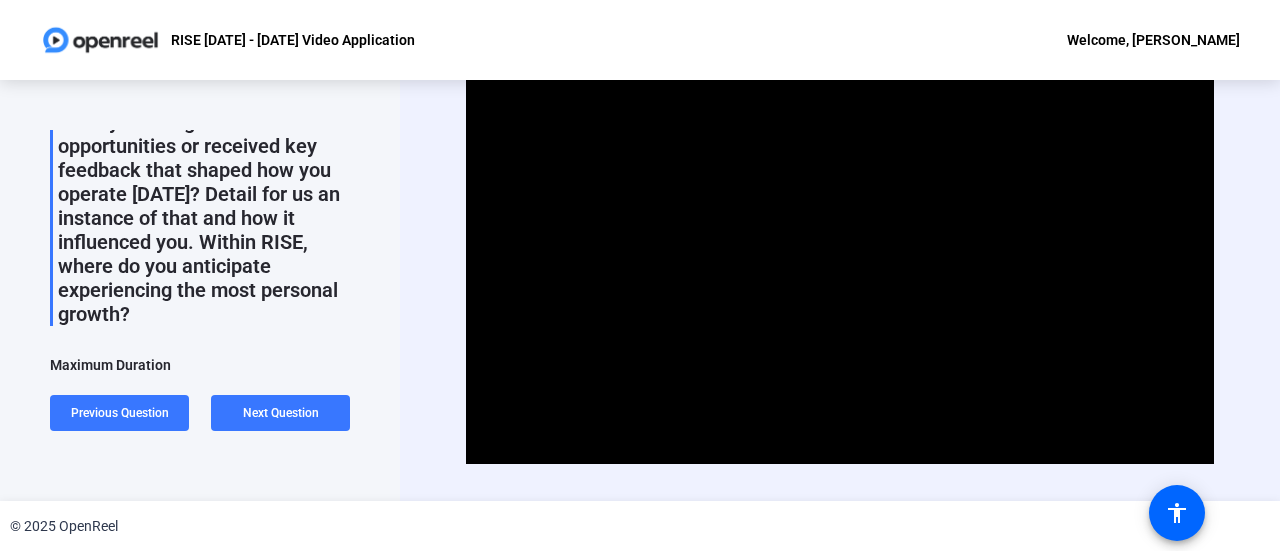scroll, scrollTop: 154, scrollLeft: 0, axis: vertical 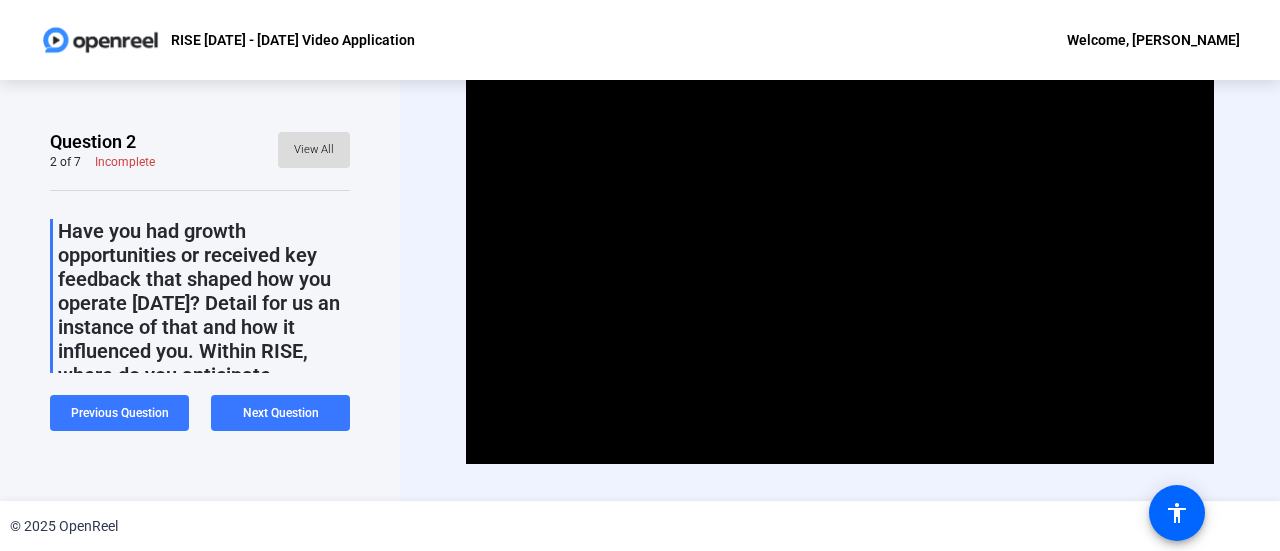 click on "View All" 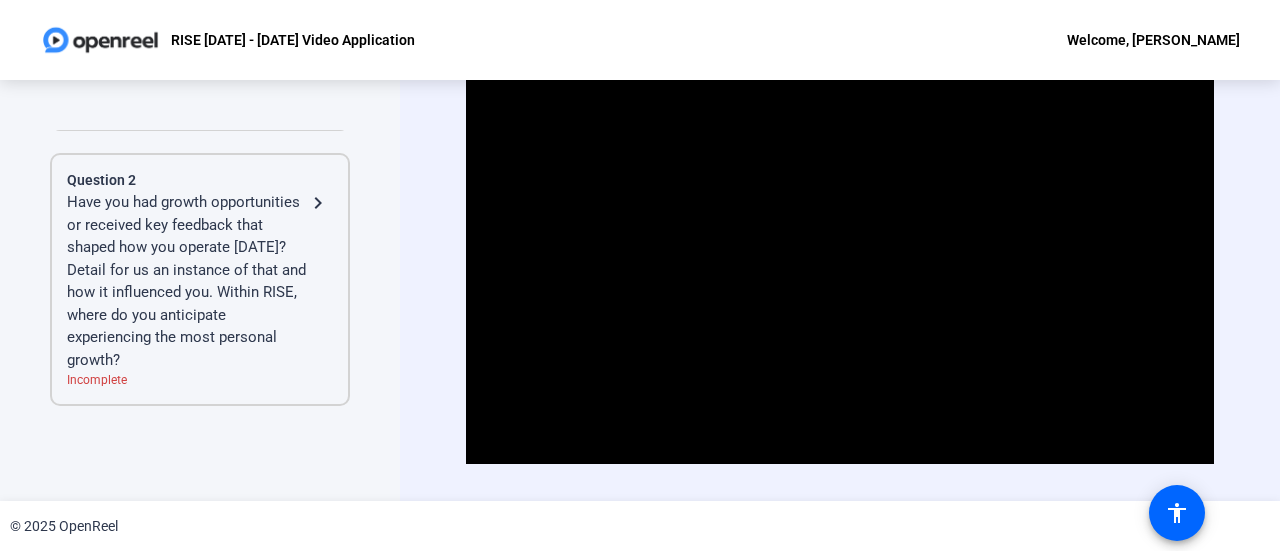 scroll, scrollTop: 300, scrollLeft: 0, axis: vertical 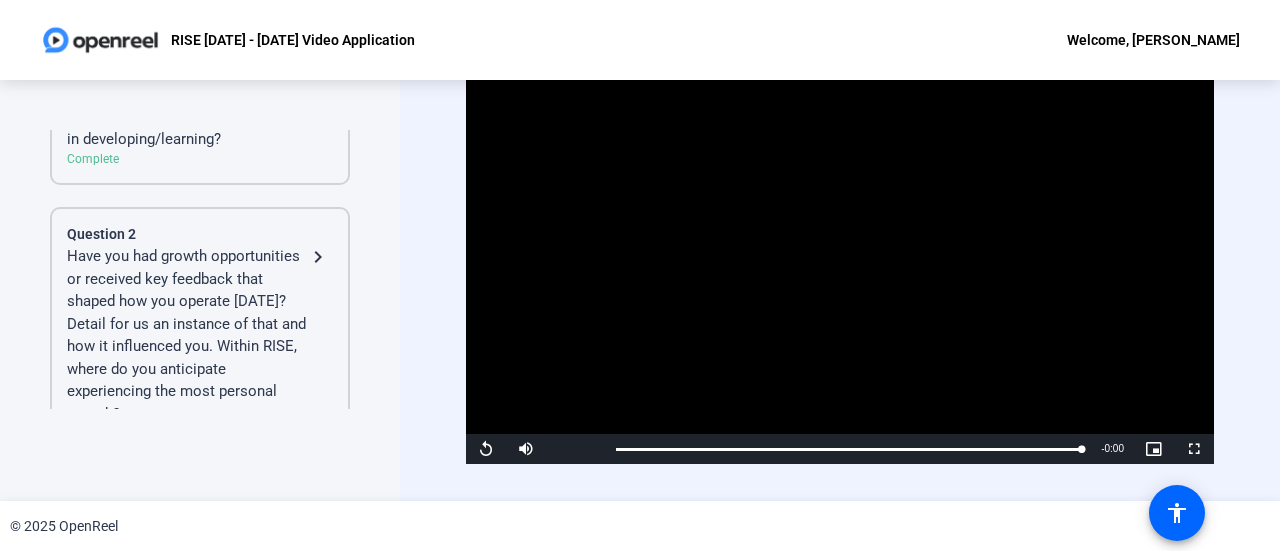 click on "Have you had growth opportunities or received key feedback that shaped how you operate [DATE]? Detail for us an instance of that and how it influenced you. Within RISE, where do you anticipate experiencing the most personal growth?" 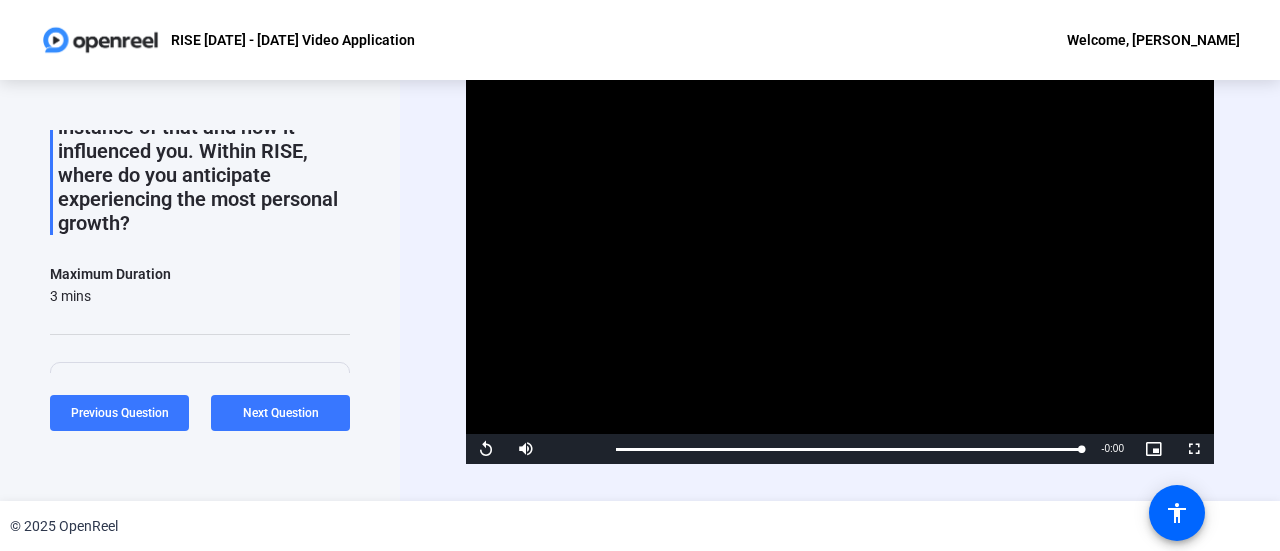 scroll, scrollTop: 154, scrollLeft: 0, axis: vertical 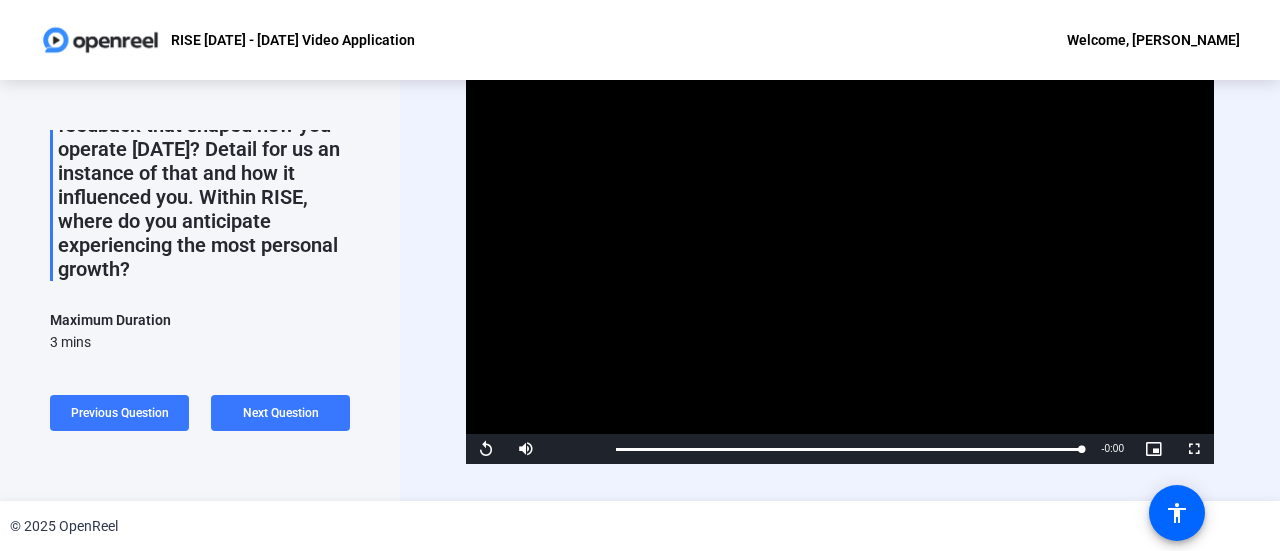 click on "Have you had growth opportunities or received key feedback that shaped how you operate [DATE]? Detail for us an instance of that and how it influenced you. Within RISE, where do you anticipate experiencing the most personal growth?" 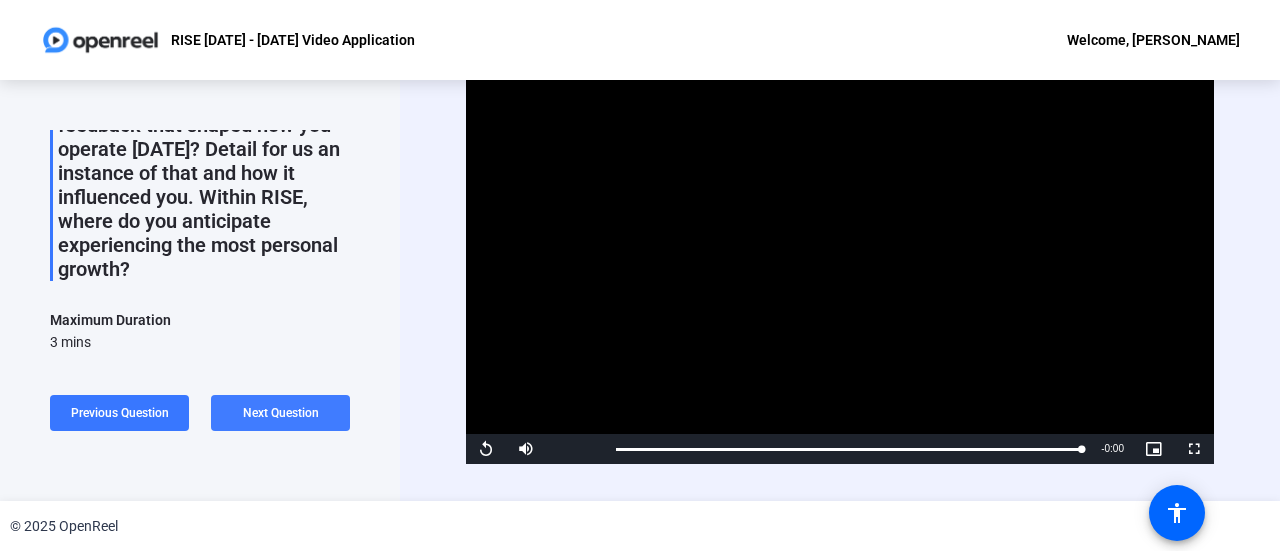 click on "Next Question" 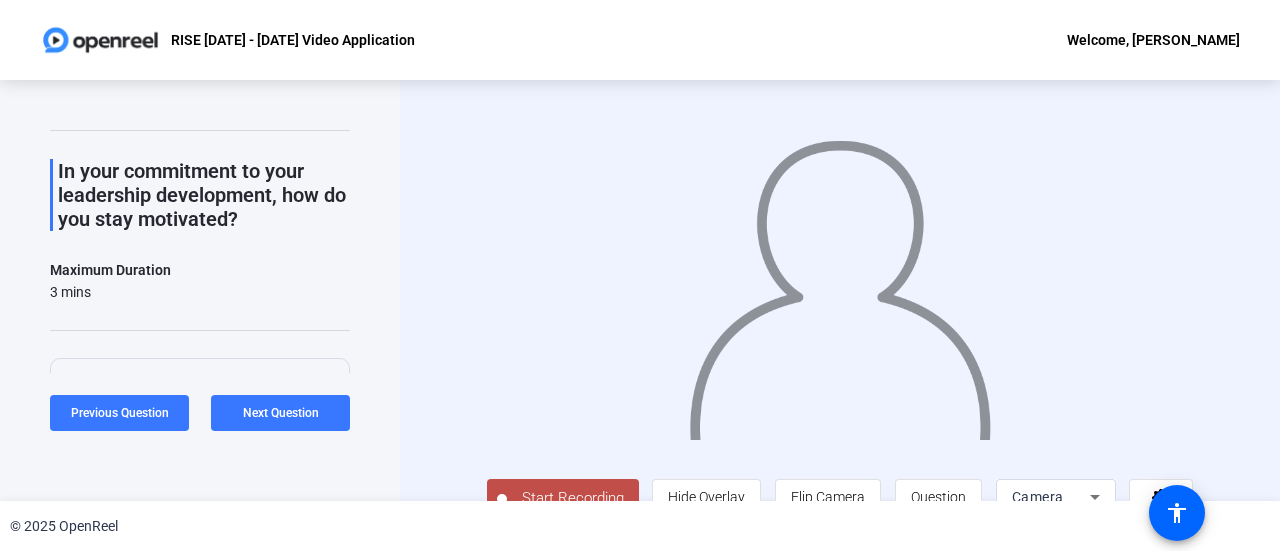 scroll, scrollTop: 0, scrollLeft: 0, axis: both 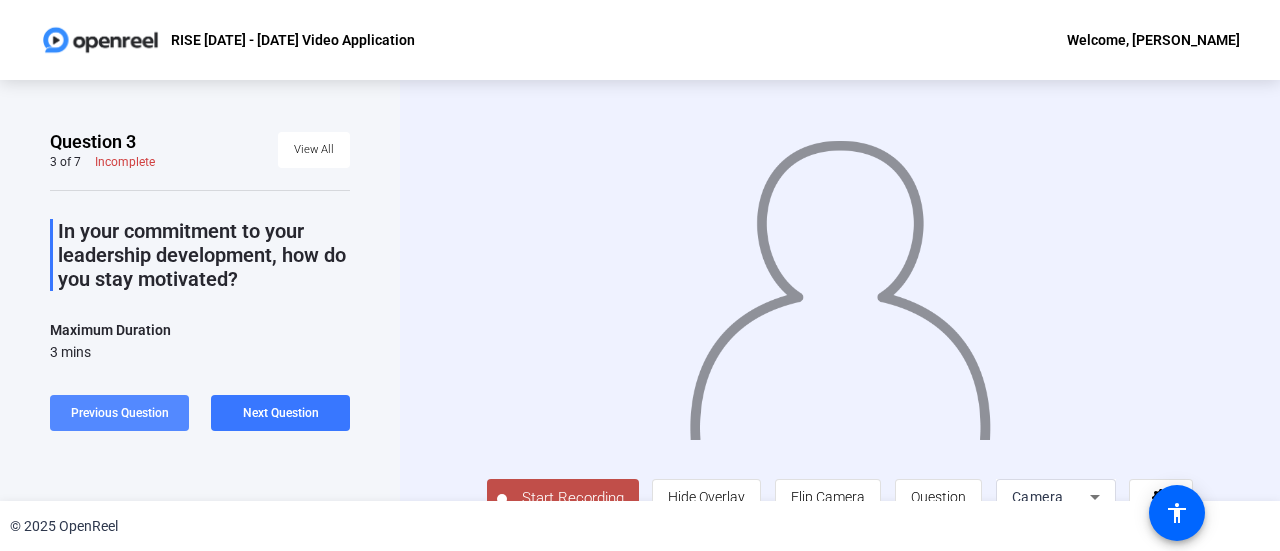 click on "Previous Question" 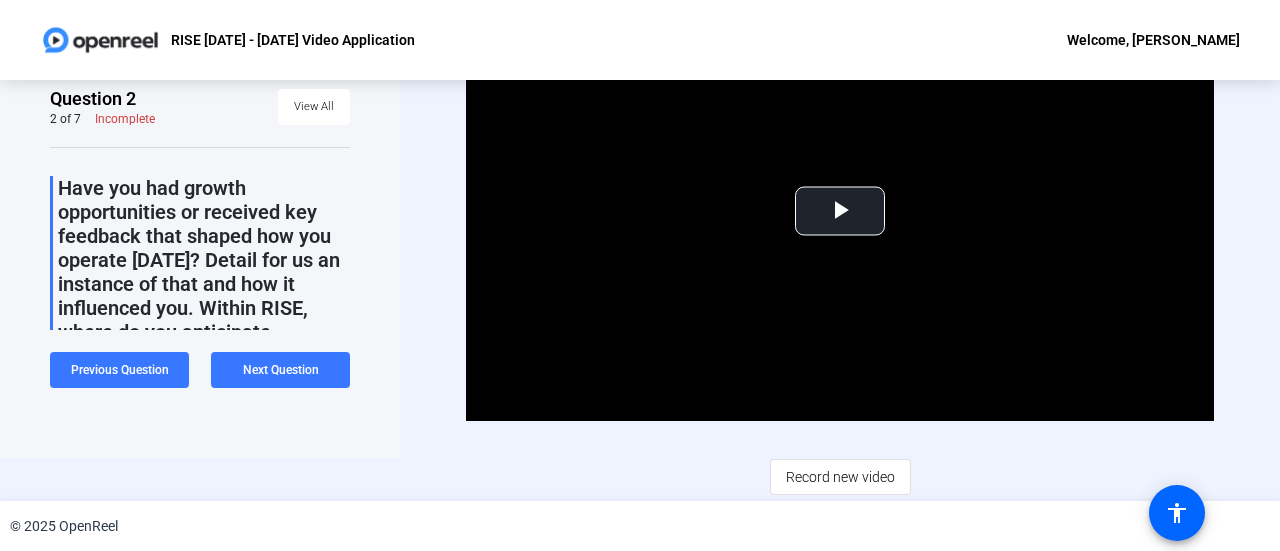 scroll, scrollTop: 0, scrollLeft: 0, axis: both 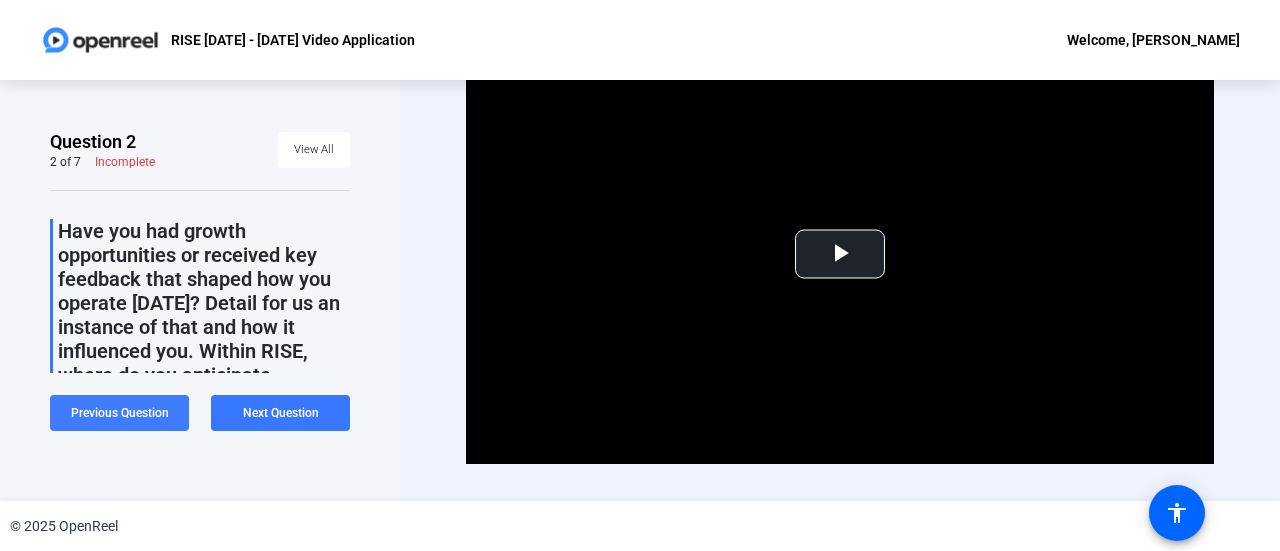 click on "Previous Question" 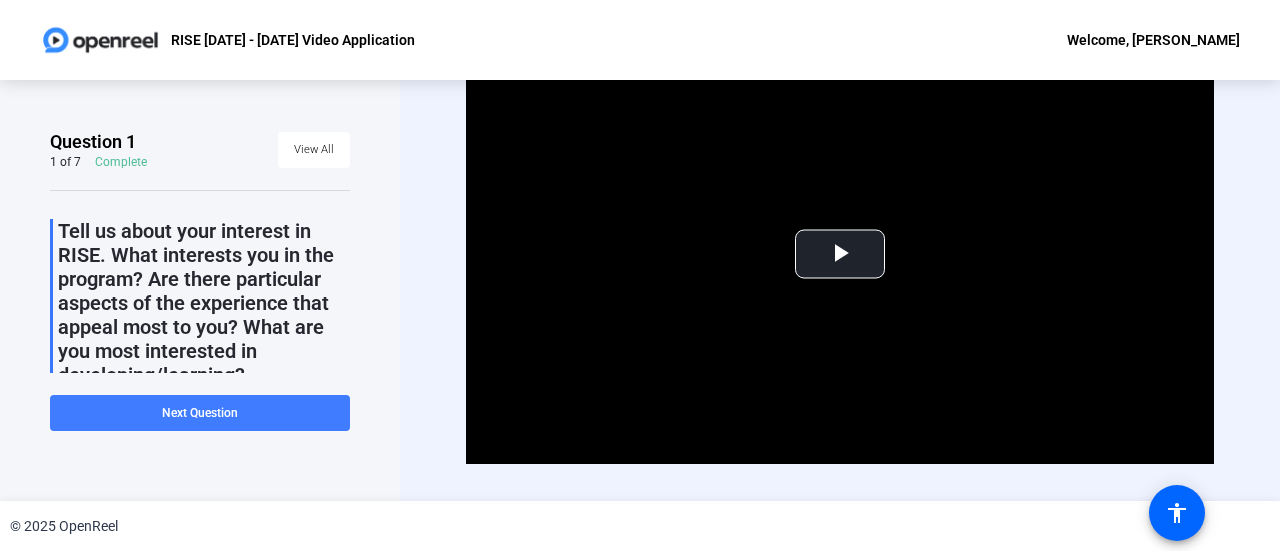 click on "Next Question" 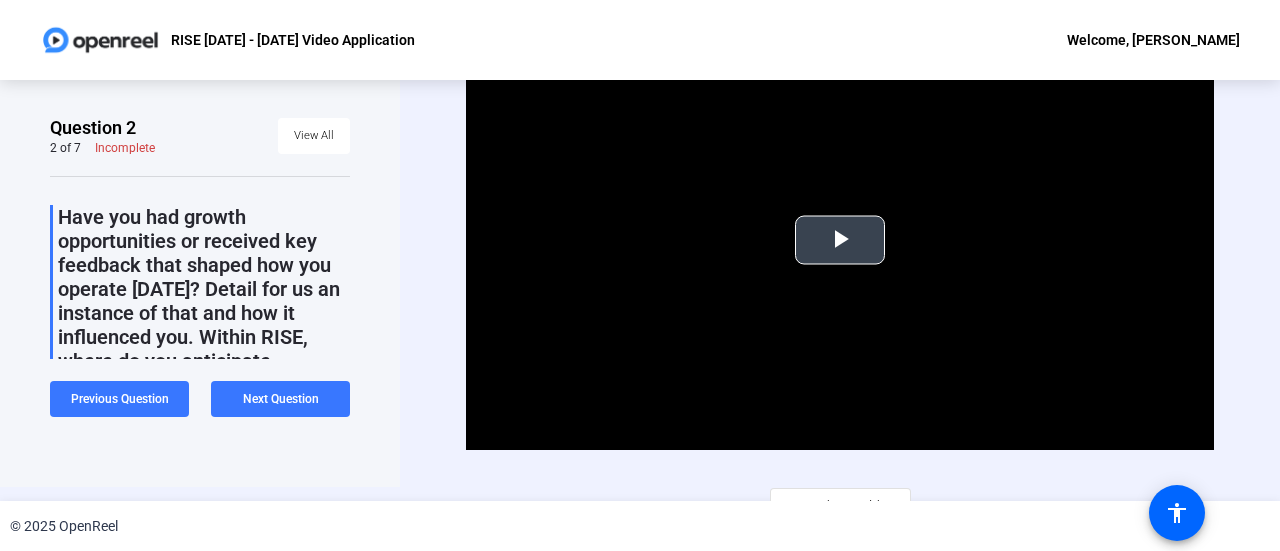 scroll, scrollTop: 0, scrollLeft: 0, axis: both 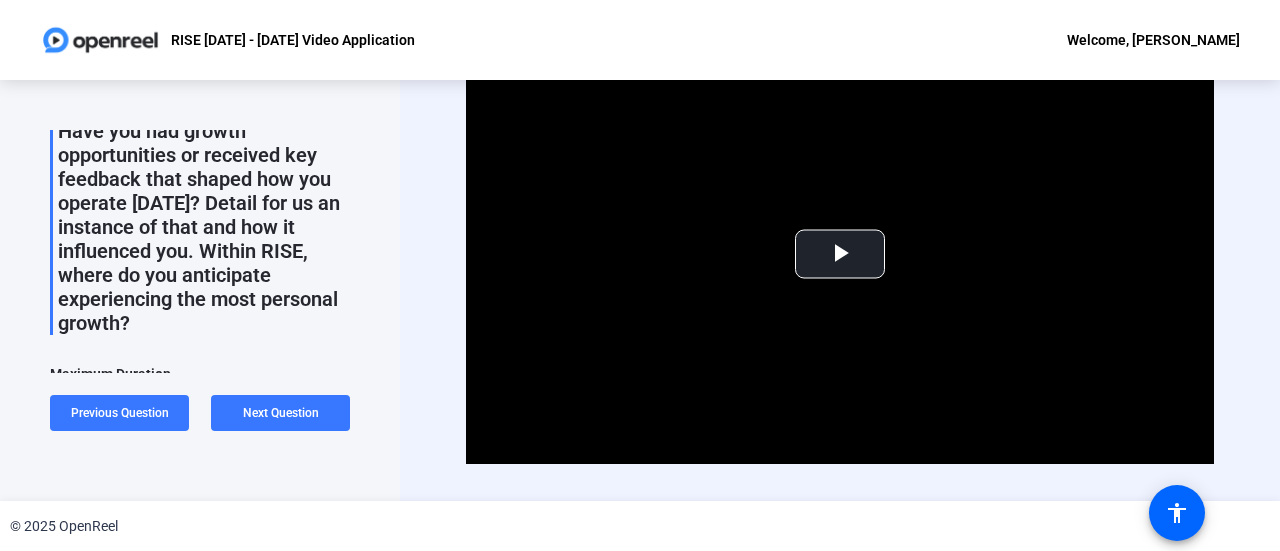 click on "Have you had growth opportunities or received key feedback that shaped how you operate [DATE]? Detail for us an instance of that and how it influenced you. Within RISE, where do you anticipate experiencing the most personal growth?" 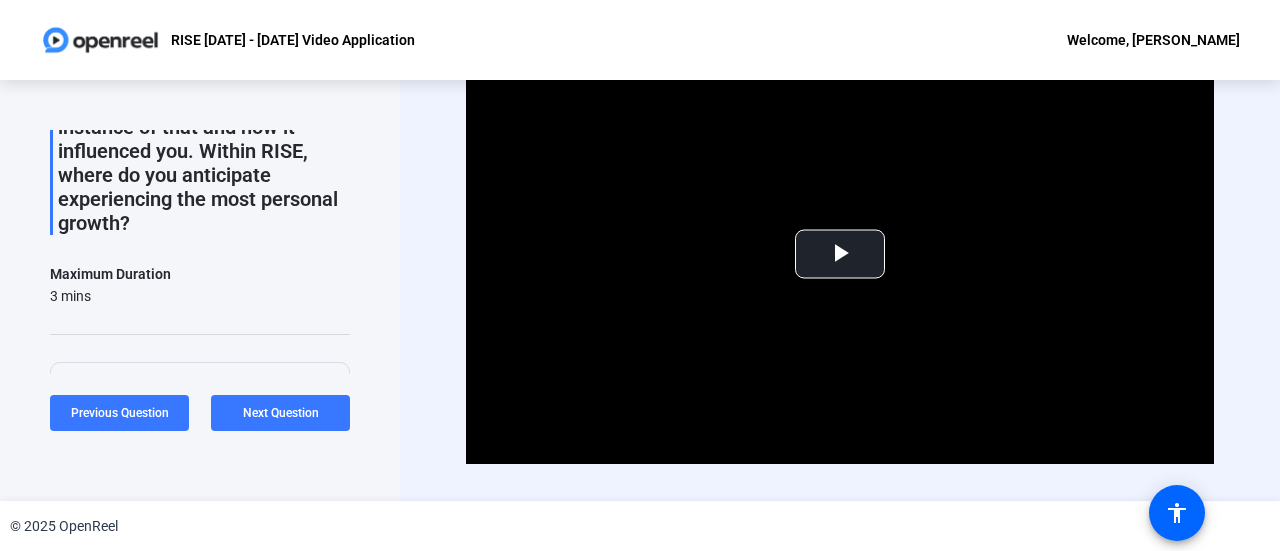 click on "3 mins" 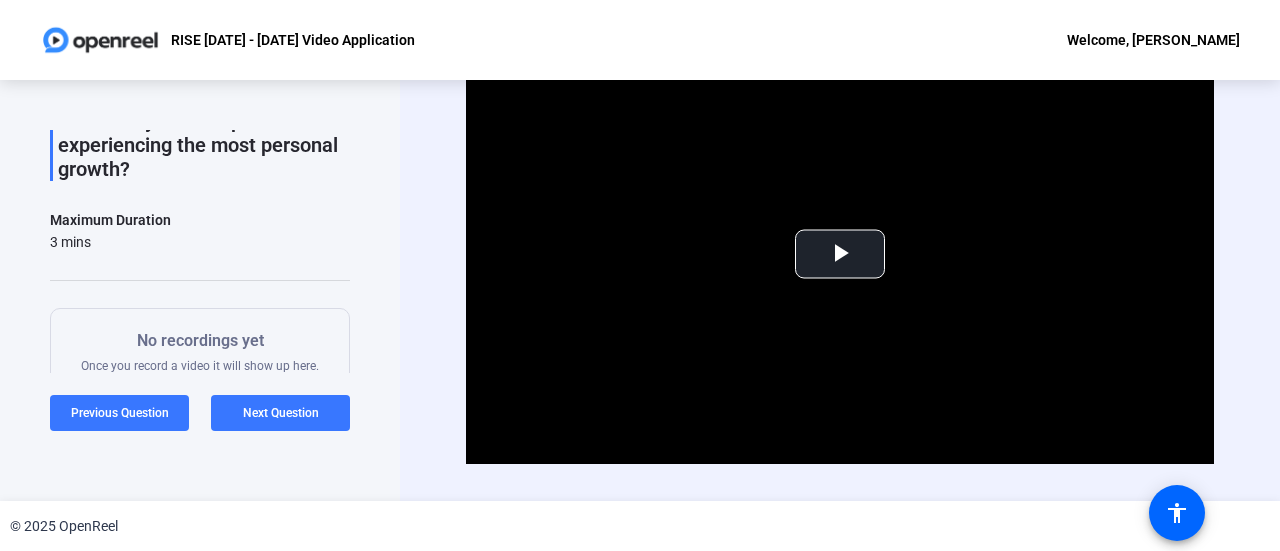 scroll, scrollTop: 300, scrollLeft: 0, axis: vertical 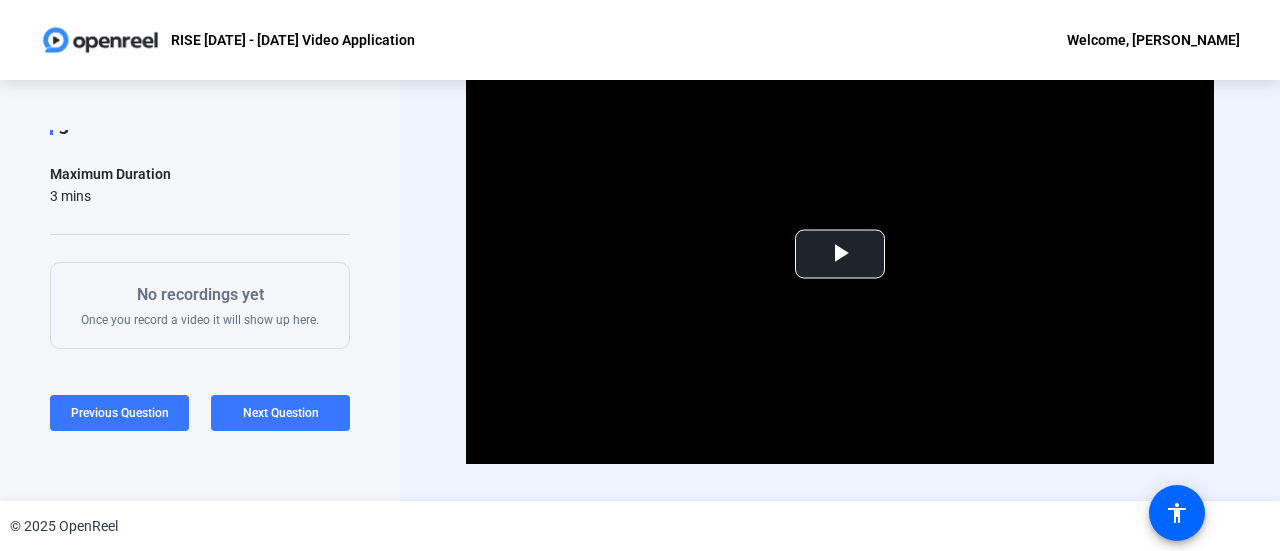 click on "No recordings yet" 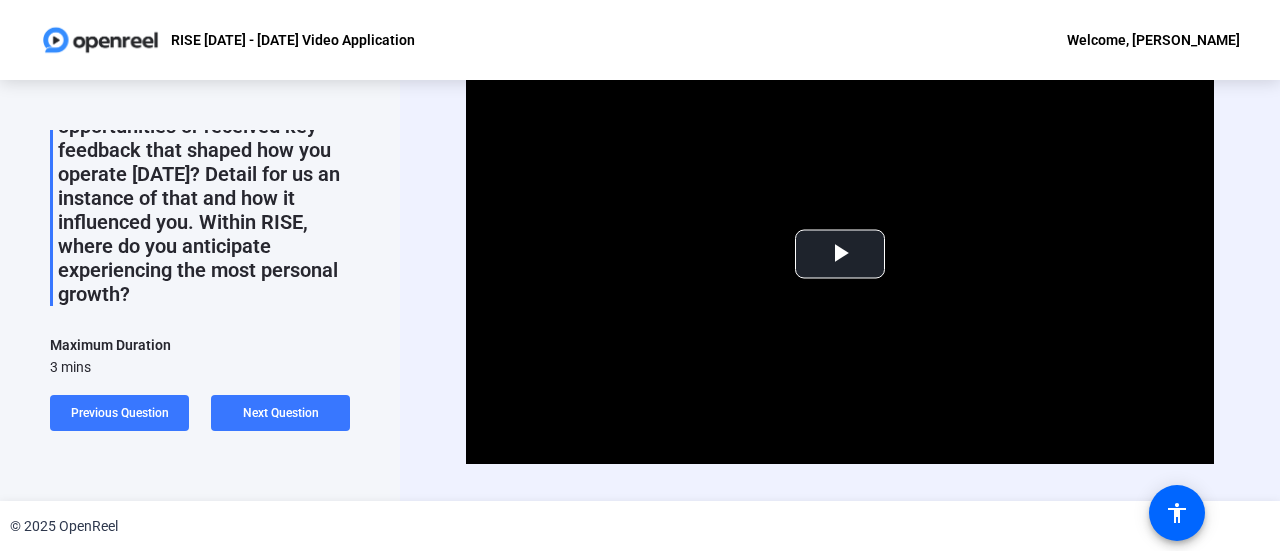 scroll, scrollTop: 0, scrollLeft: 0, axis: both 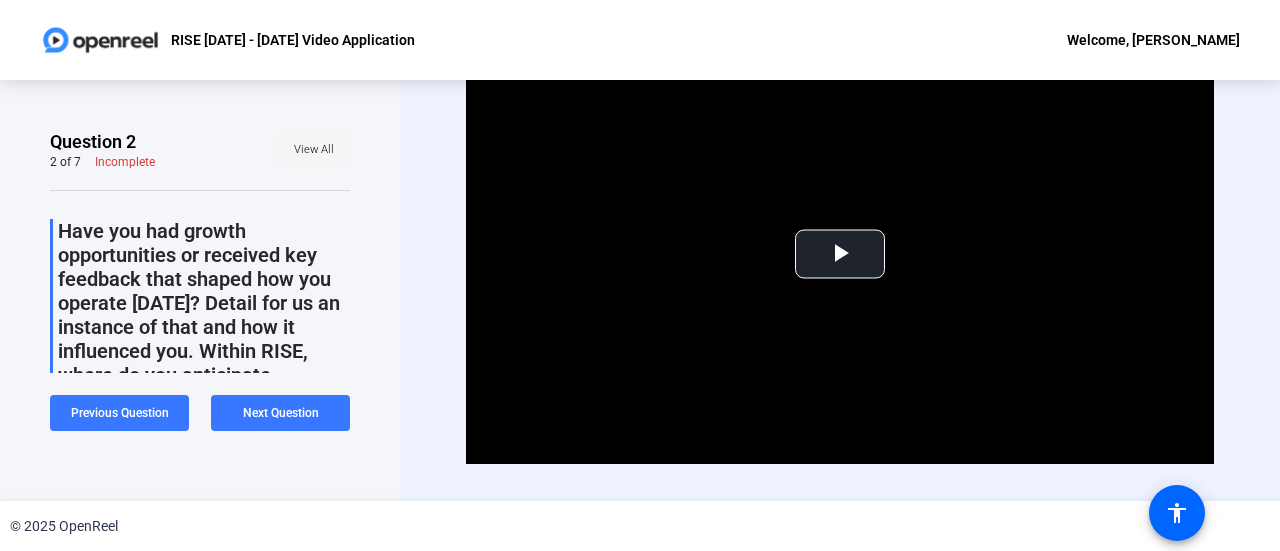 click on "View All" 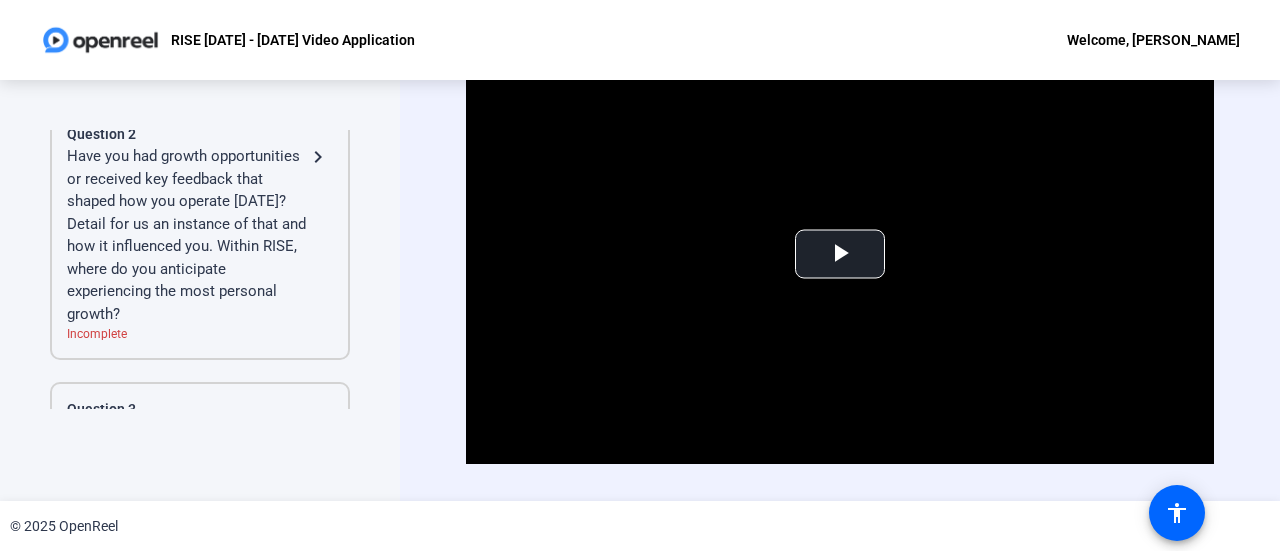 click on "Have you had growth opportunities or received key feedback that shaped how you operate [DATE]? Detail for us an instance of that and how it influenced you. Within RISE, where do you anticipate experiencing the most personal growth?" 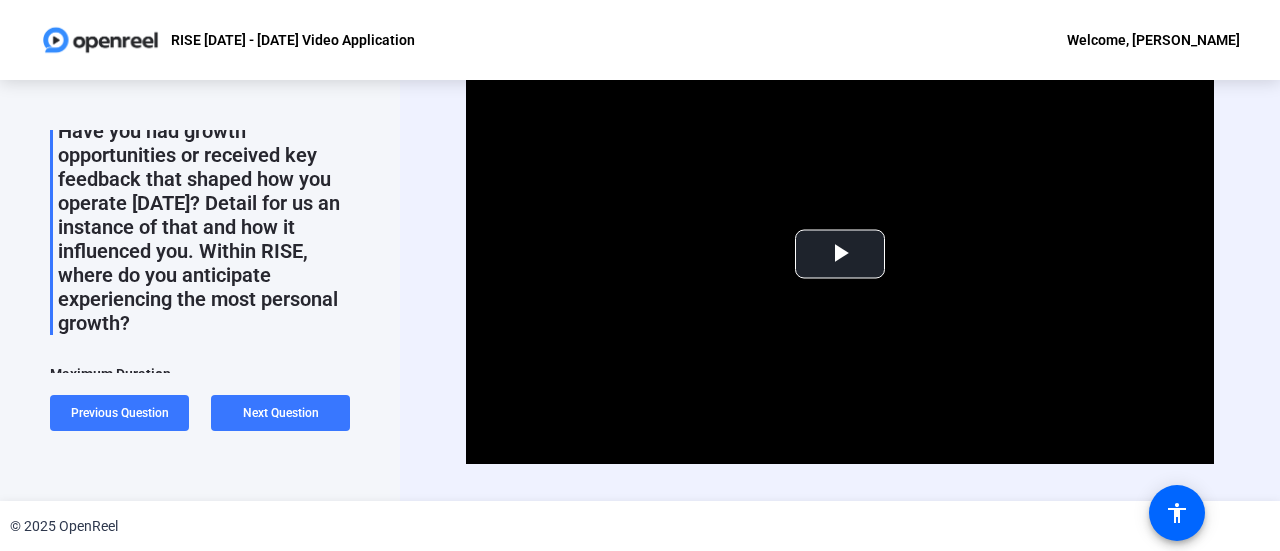 scroll, scrollTop: 0, scrollLeft: 0, axis: both 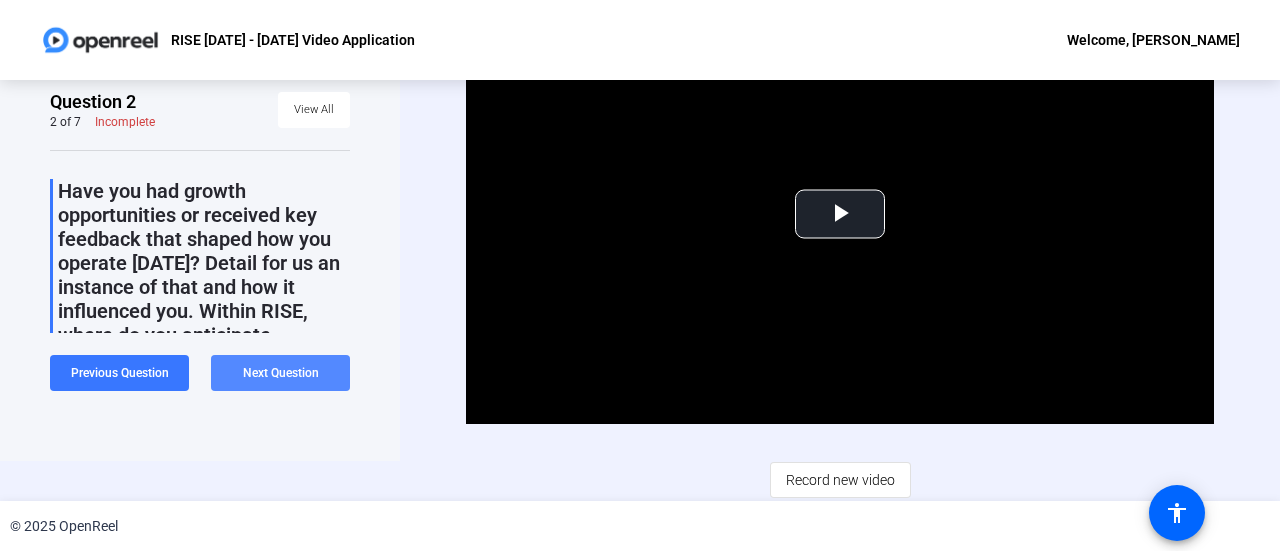 click on "Next Question" 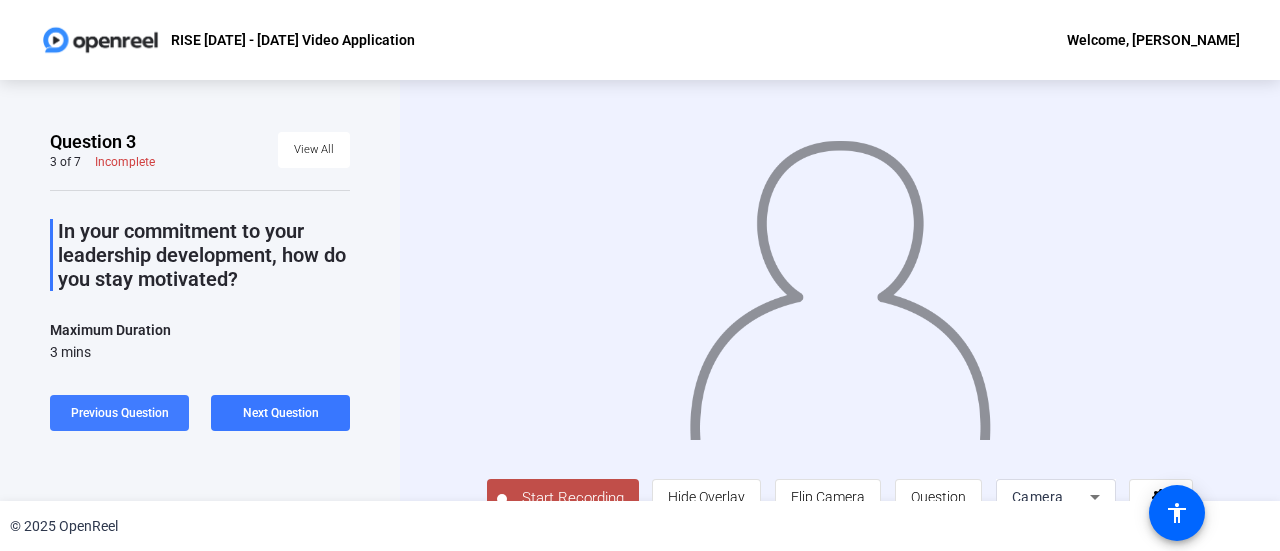 click on "Previous Question" 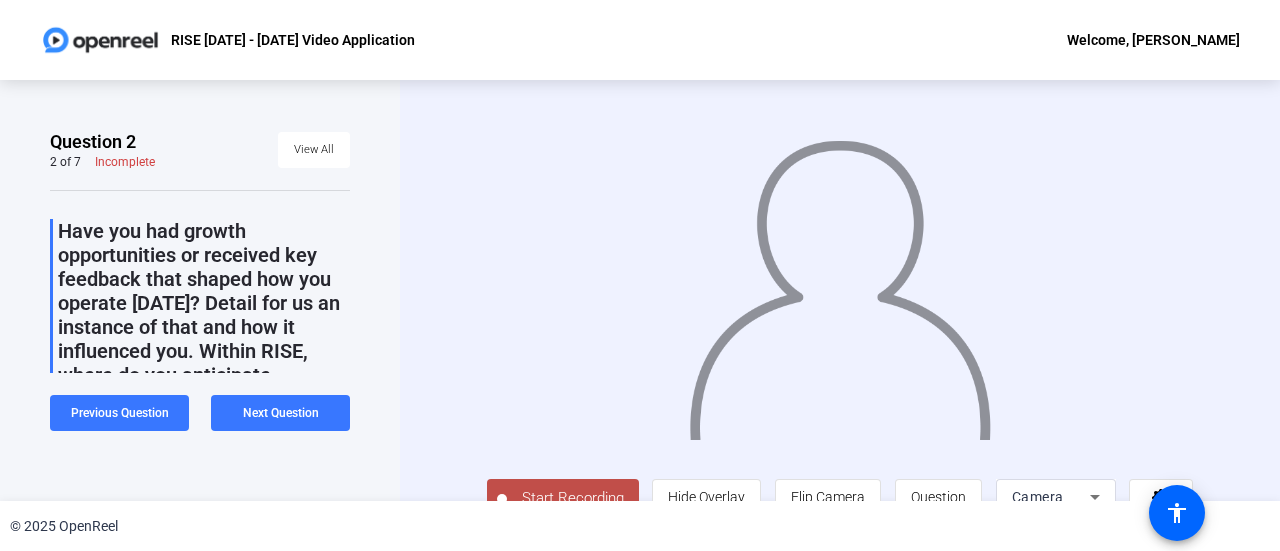 scroll, scrollTop: 44, scrollLeft: 0, axis: vertical 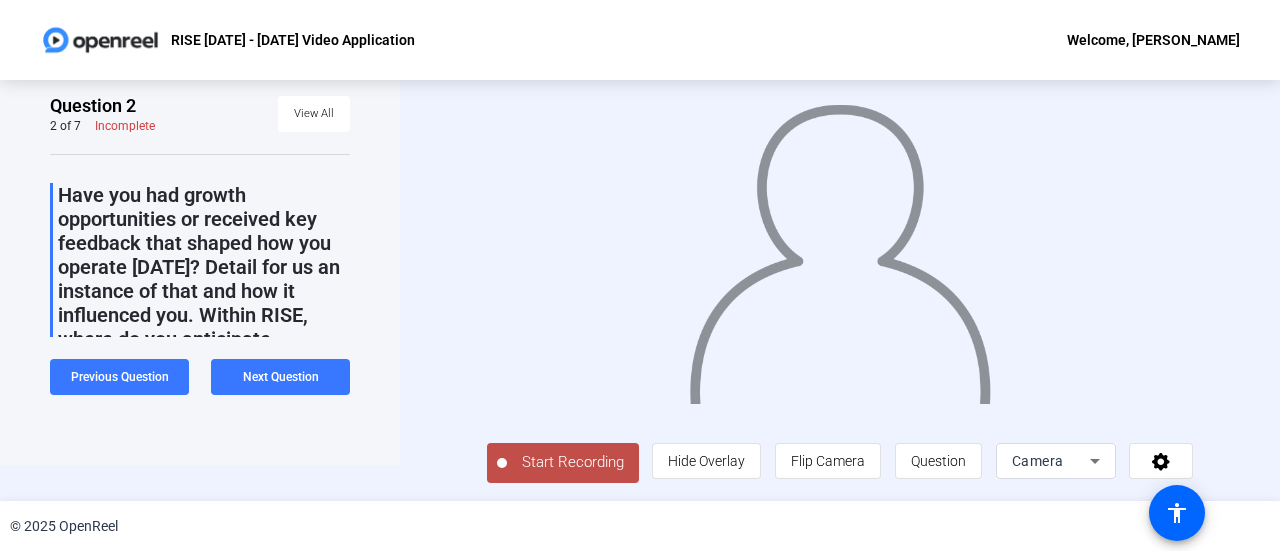 click on "Start Recording" 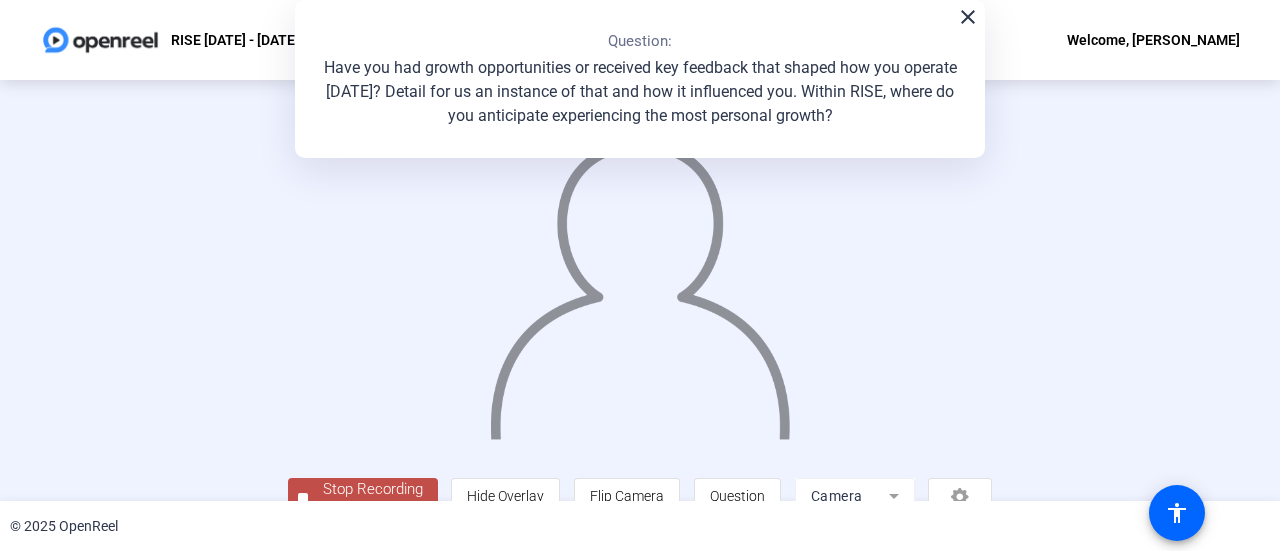 click on "close" 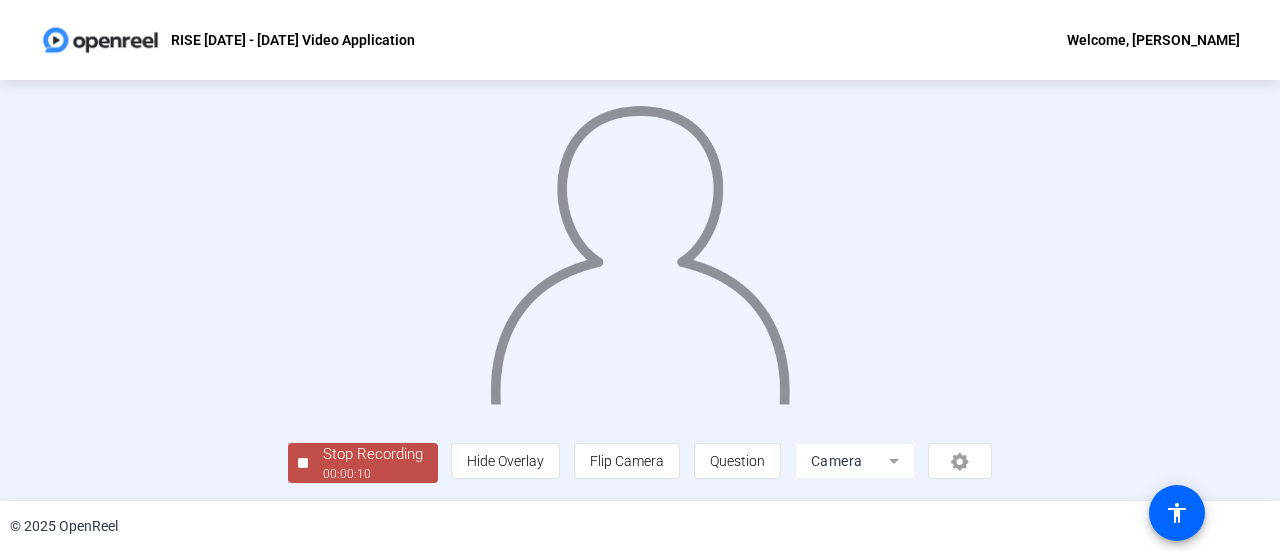 scroll, scrollTop: 140, scrollLeft: 0, axis: vertical 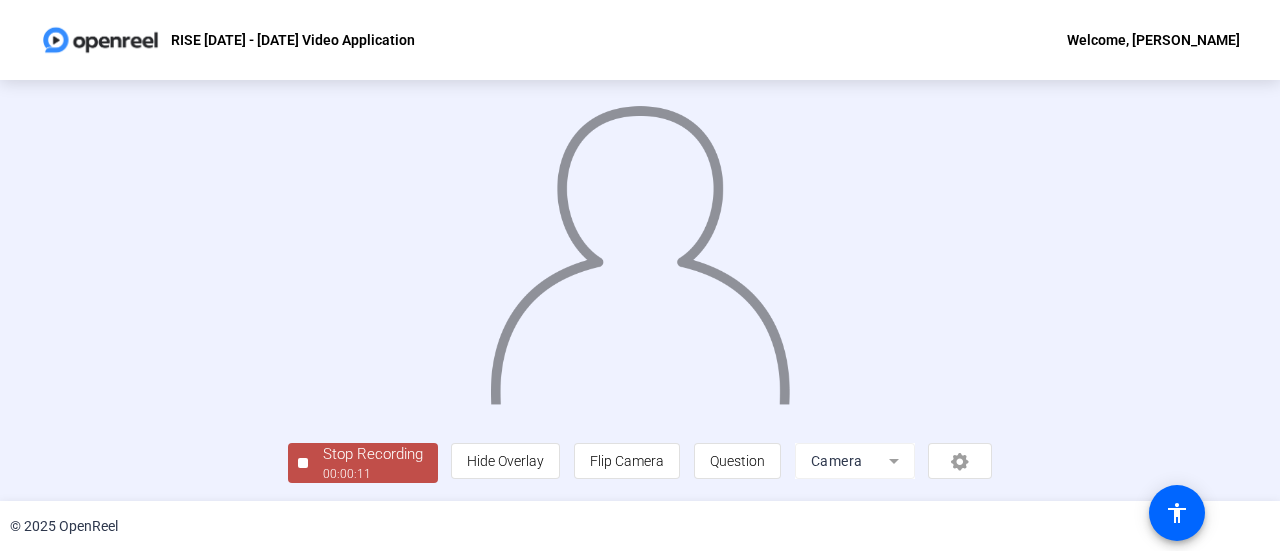 click on "Stop Recording" 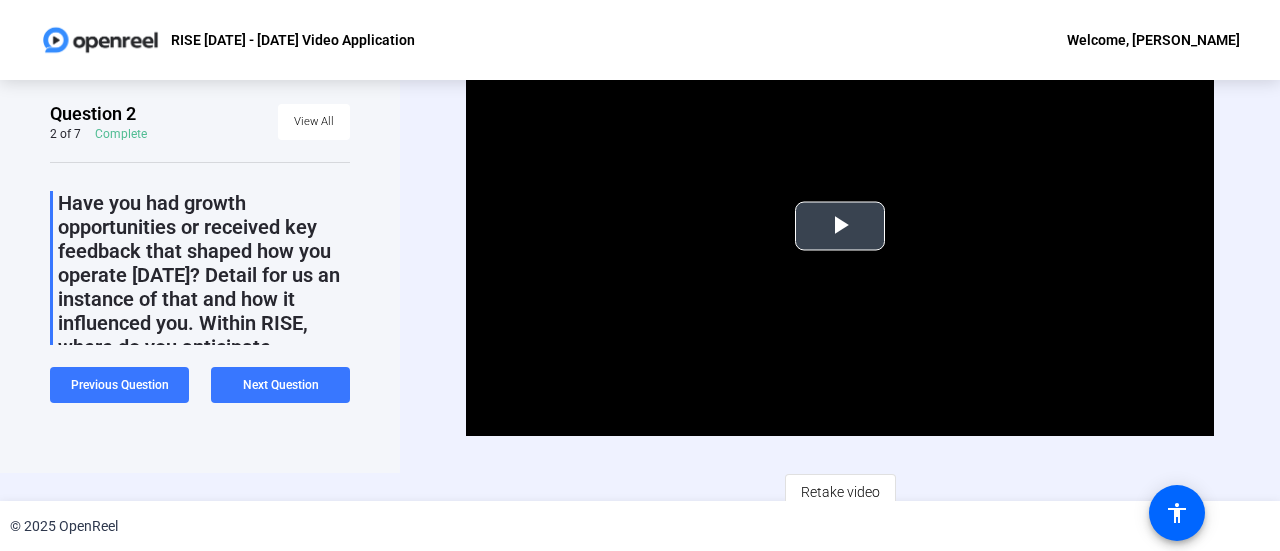 scroll, scrollTop: 40, scrollLeft: 0, axis: vertical 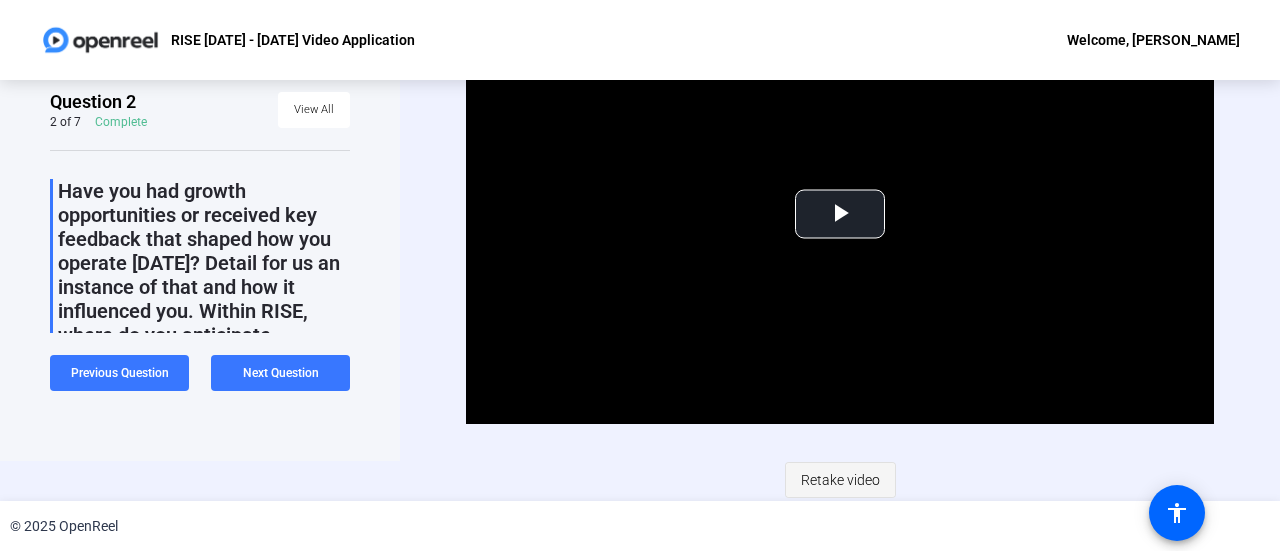 click on "Retake video" 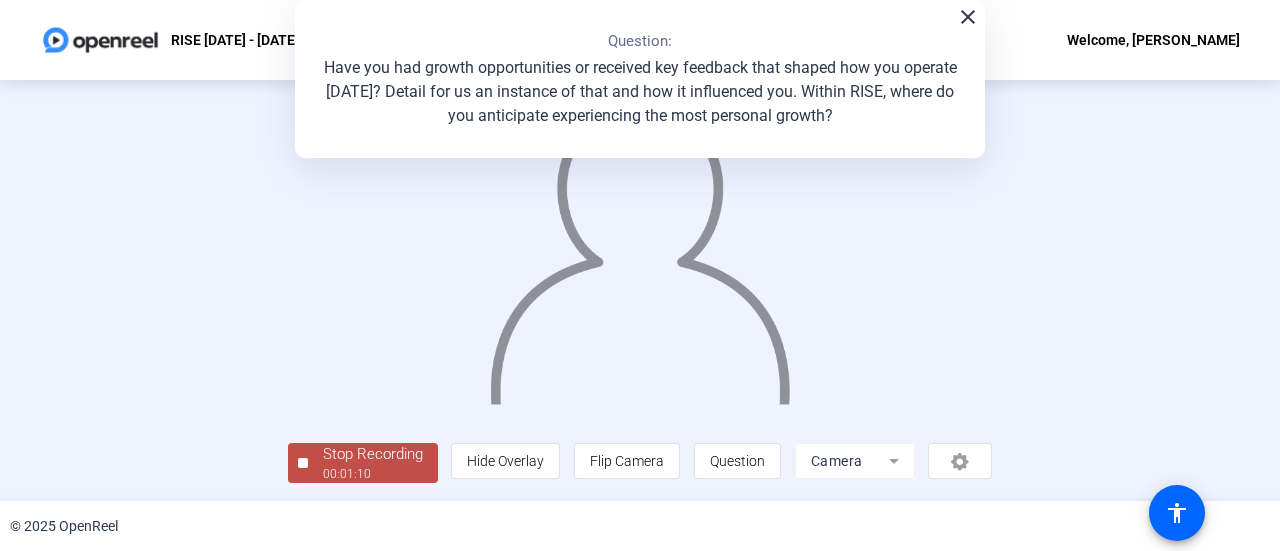 scroll, scrollTop: 140, scrollLeft: 0, axis: vertical 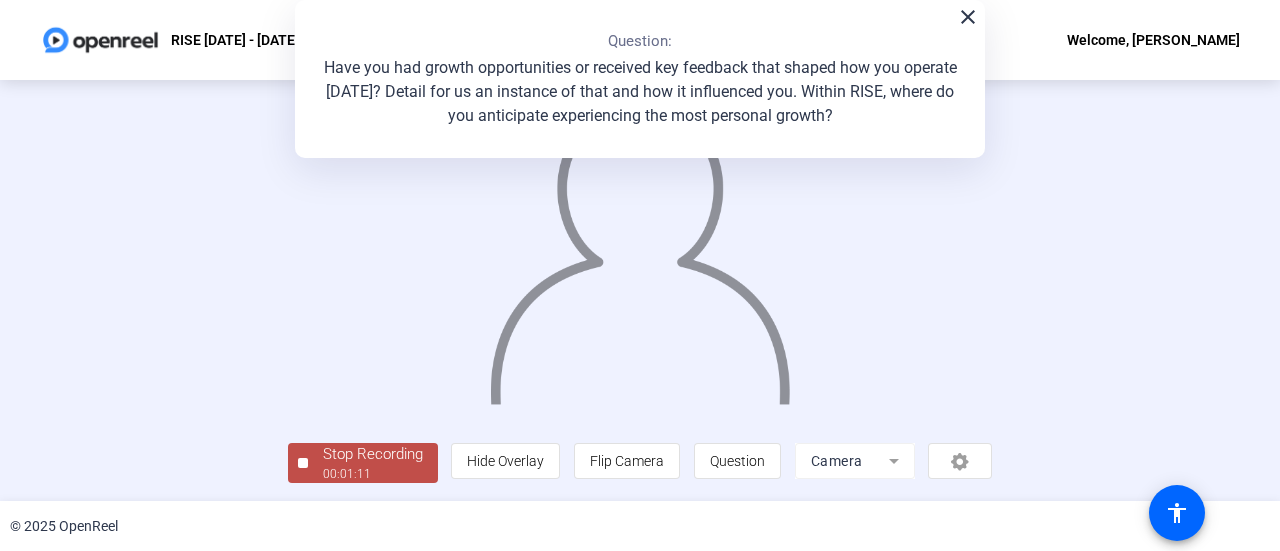 click on "Stop Recording" 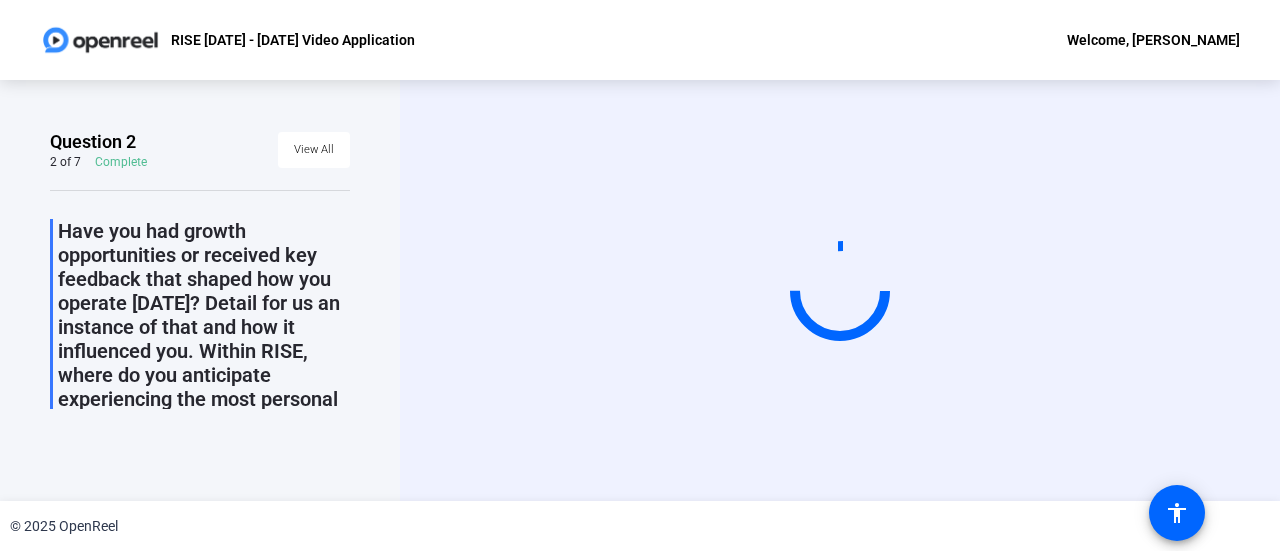 scroll, scrollTop: 0, scrollLeft: 0, axis: both 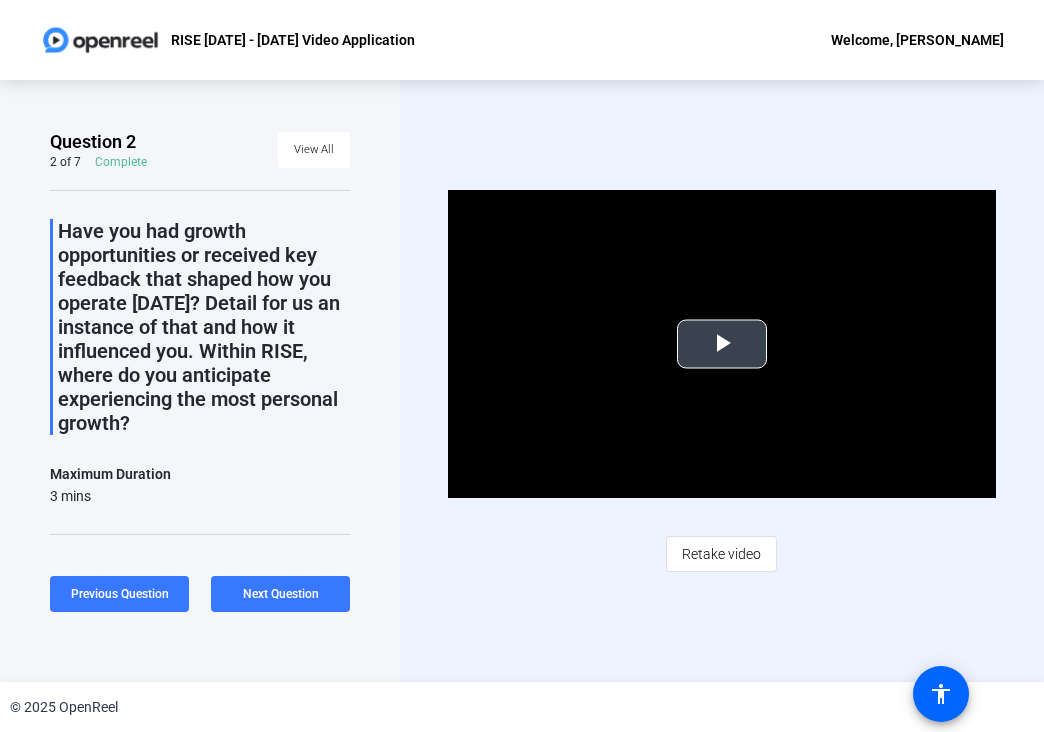 click at bounding box center (722, 344) 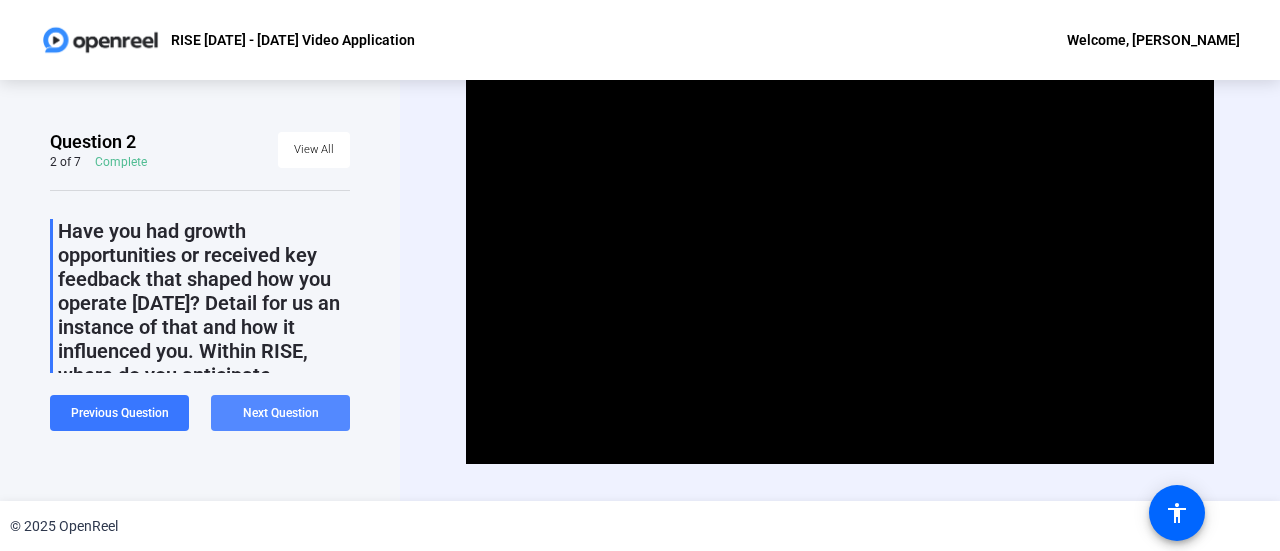 click on "Next Question" 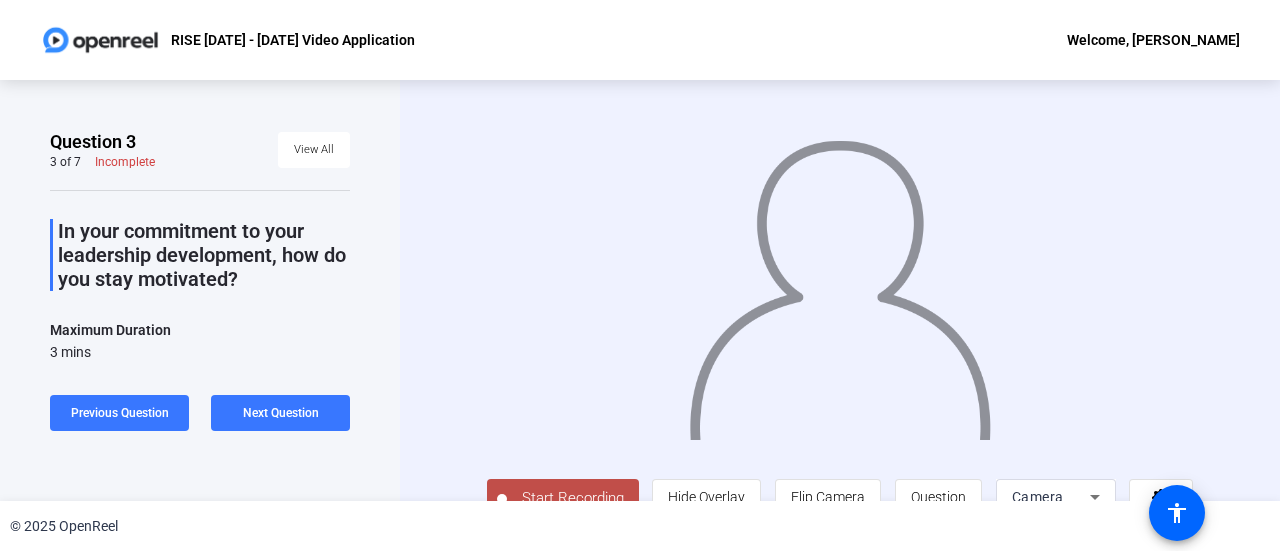 drag, startPoint x: 282, startPoint y: 284, endPoint x: 48, endPoint y: 229, distance: 240.37679 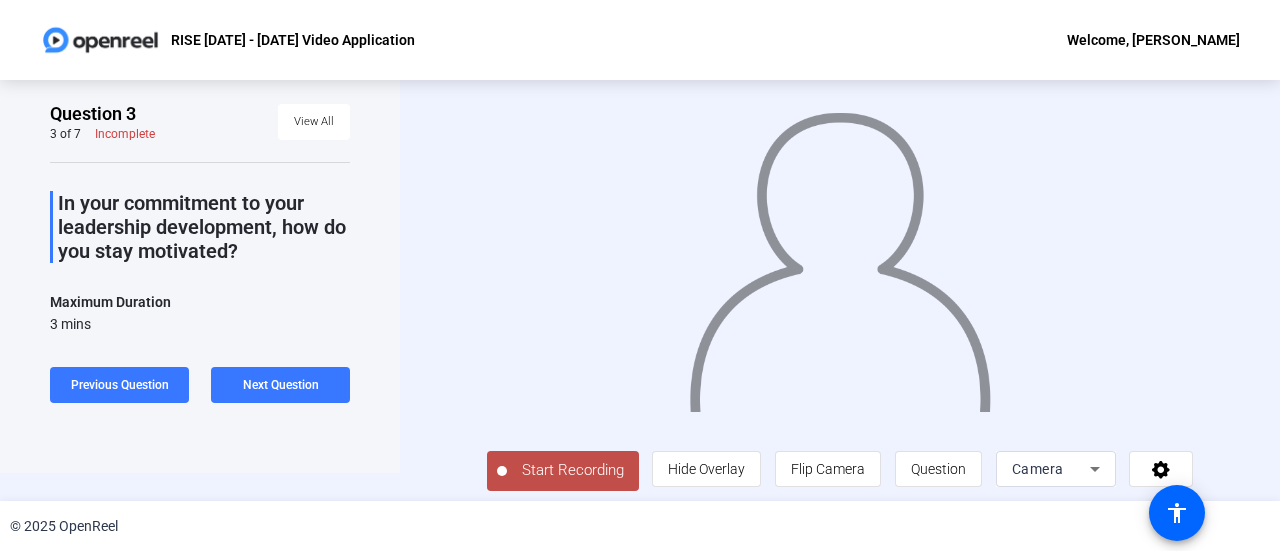 scroll, scrollTop: 44, scrollLeft: 0, axis: vertical 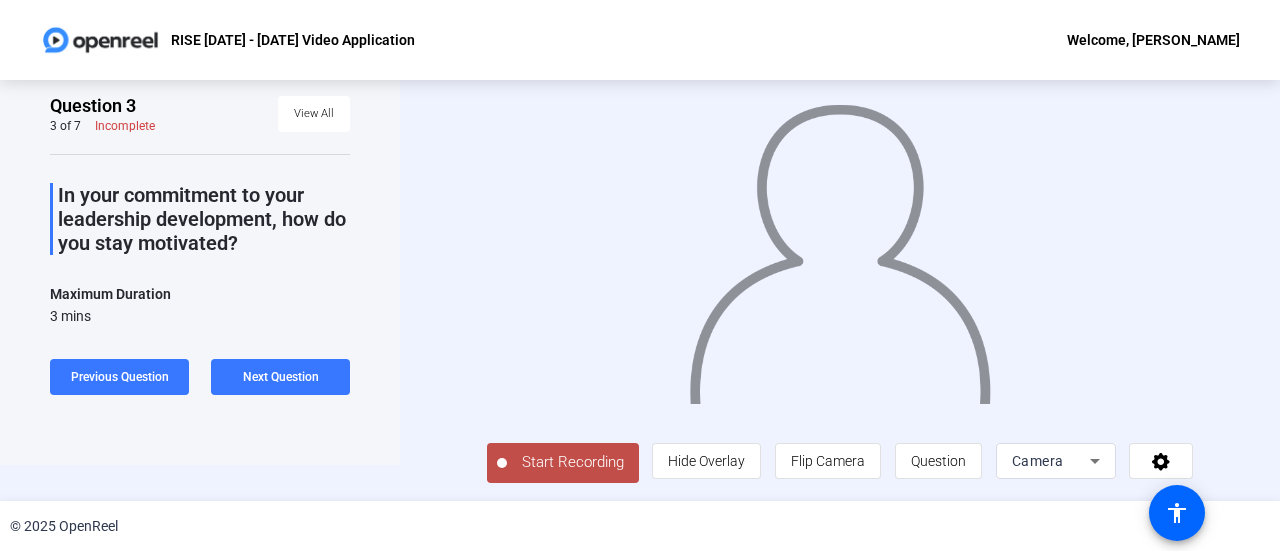 click on "Question 3 3 of 7  Incomplete  View All  In your commitment to your leadership development, how do you stay motivated?  Maximum Duration  3 mins   Start Recording  No recordings yet  Once you record a video it will show up here.  Tips:
You can retake a recording you don’t like
Pick a quiet and well-lit area to record
Be yourself! It doesn’t have to be perfect   Previous Question  Next Question" 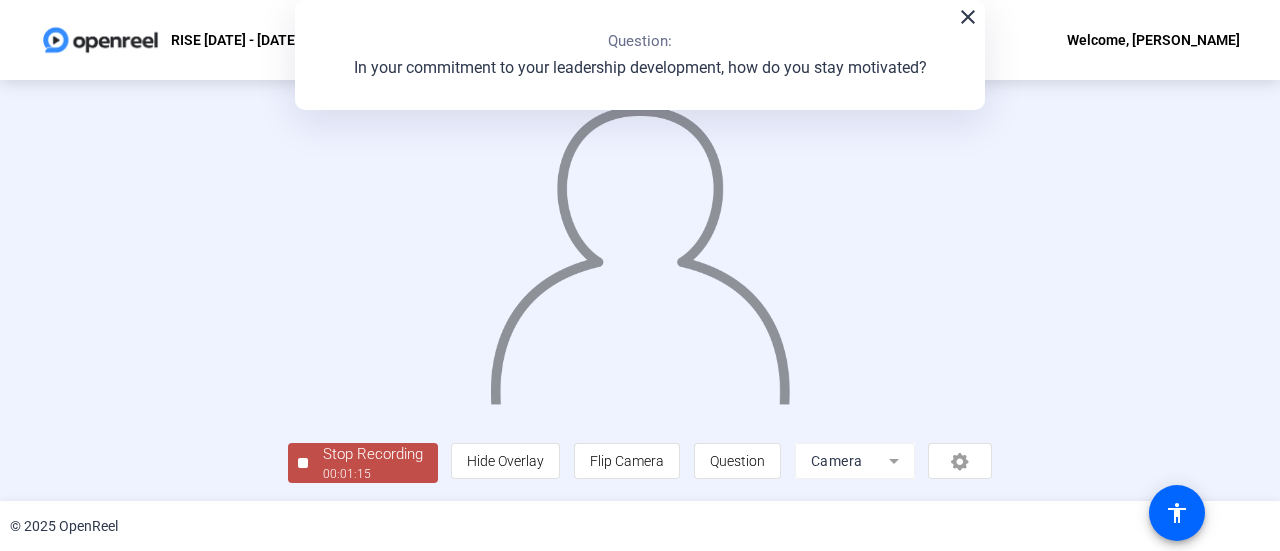 scroll, scrollTop: 140, scrollLeft: 0, axis: vertical 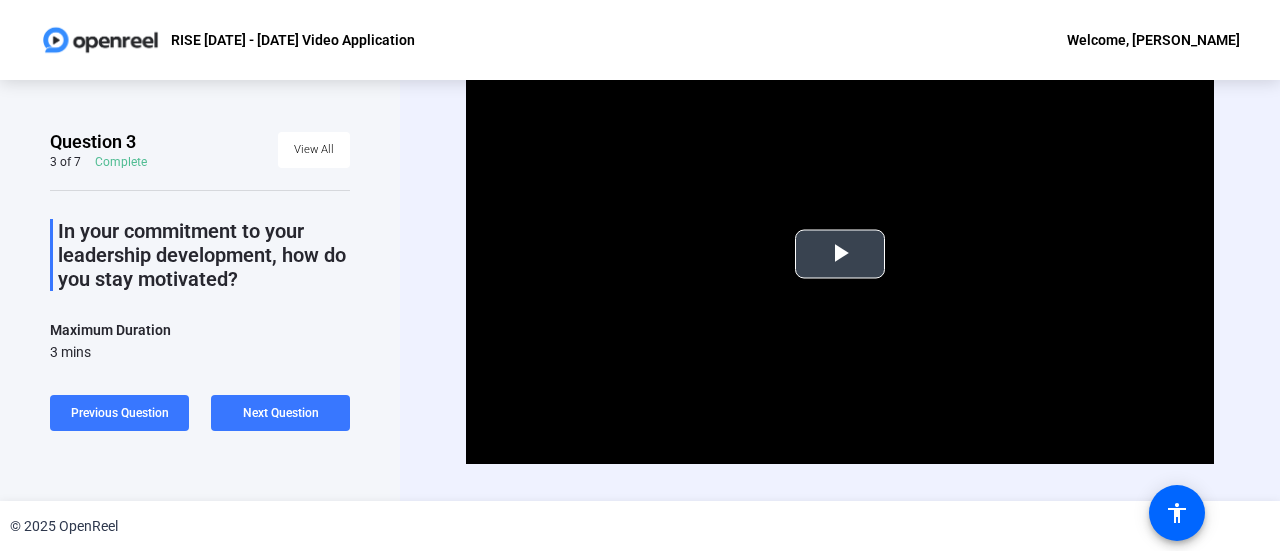 click at bounding box center [840, 254] 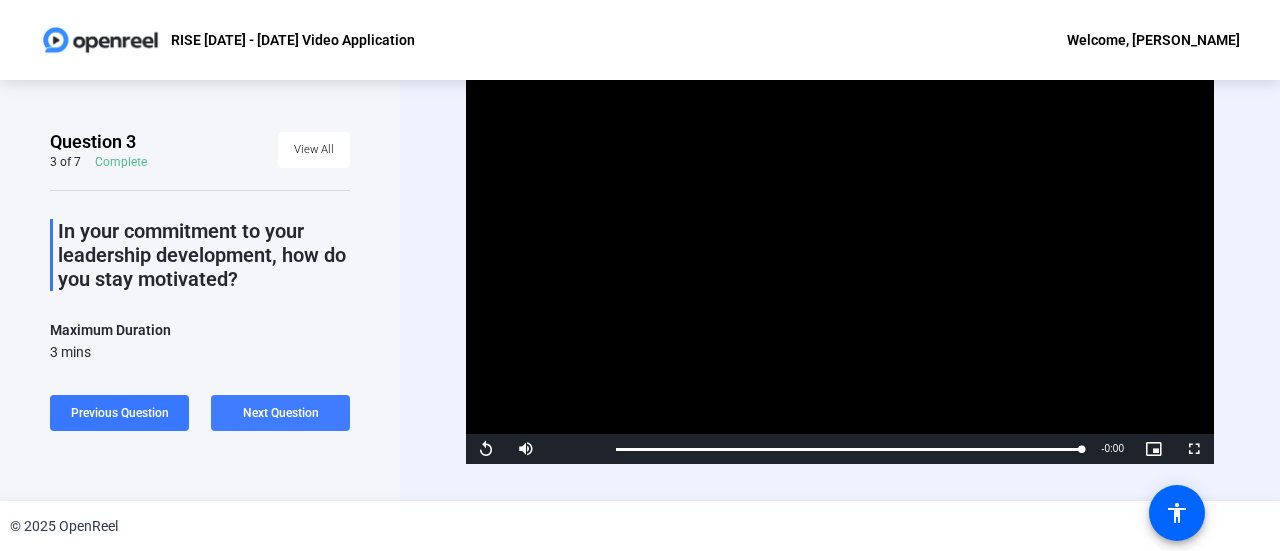 click on "Next Question" 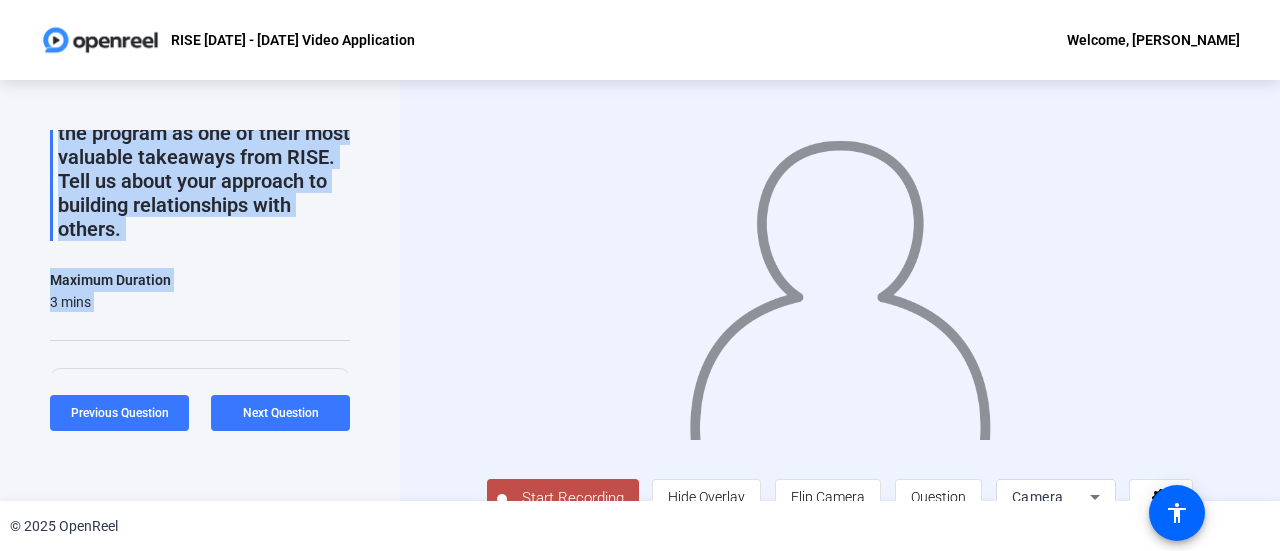 scroll, scrollTop: 151, scrollLeft: 0, axis: vertical 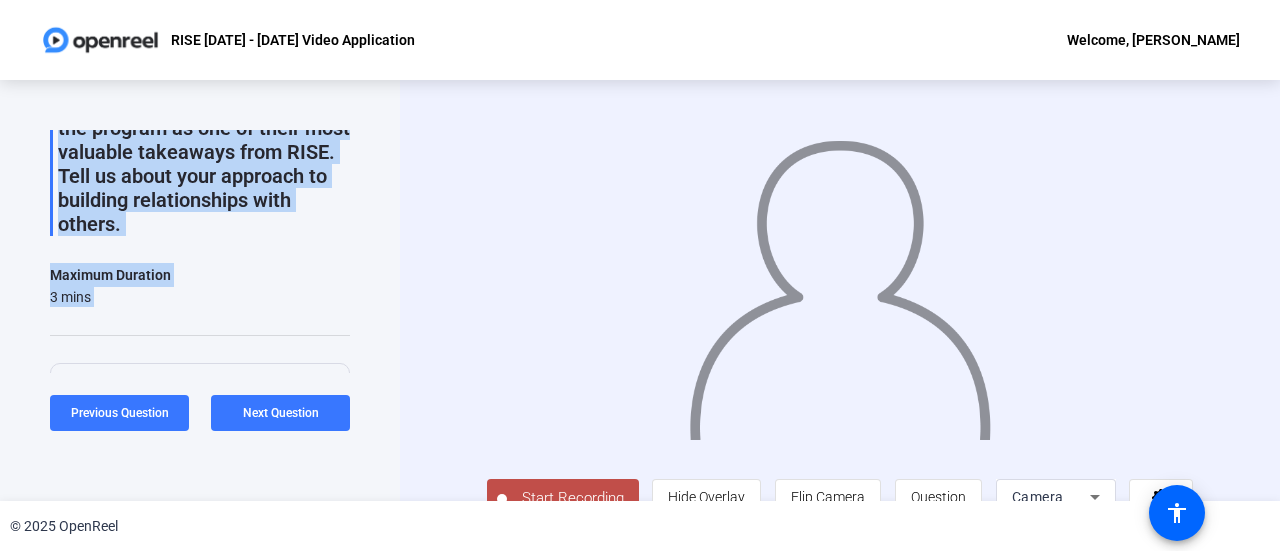 drag, startPoint x: 58, startPoint y: 223, endPoint x: 290, endPoint y: 227, distance: 232.03448 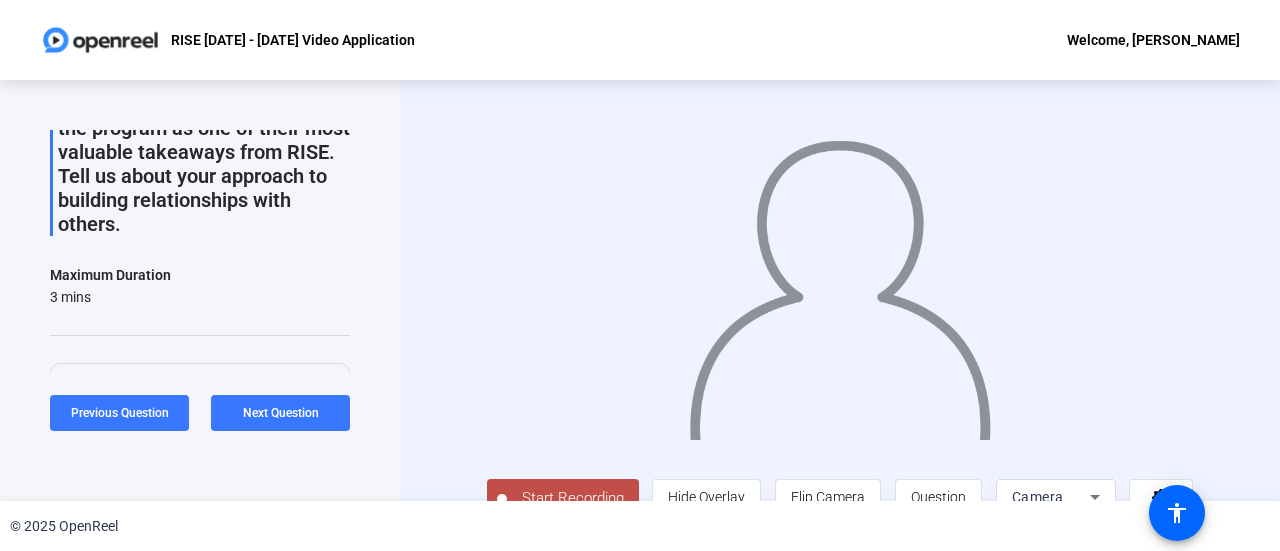 scroll, scrollTop: 51, scrollLeft: 0, axis: vertical 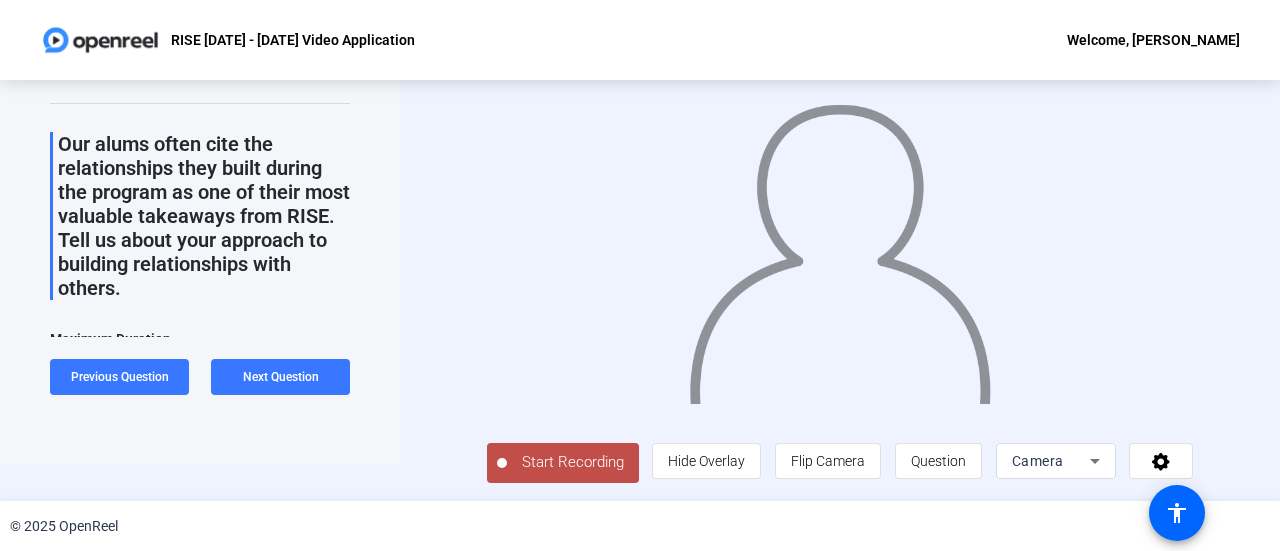 drag, startPoint x: 318, startPoint y: 284, endPoint x: 104, endPoint y: 139, distance: 258.4976 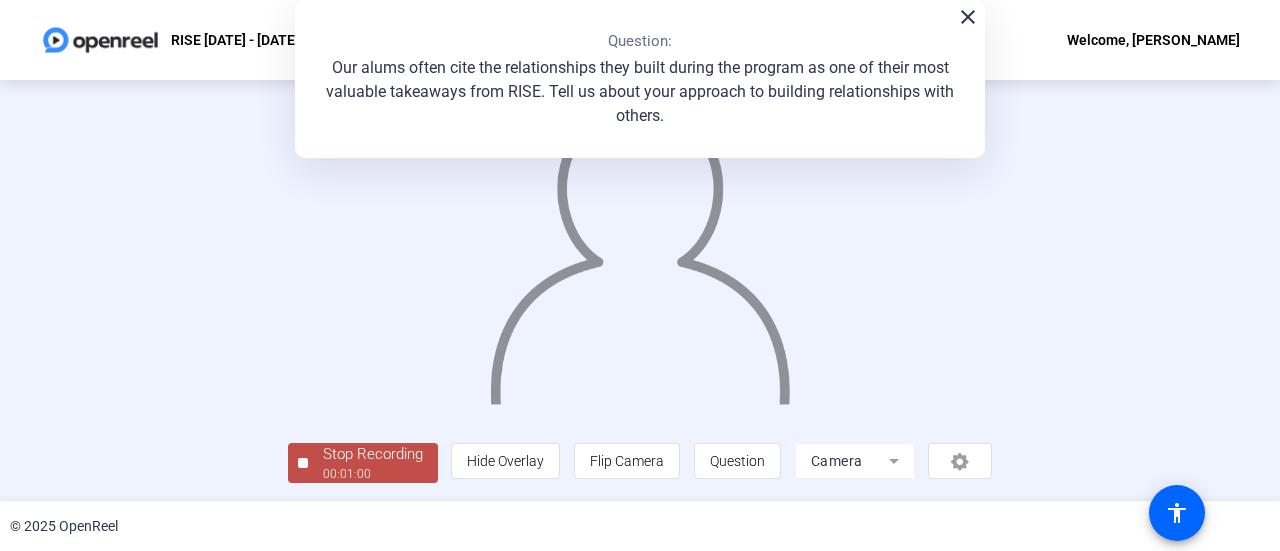scroll, scrollTop: 140, scrollLeft: 0, axis: vertical 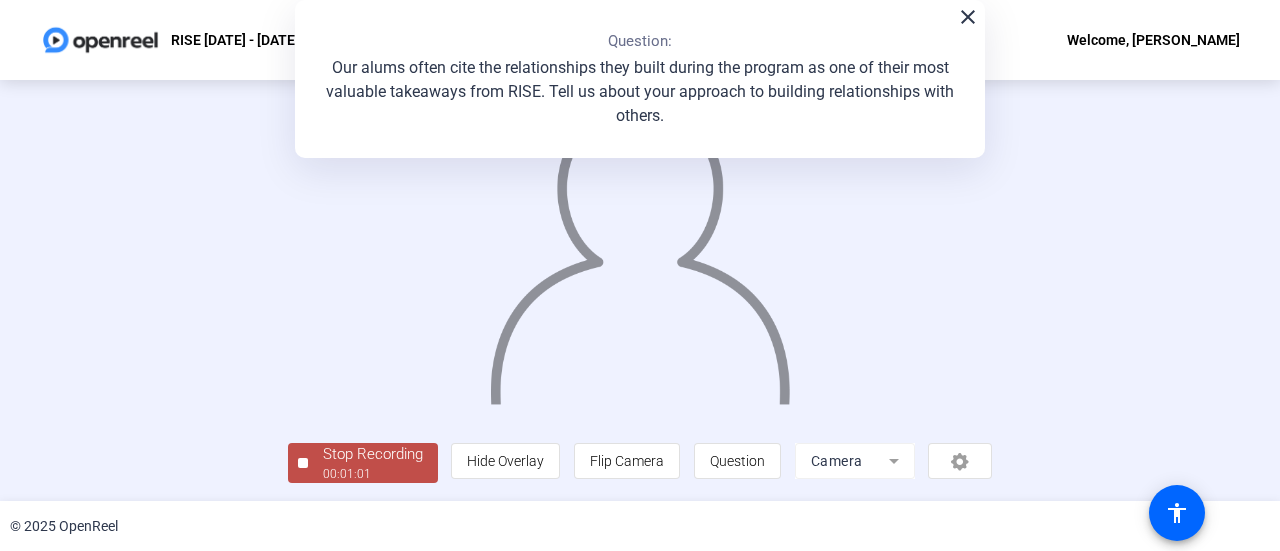 click on "Stop Recording" 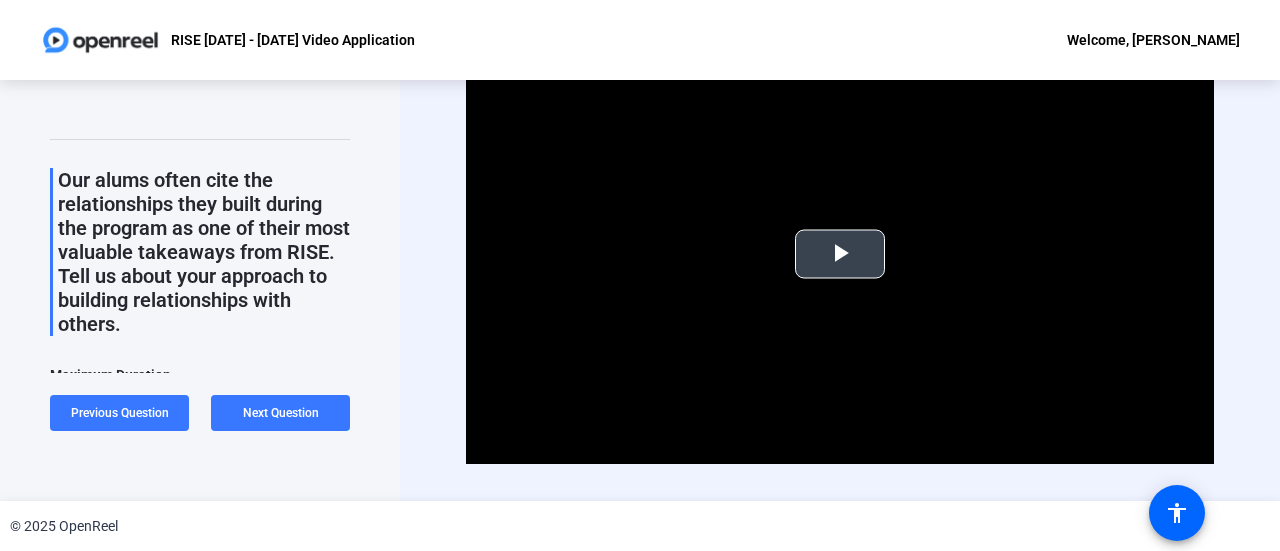 click at bounding box center (840, 254) 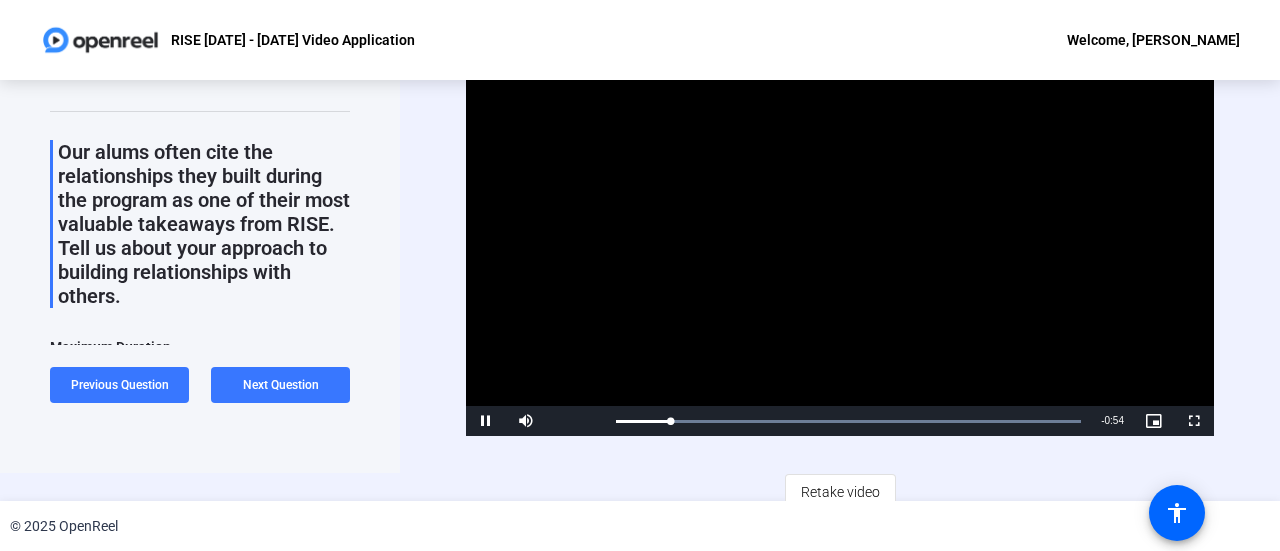 scroll, scrollTop: 40, scrollLeft: 0, axis: vertical 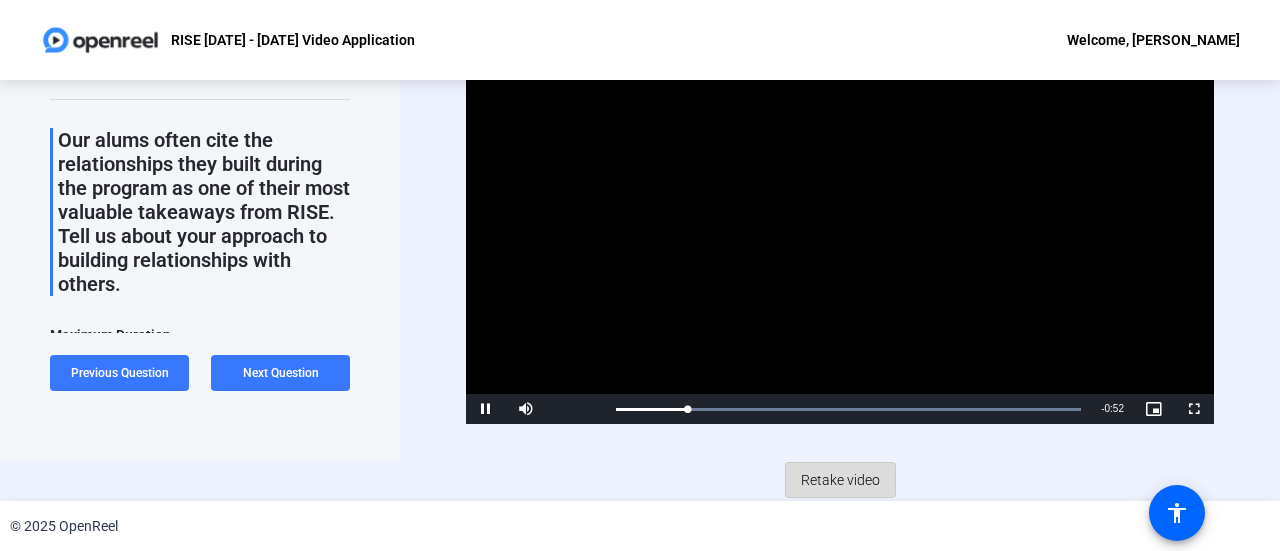 click on "Retake video" 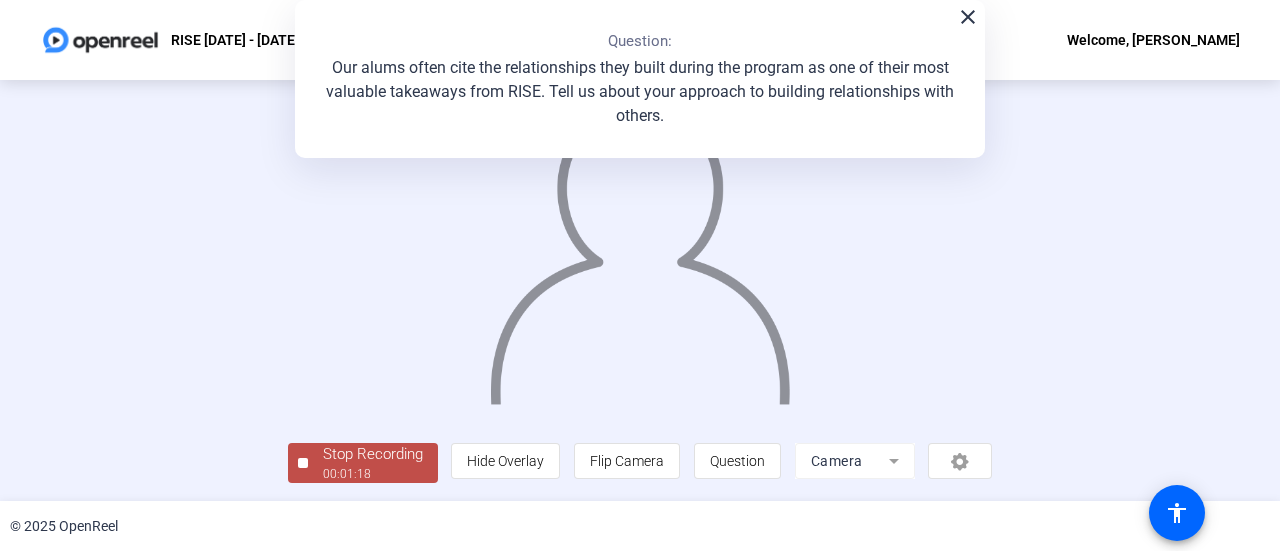 scroll, scrollTop: 140, scrollLeft: 0, axis: vertical 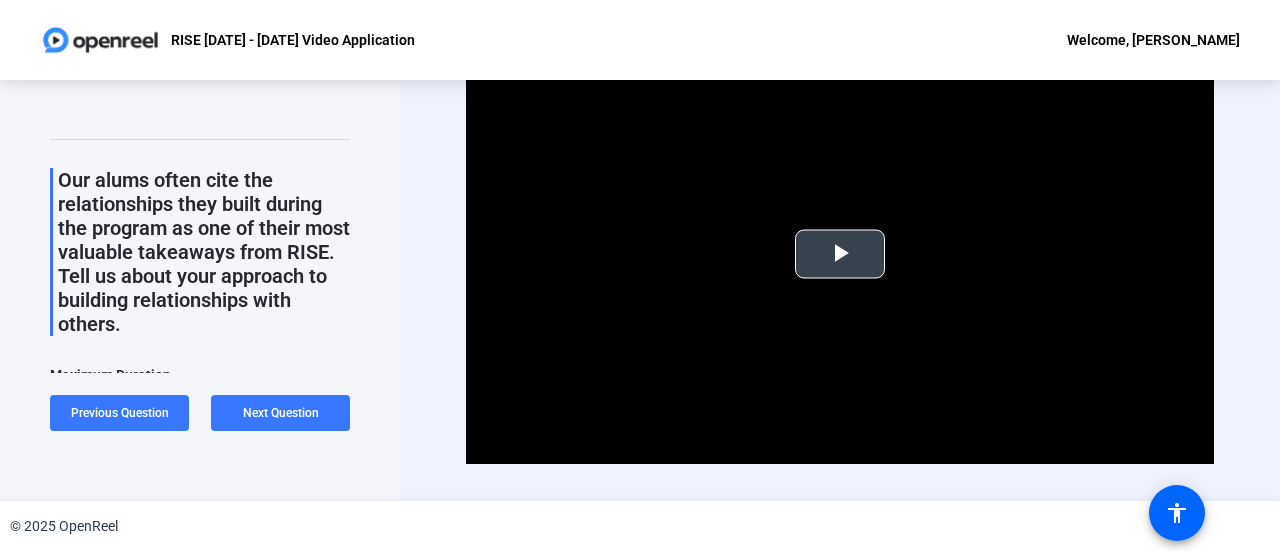 click at bounding box center (840, 254) 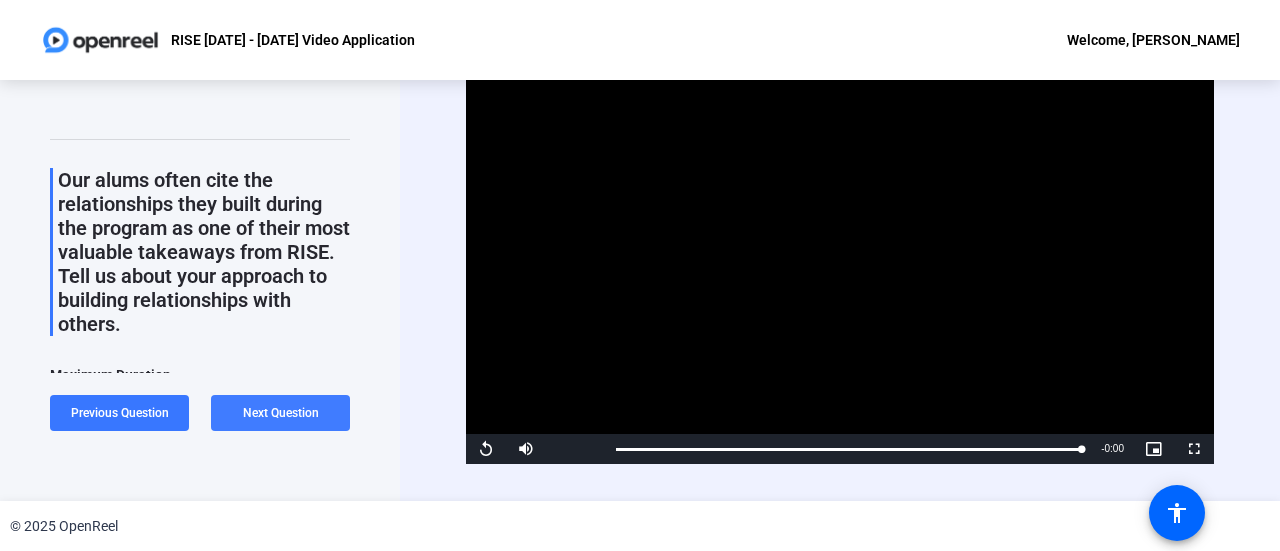 click on "Next Question" 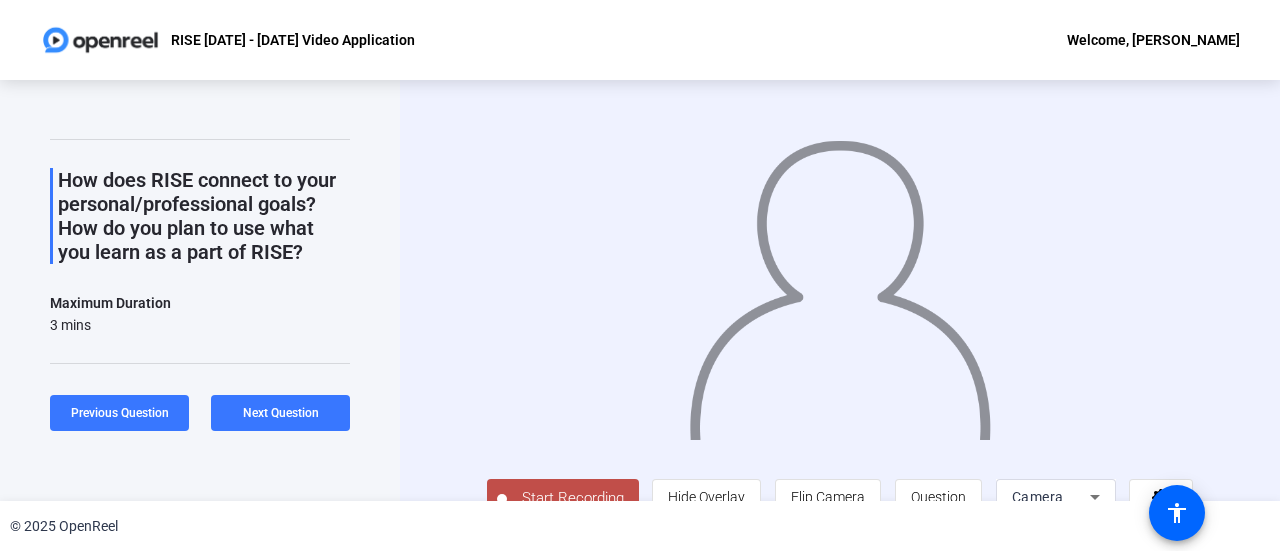 drag, startPoint x: 314, startPoint y: 255, endPoint x: 60, endPoint y: 181, distance: 264.56 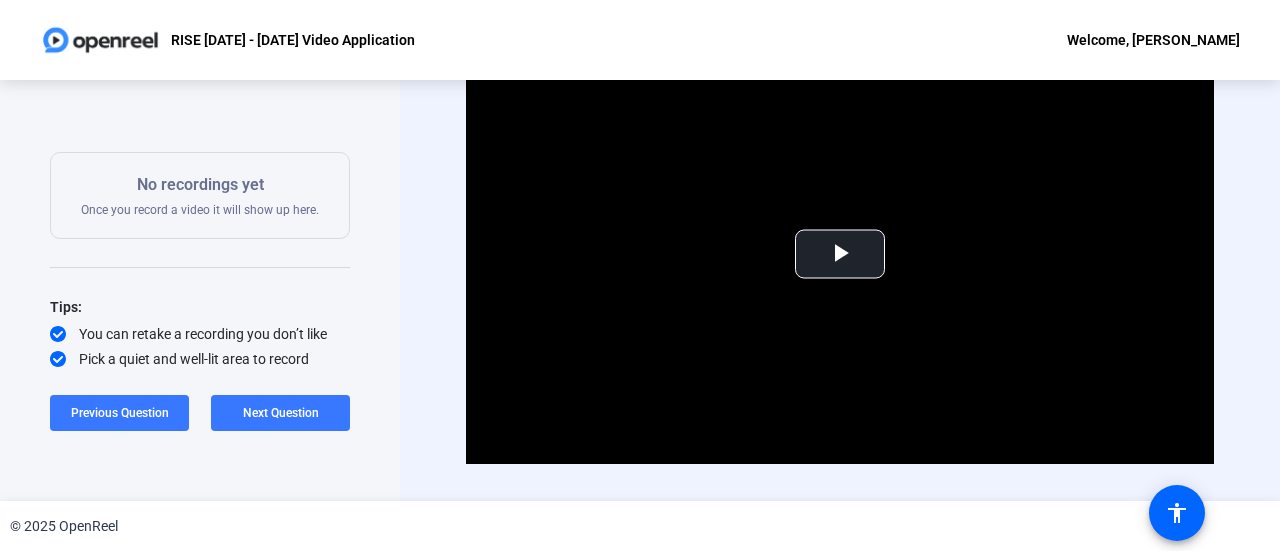 scroll, scrollTop: 309, scrollLeft: 0, axis: vertical 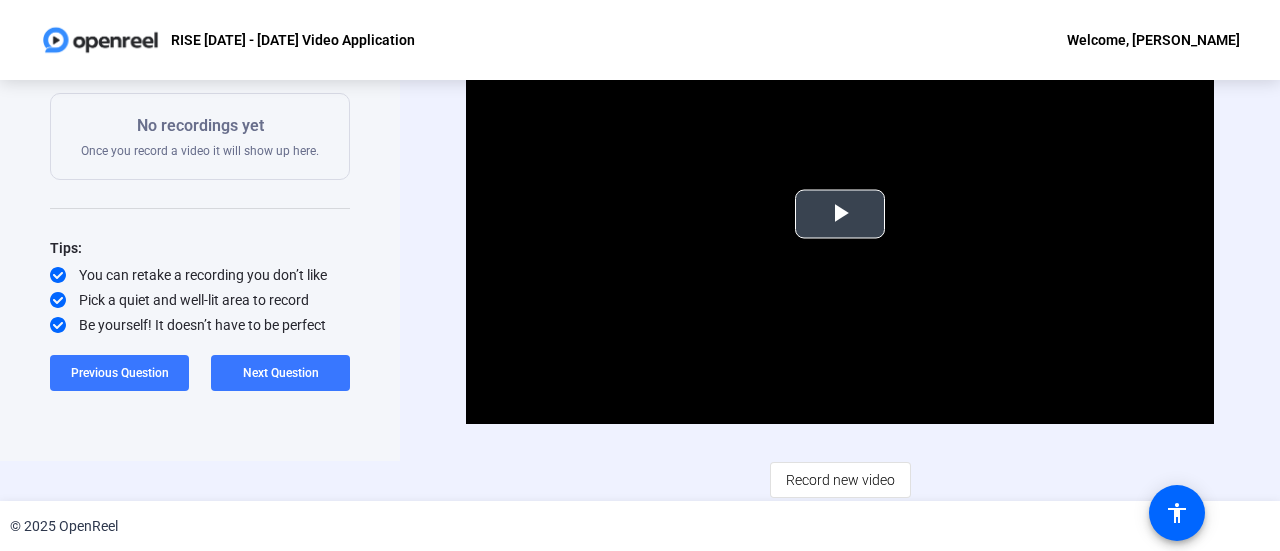 click at bounding box center [840, 214] 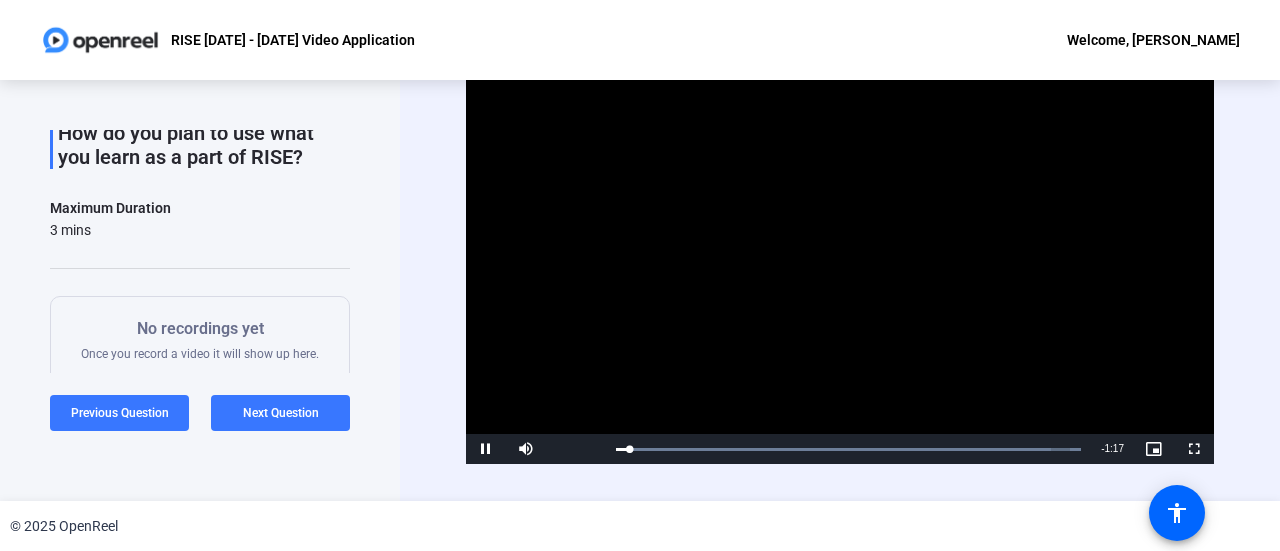 scroll, scrollTop: 0, scrollLeft: 0, axis: both 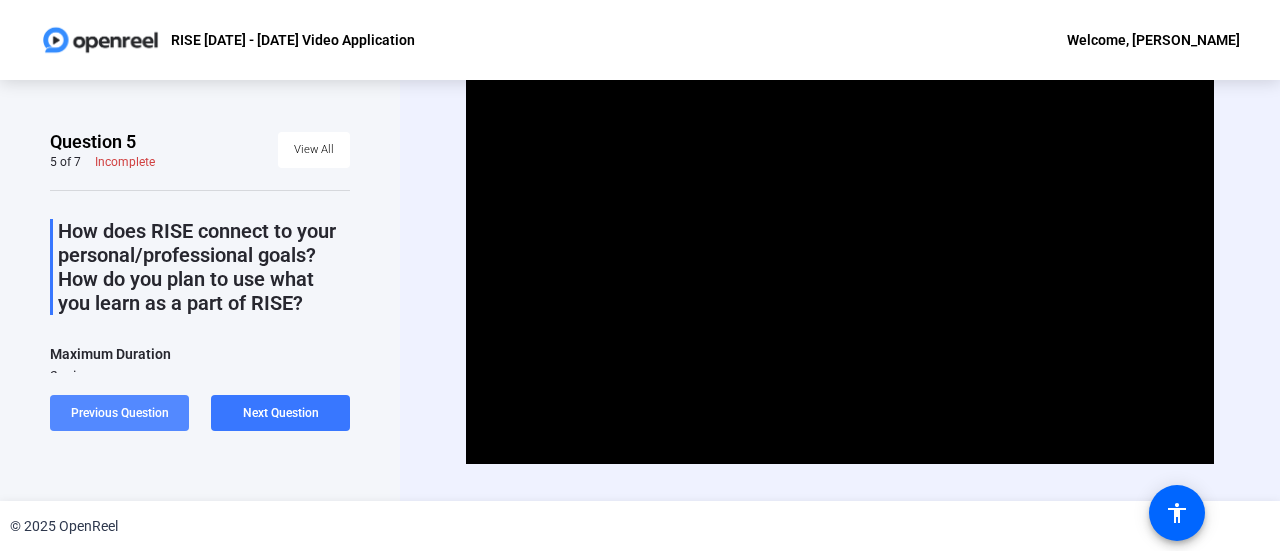 click on "Previous Question" 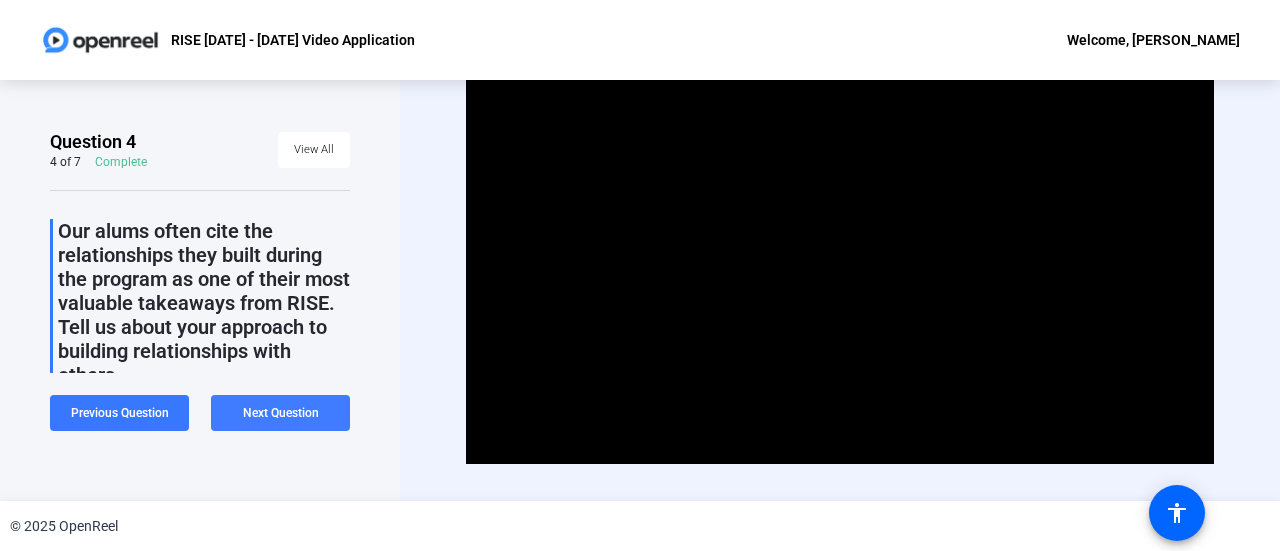 click on "Next Question" 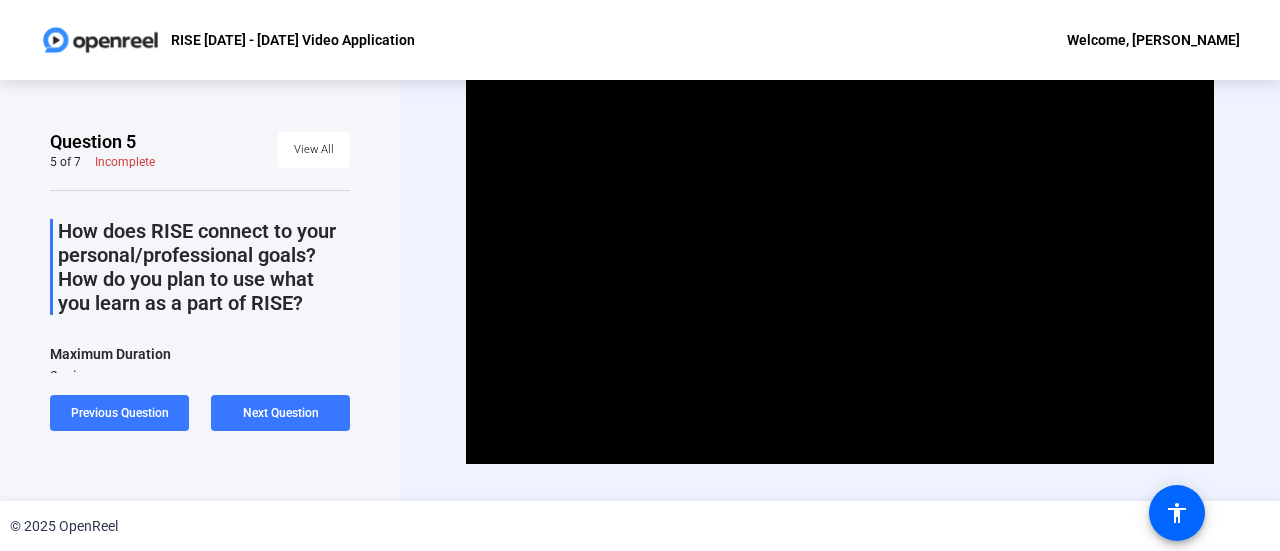 click on "How does RISE connect to your personal/professional goals? How do you plan to use what you learn as a part of RISE?" 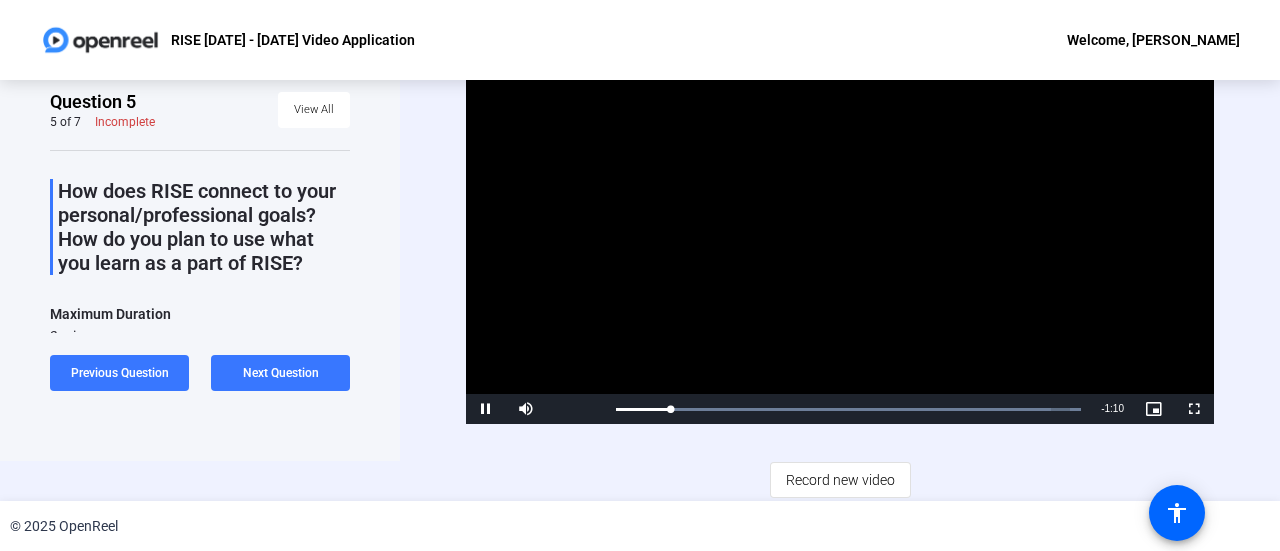 scroll, scrollTop: 0, scrollLeft: 0, axis: both 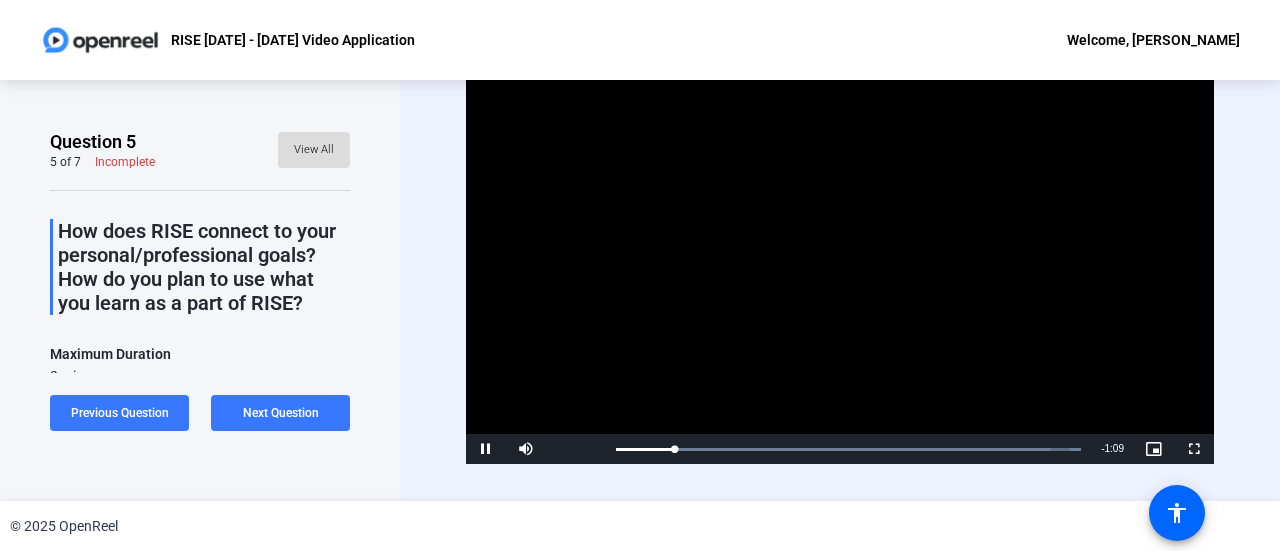 click on "View All" 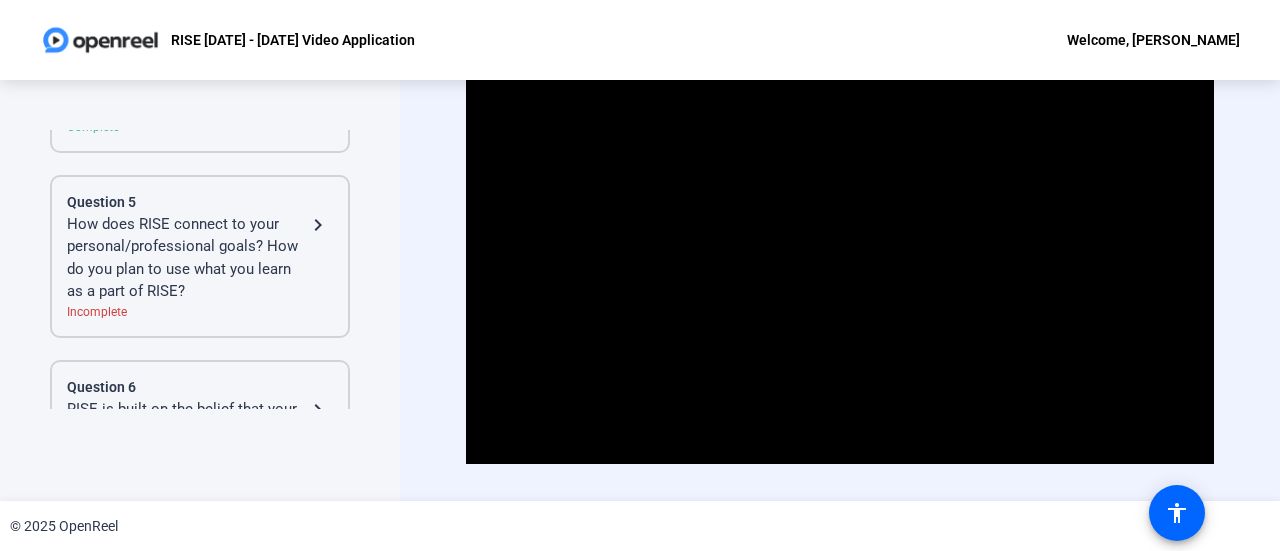 click on "How does RISE connect to your personal/professional goals? How do you plan to use what you learn as a part of RISE?" 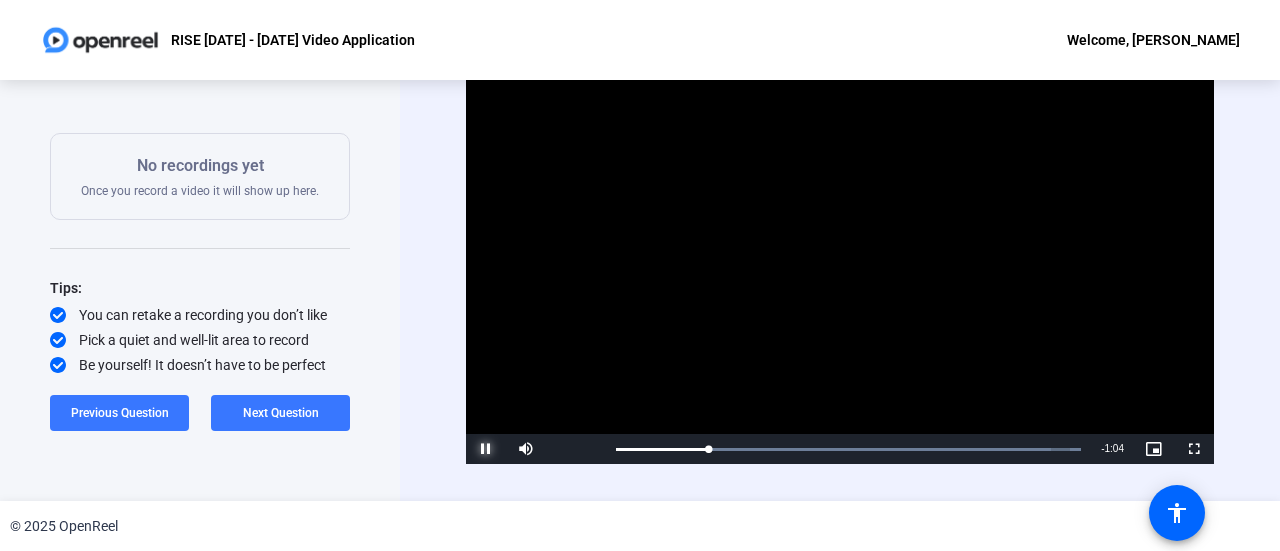 click at bounding box center (486, 449) 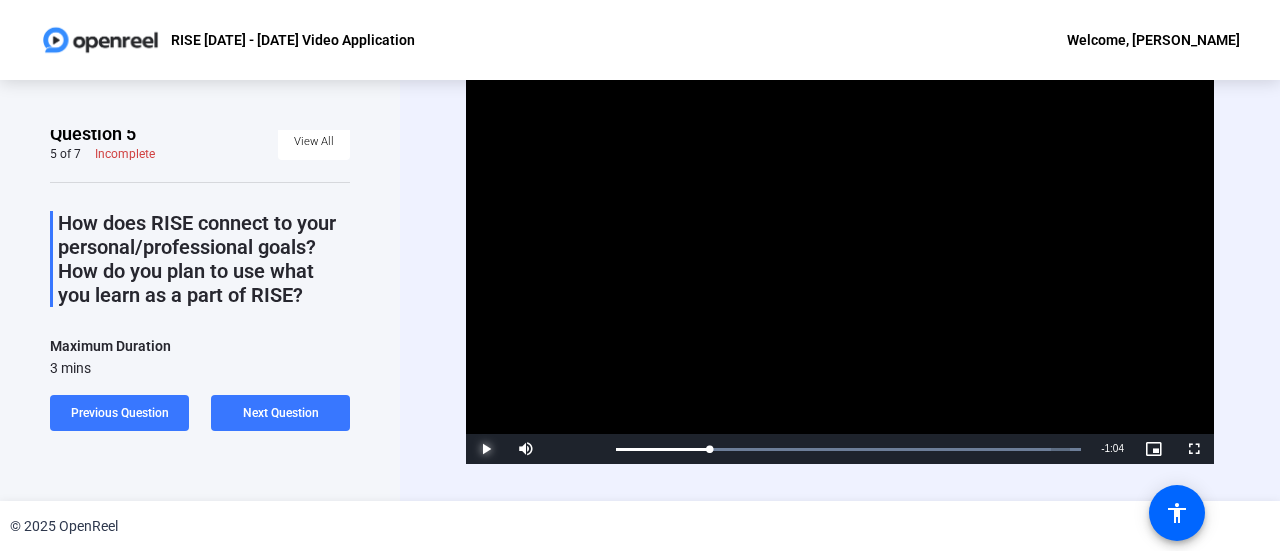 scroll, scrollTop: 0, scrollLeft: 0, axis: both 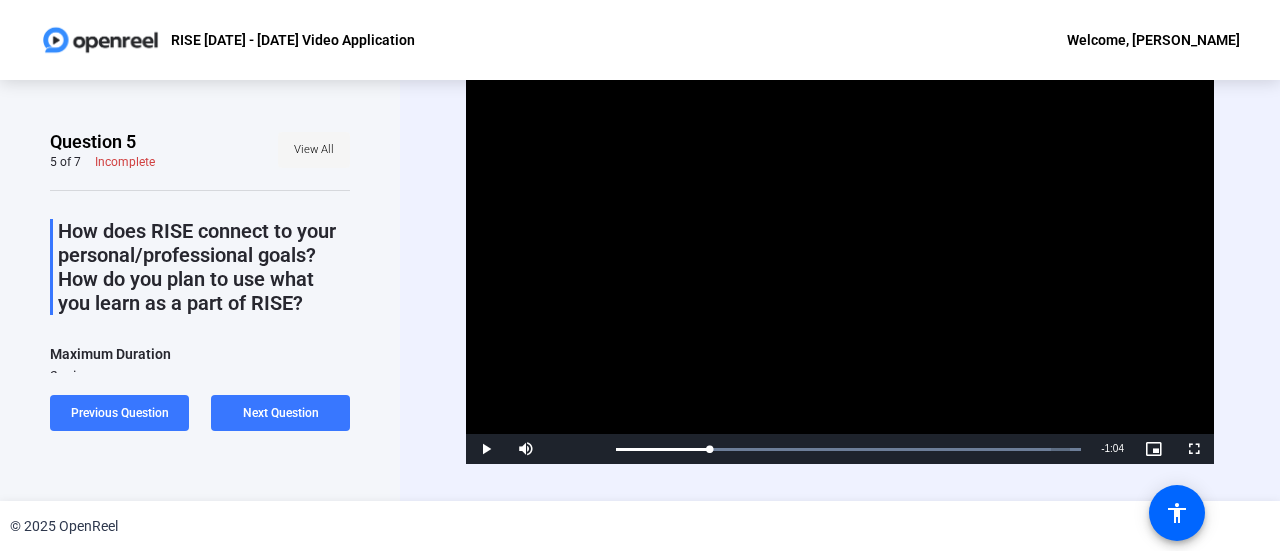 click on "View All" 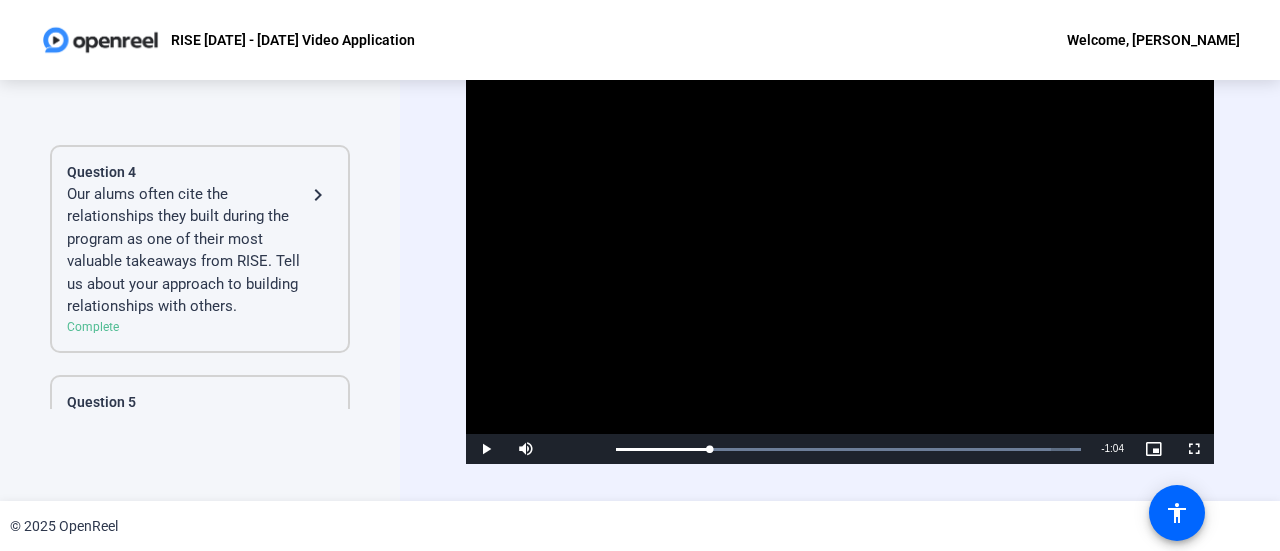 click on "Our alums often cite the relationships they built during the program as one of their most valuable takeaways from RISE. Tell us about your approach to building relationships with others." 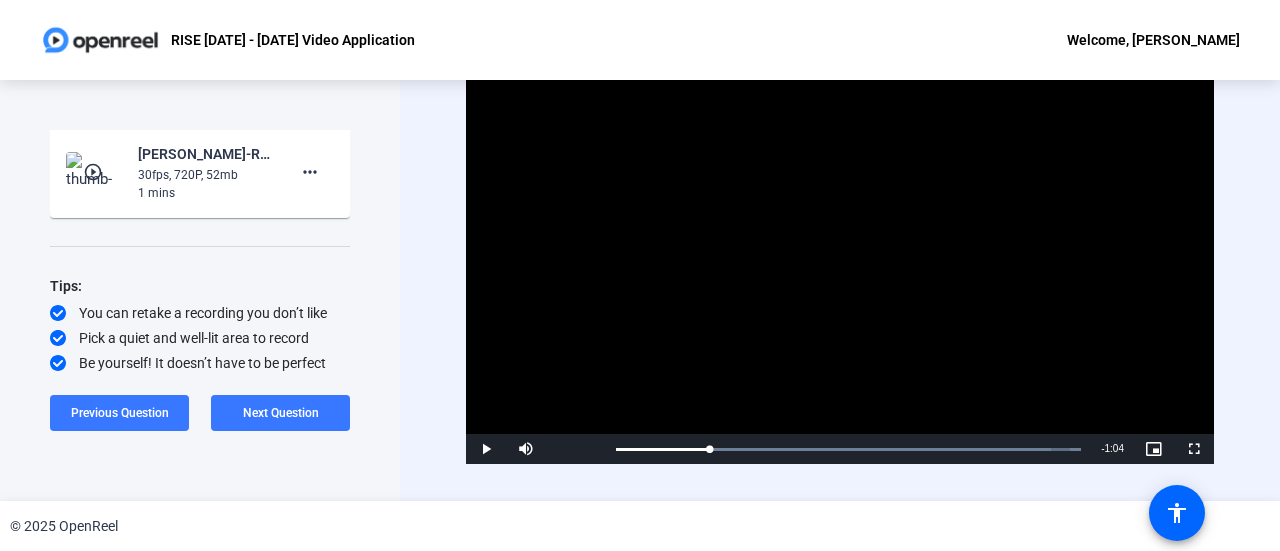 scroll, scrollTop: 386, scrollLeft: 0, axis: vertical 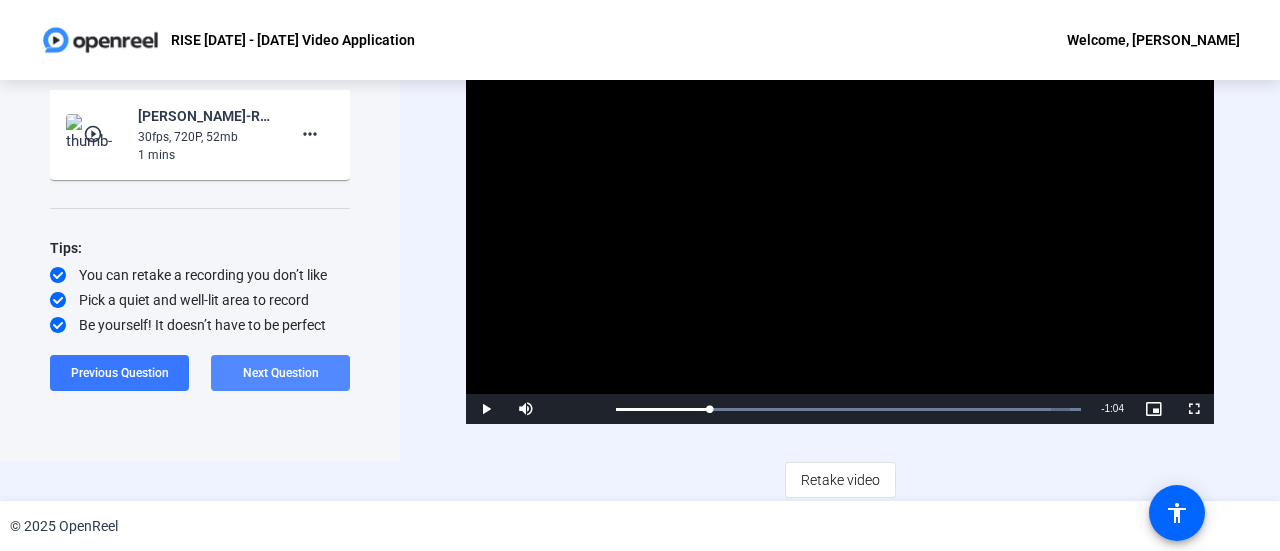 click 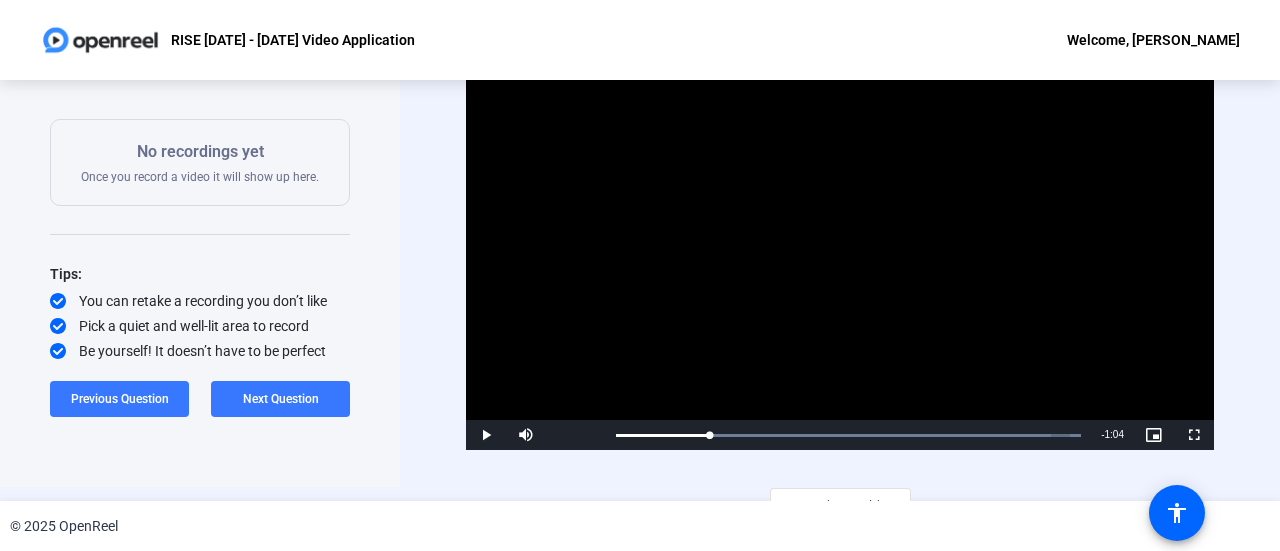 scroll, scrollTop: 0, scrollLeft: 0, axis: both 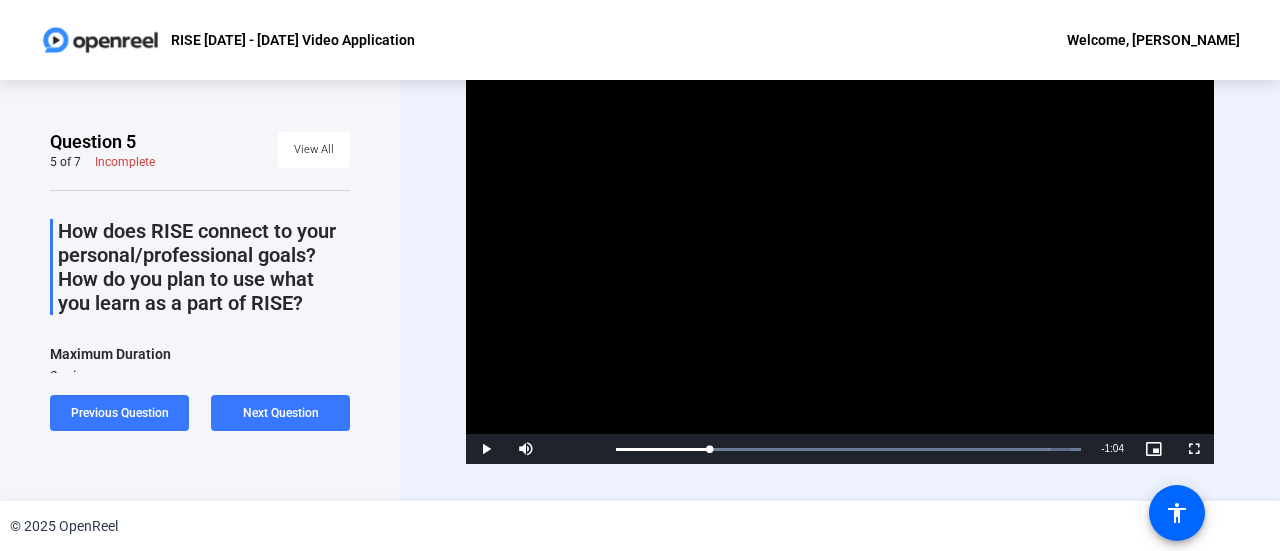 click on "How does RISE connect to your personal/professional goals? How do you plan to use what you learn as a part of RISE?" 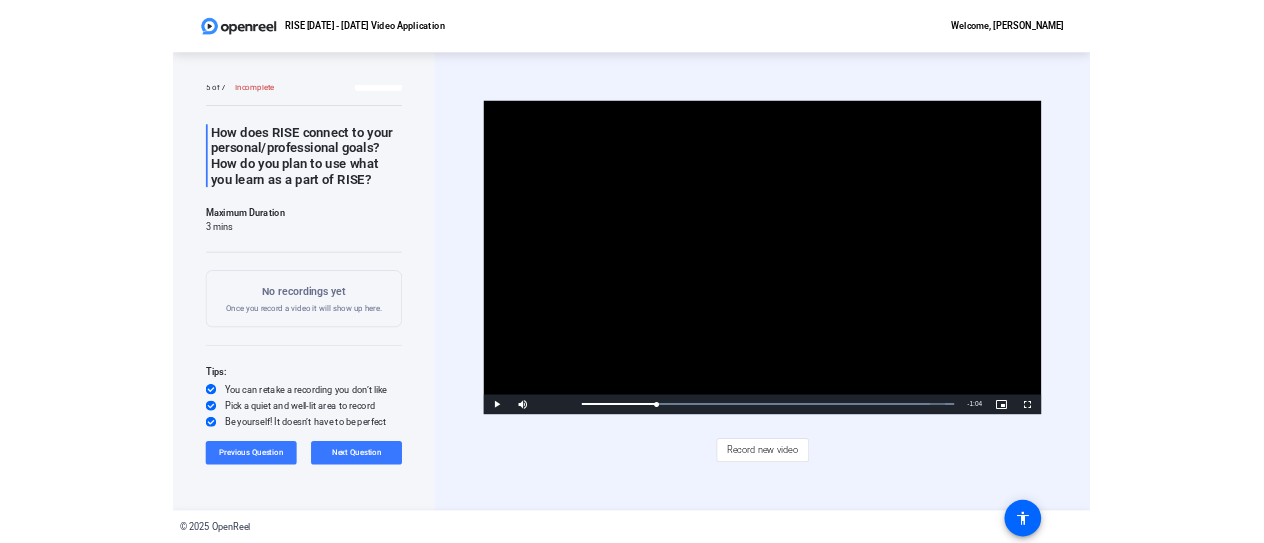 scroll, scrollTop: 0, scrollLeft: 0, axis: both 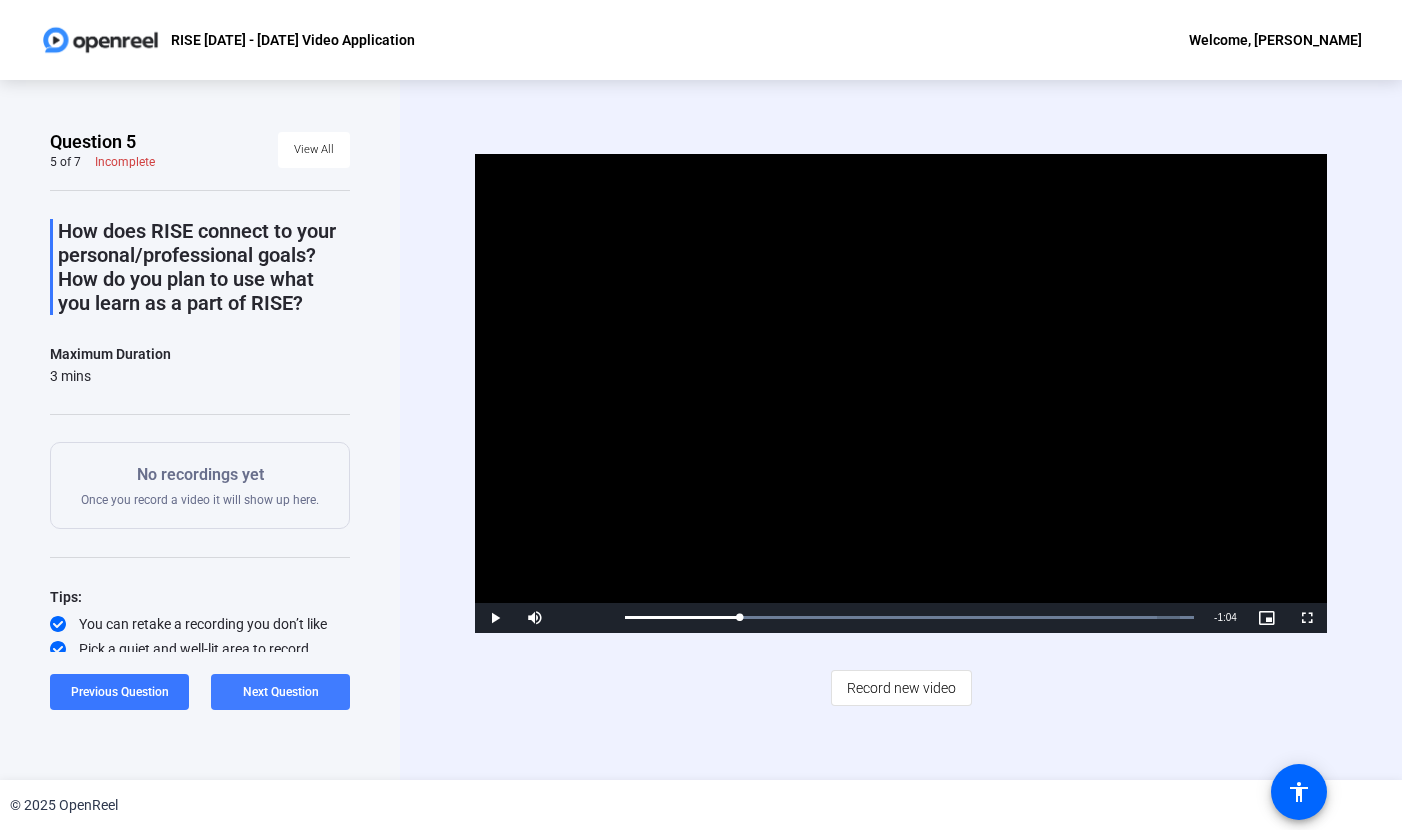 click on "Next Question" 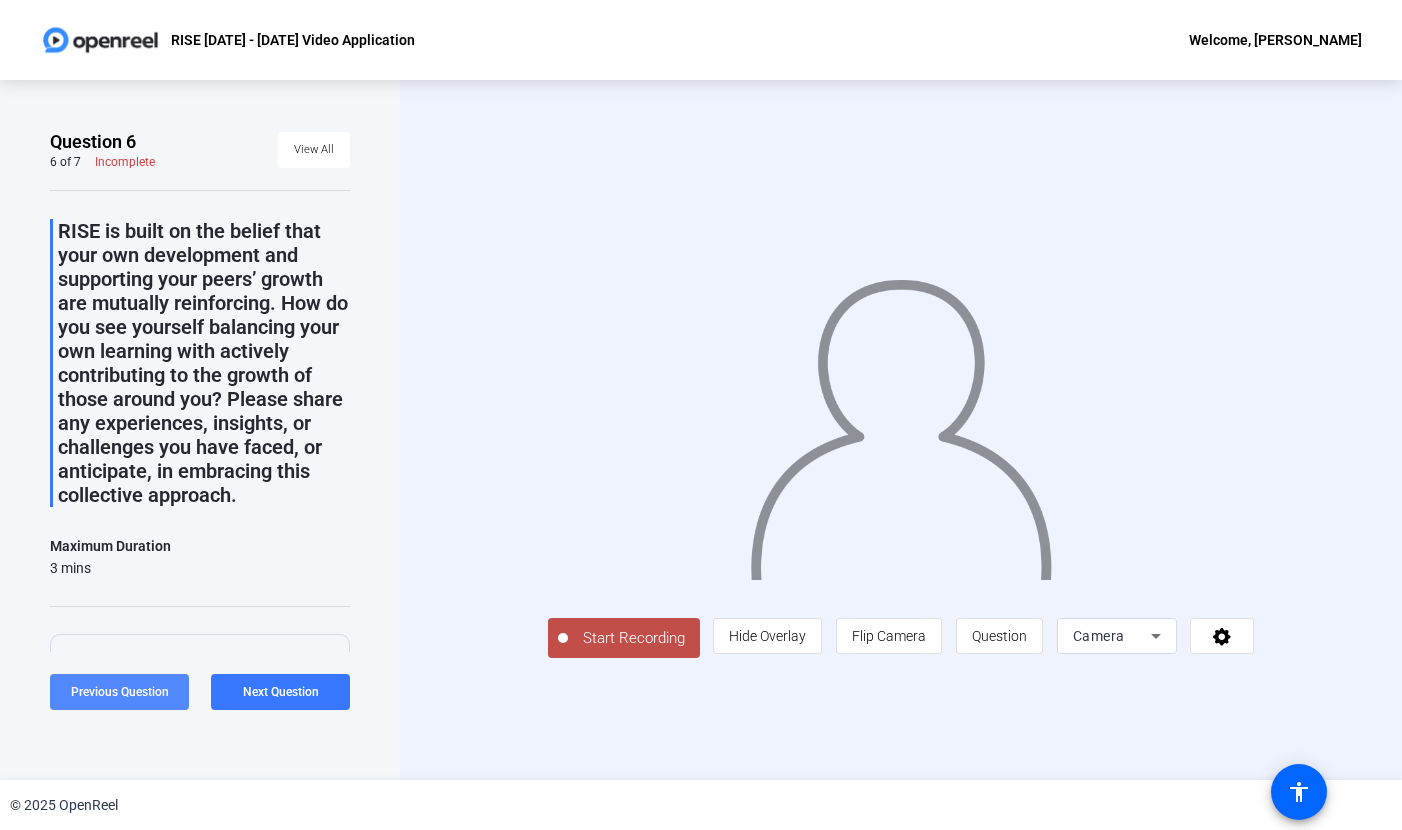 click 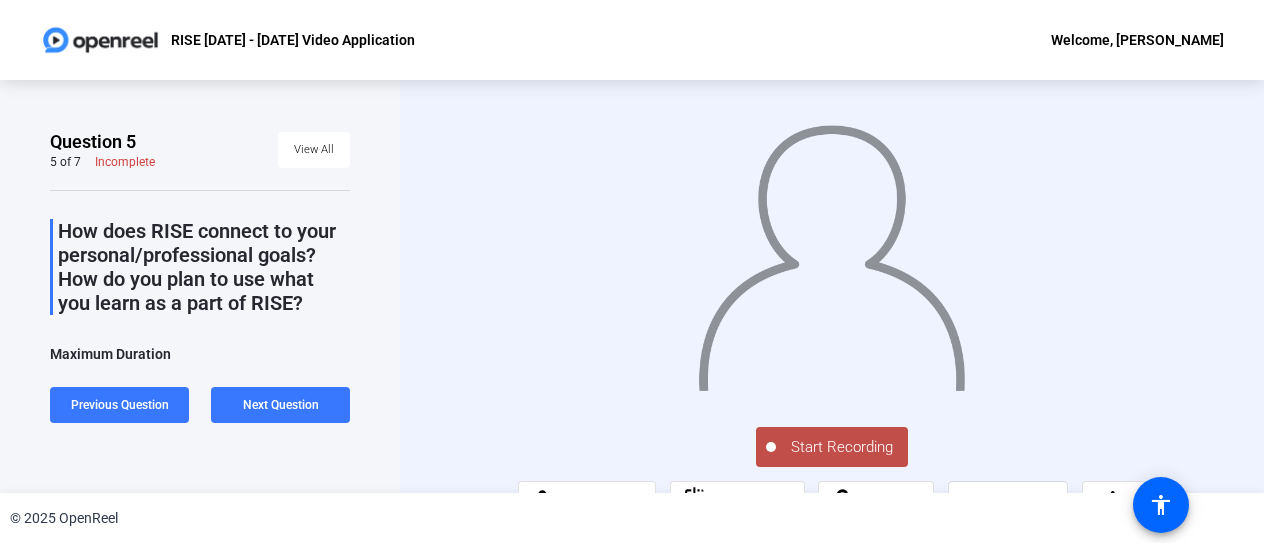click on "Start Recording" 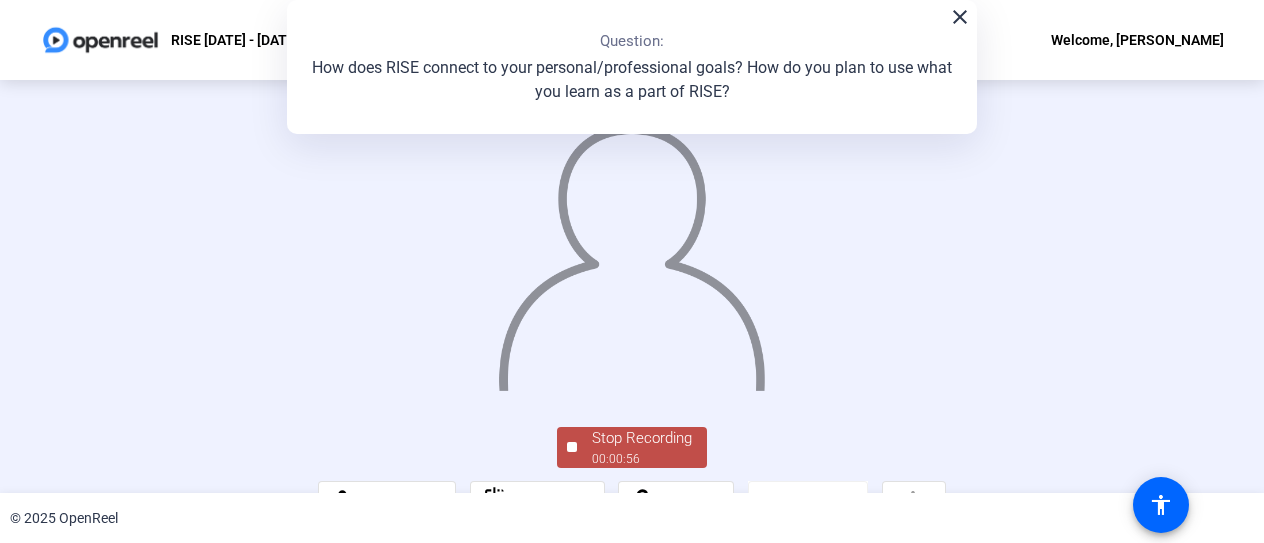 scroll, scrollTop: 169, scrollLeft: 0, axis: vertical 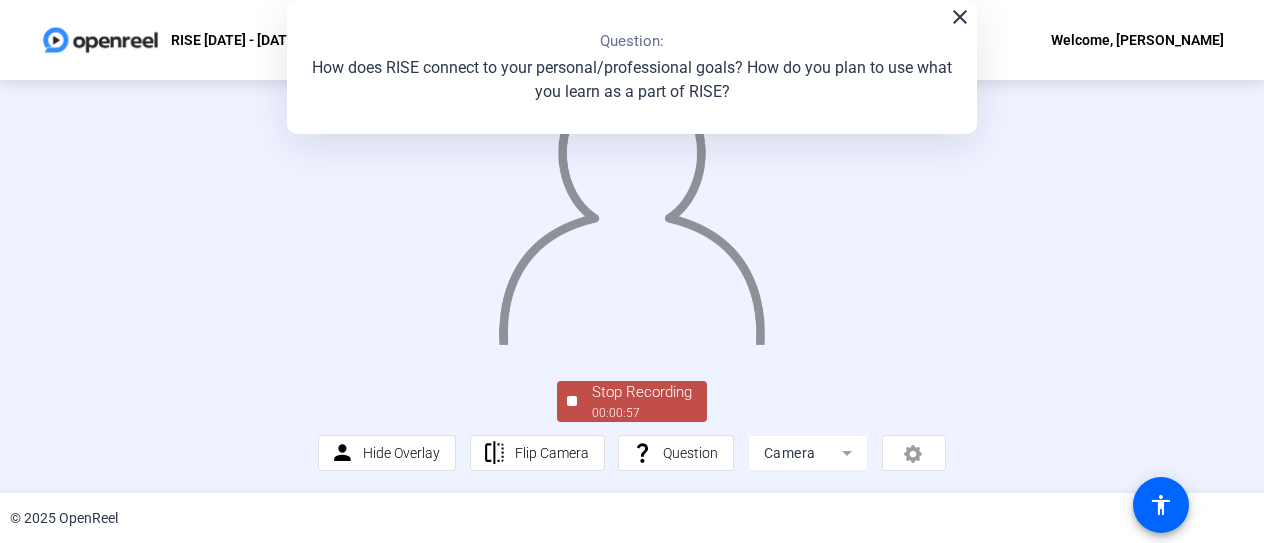 click on "Stop Recording" 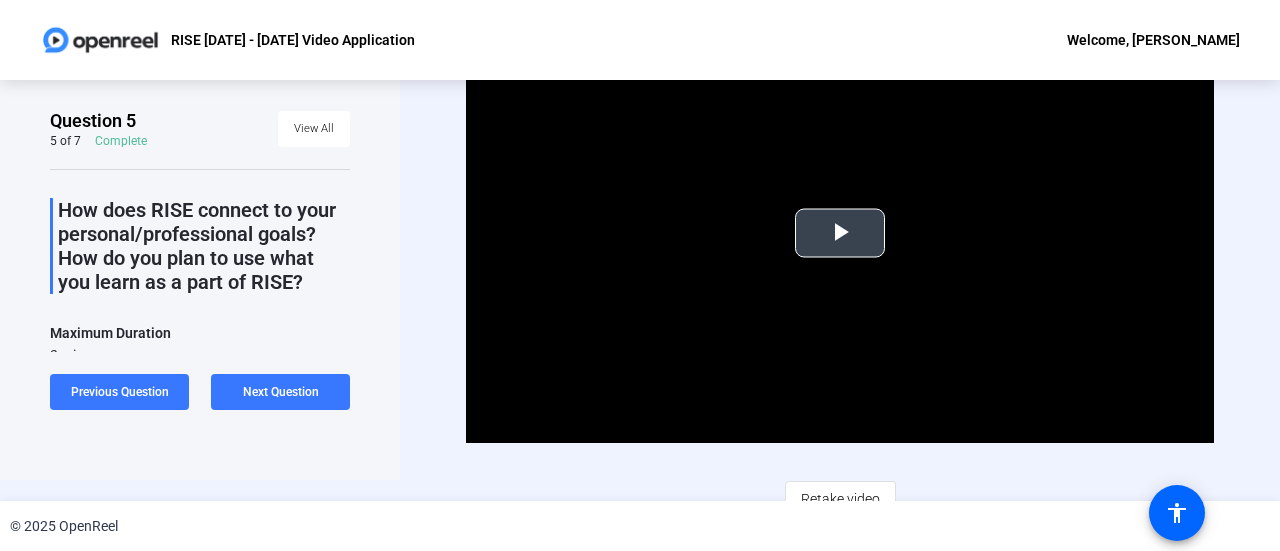 scroll, scrollTop: 40, scrollLeft: 0, axis: vertical 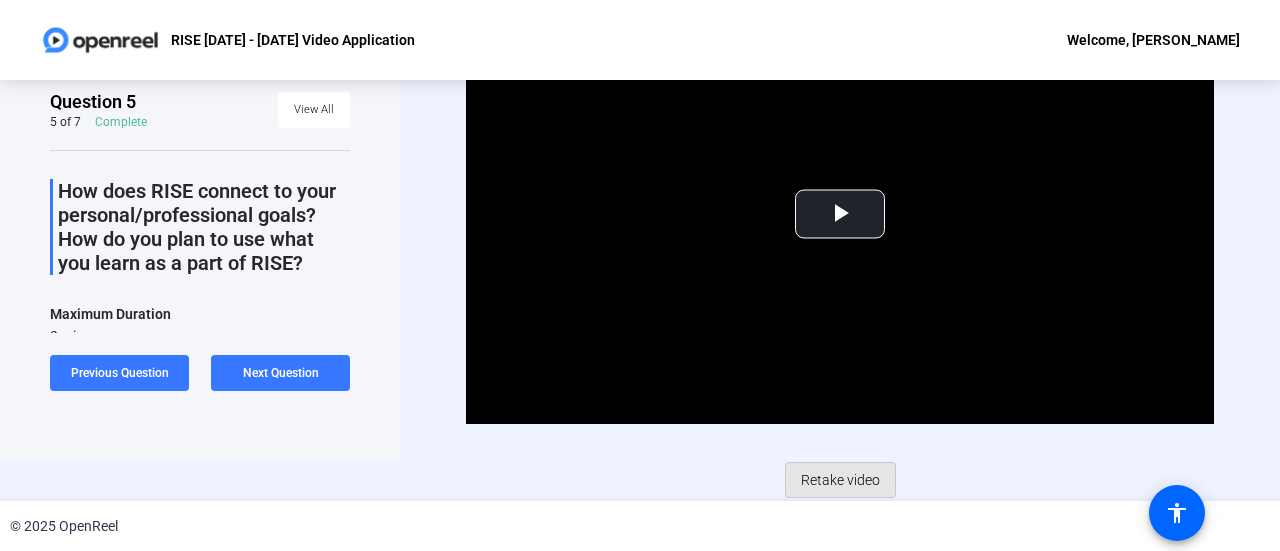 drag, startPoint x: 834, startPoint y: 471, endPoint x: 821, endPoint y: 422, distance: 50.695168 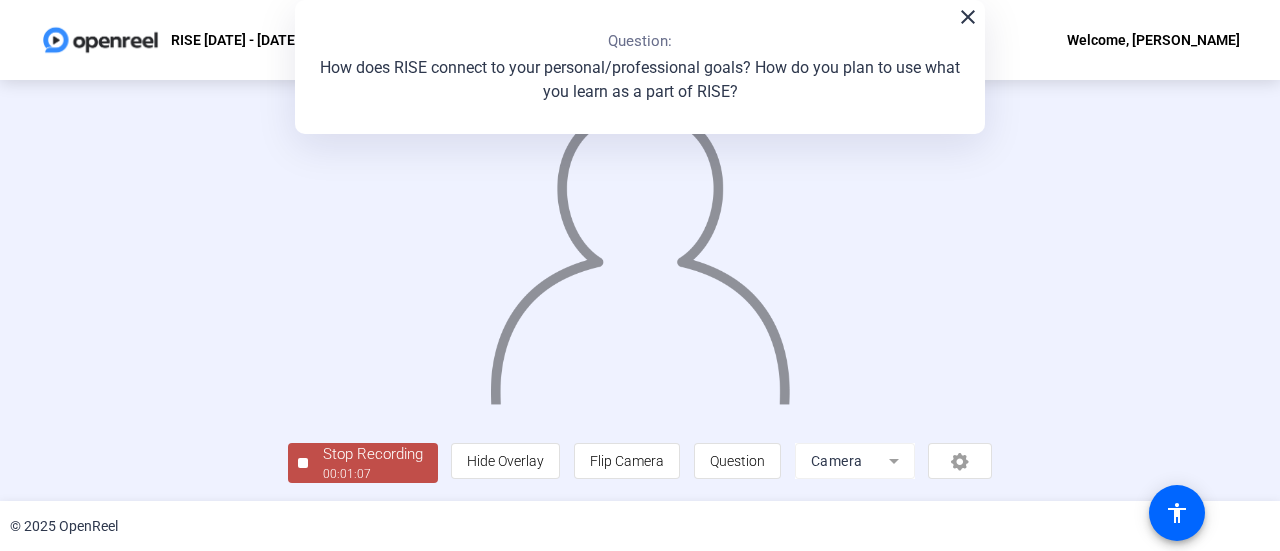 scroll, scrollTop: 140, scrollLeft: 0, axis: vertical 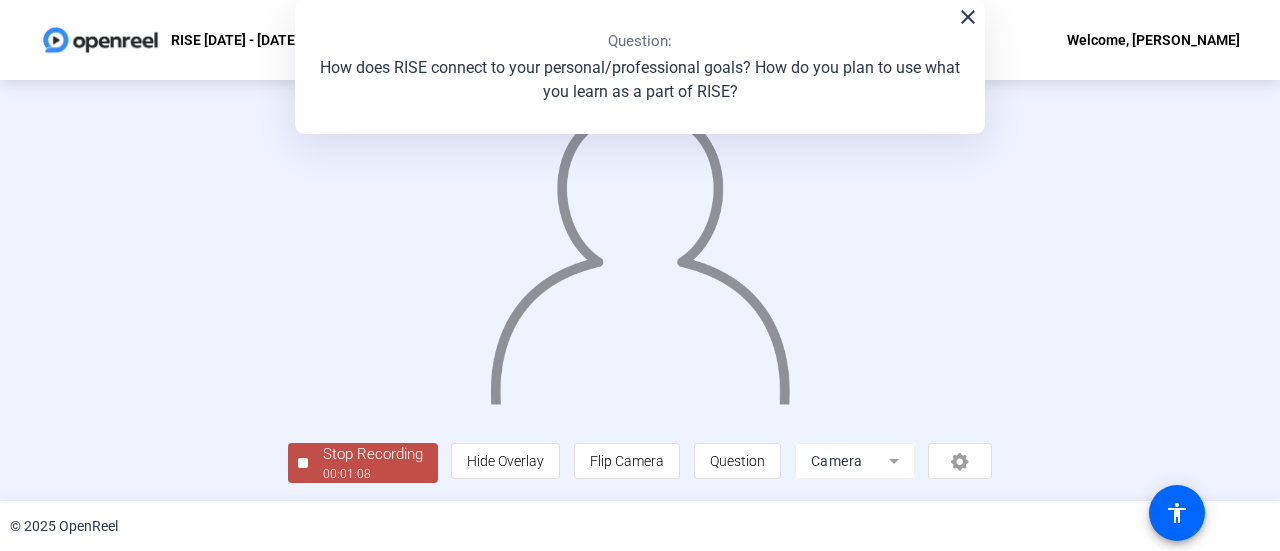 click on "00:01:08" 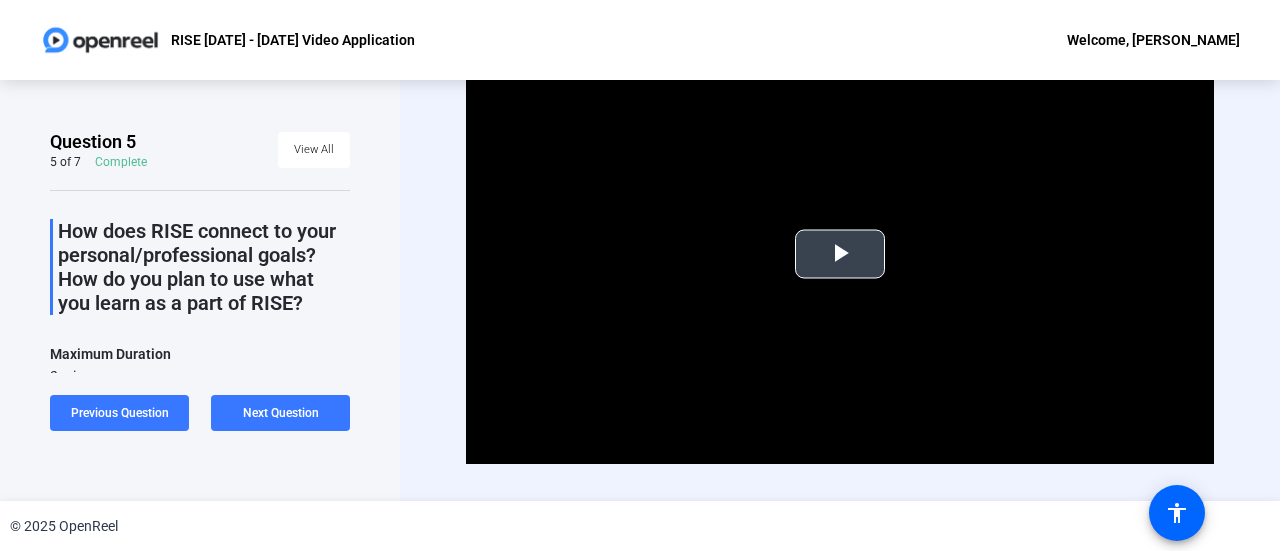 click at bounding box center [840, 254] 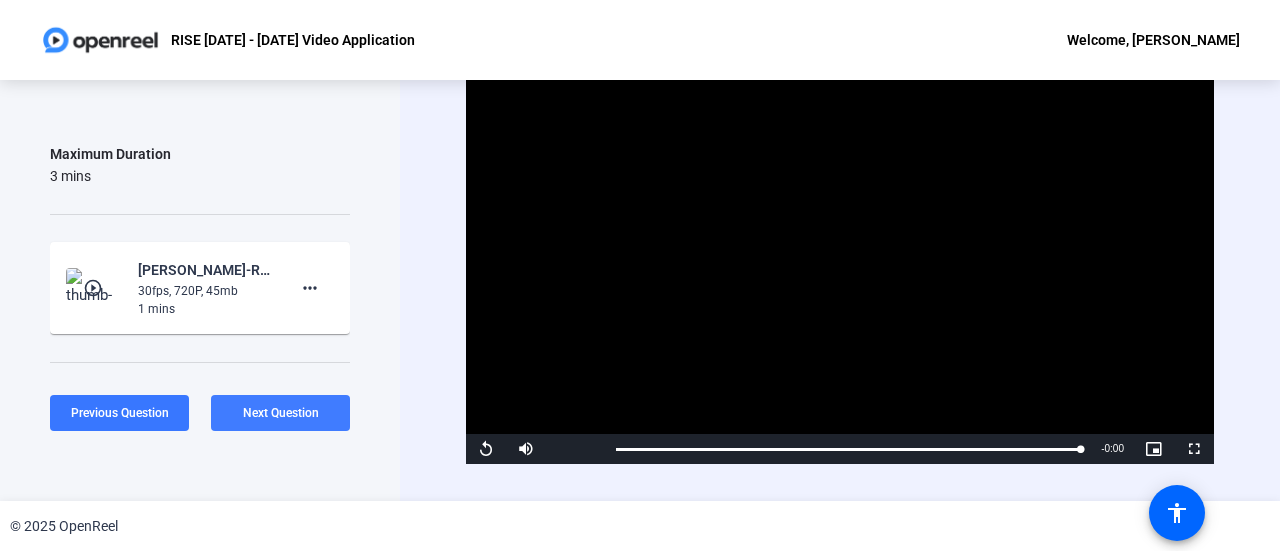 click on "Next Question" 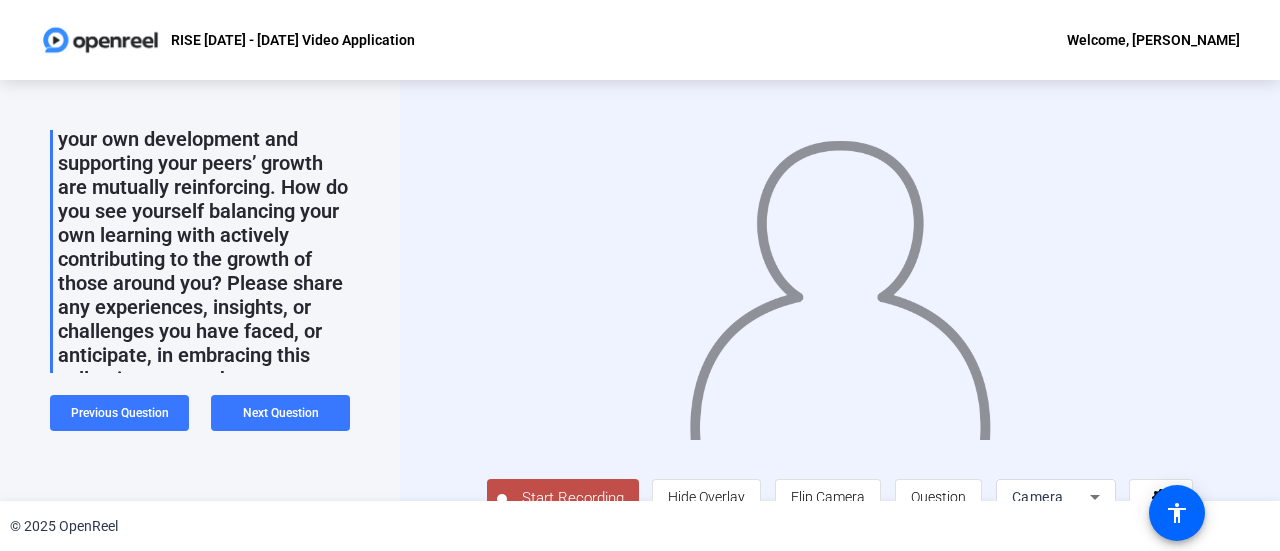scroll, scrollTop: 16, scrollLeft: 0, axis: vertical 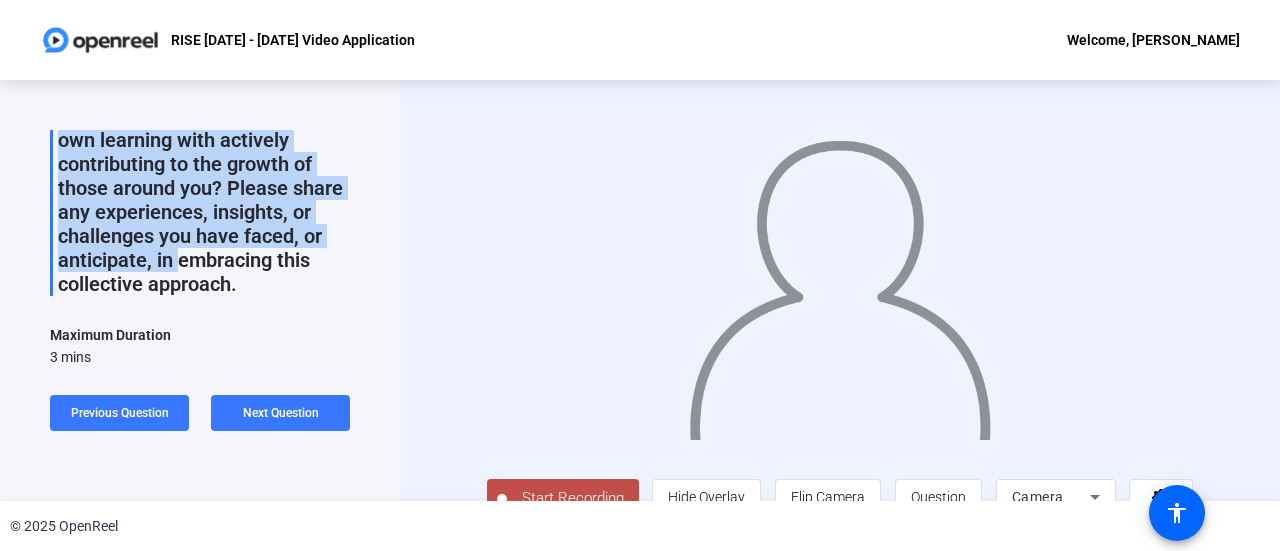 drag, startPoint x: 58, startPoint y: 214, endPoint x: 316, endPoint y: 305, distance: 273.57816 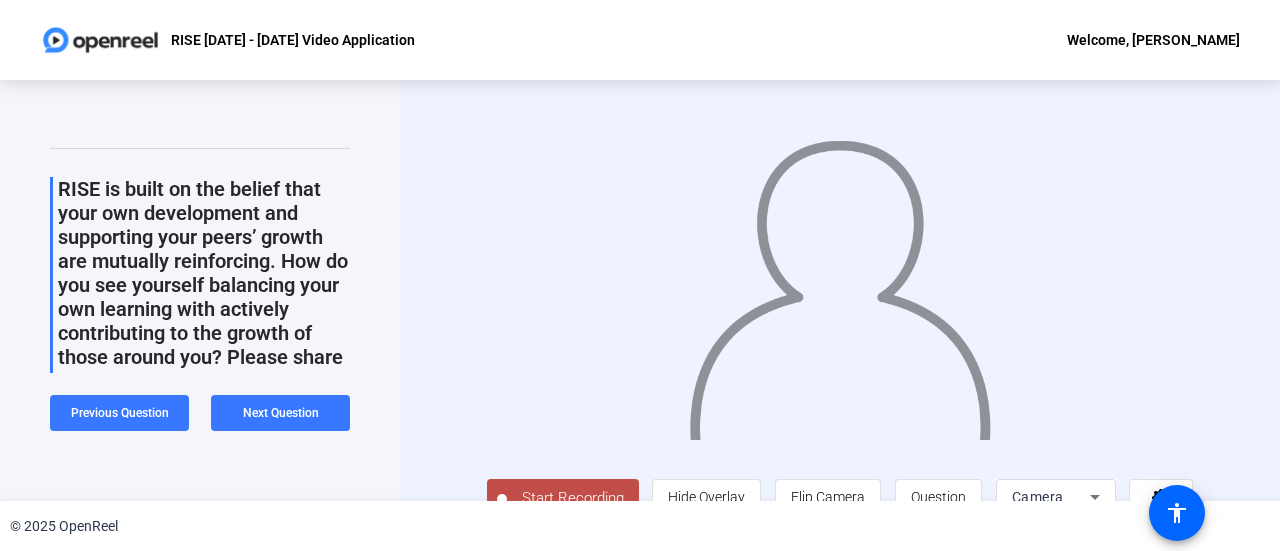 scroll, scrollTop: 11, scrollLeft: 0, axis: vertical 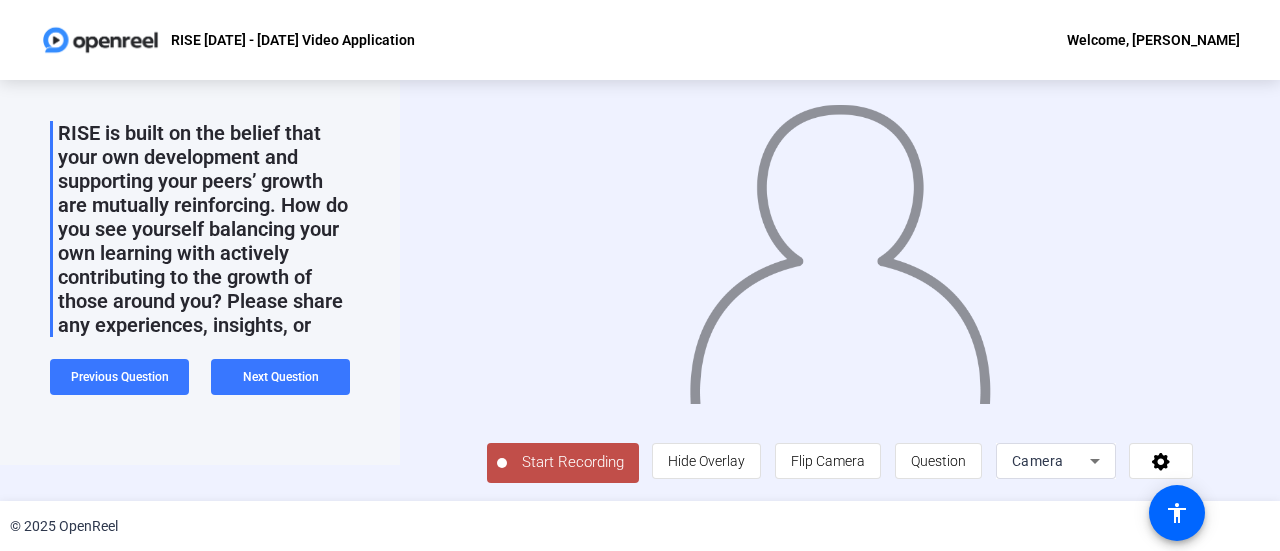 click on "Start Recording" 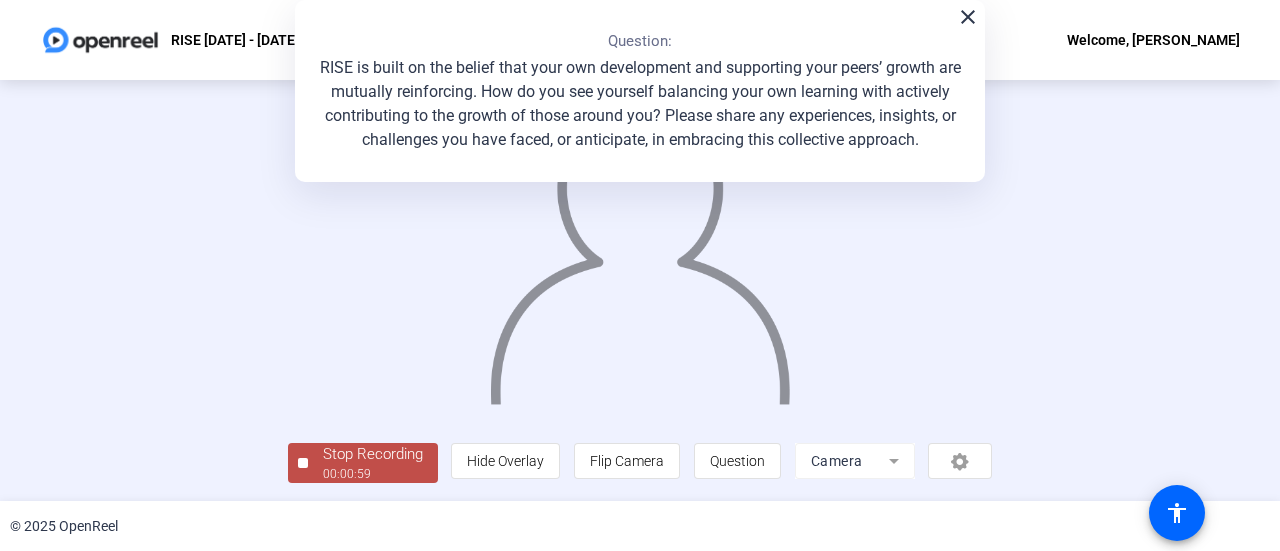 scroll, scrollTop: 140, scrollLeft: 0, axis: vertical 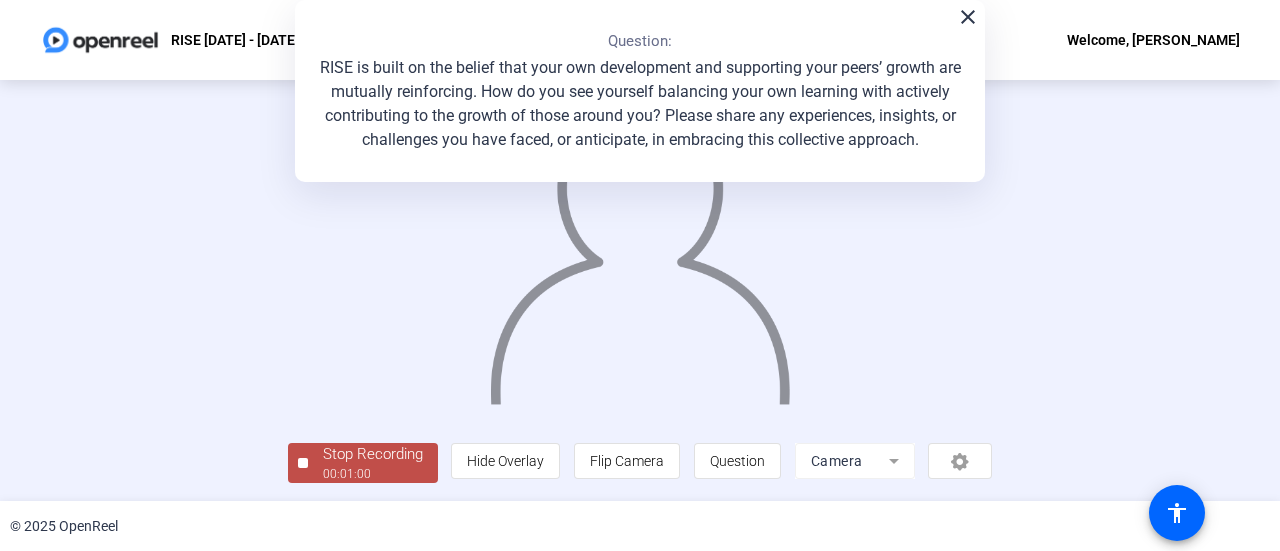 click on "00:01:00" 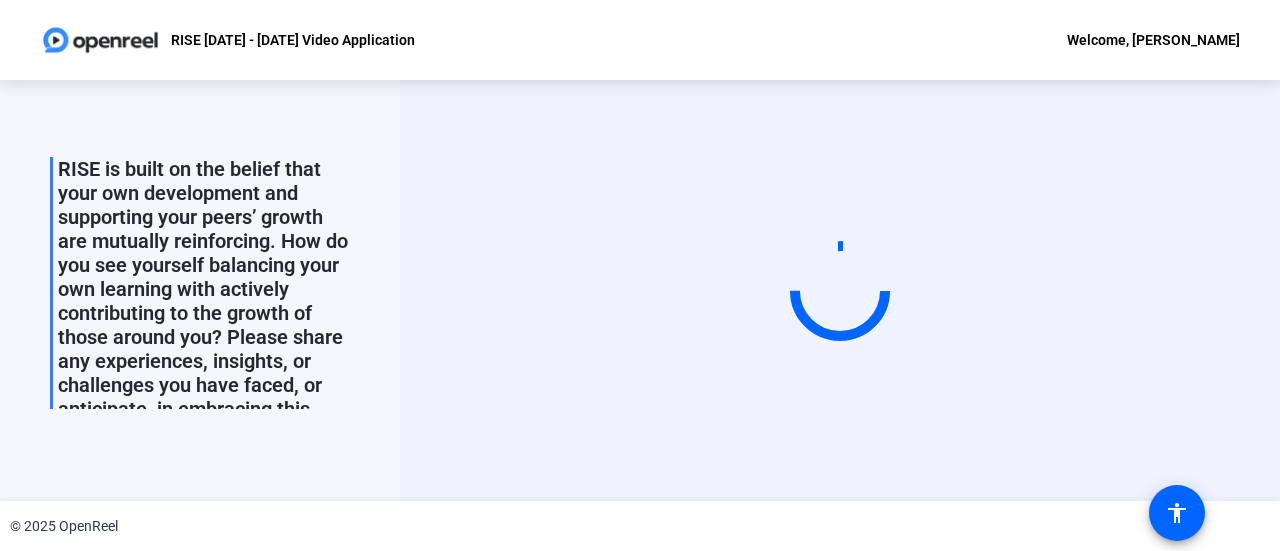 scroll, scrollTop: 0, scrollLeft: 0, axis: both 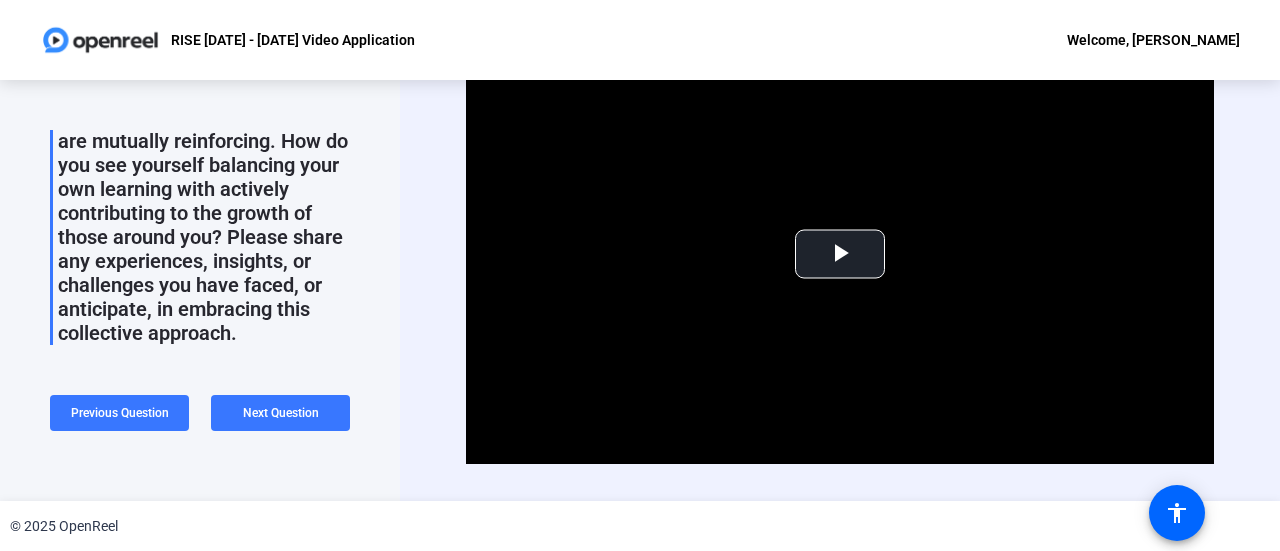 click on "Video Player is loading. Play Video Play Mute Current Time  0:00 / Duration  1:00 Loaded :  100.00% 0:00 Stream Type  LIVE Seek to live, currently behind live LIVE Remaining Time  - 1:00   1x Playback Rate Chapters Chapters Descriptions descriptions off , selected Captions captions settings , opens captions settings dialog captions off , selected Audio Track Picture-in-Picture Fullscreen This is a modal window. Beginning of dialog window. Escape will cancel and close the window. Text Color White Black [PERSON_NAME] Blue Yellow Magenta Cyan Transparency Opaque Semi-Transparent Background Color Black White [PERSON_NAME] Blue Yellow Magenta Cyan Transparency Opaque Semi-Transparent Transparent Window Color Black White [PERSON_NAME] Blue Yellow Magenta Cyan Transparency Transparent Semi-Transparent Opaque Font Size 50% 75% 100% 125% 150% 175% 200% 300% 400% Text Edge Style None Raised Depressed Uniform Dropshadow Font Family Proportional Sans-Serif Monospace Sans-Serif Proportional Serif Monospace Serif Casual Script" 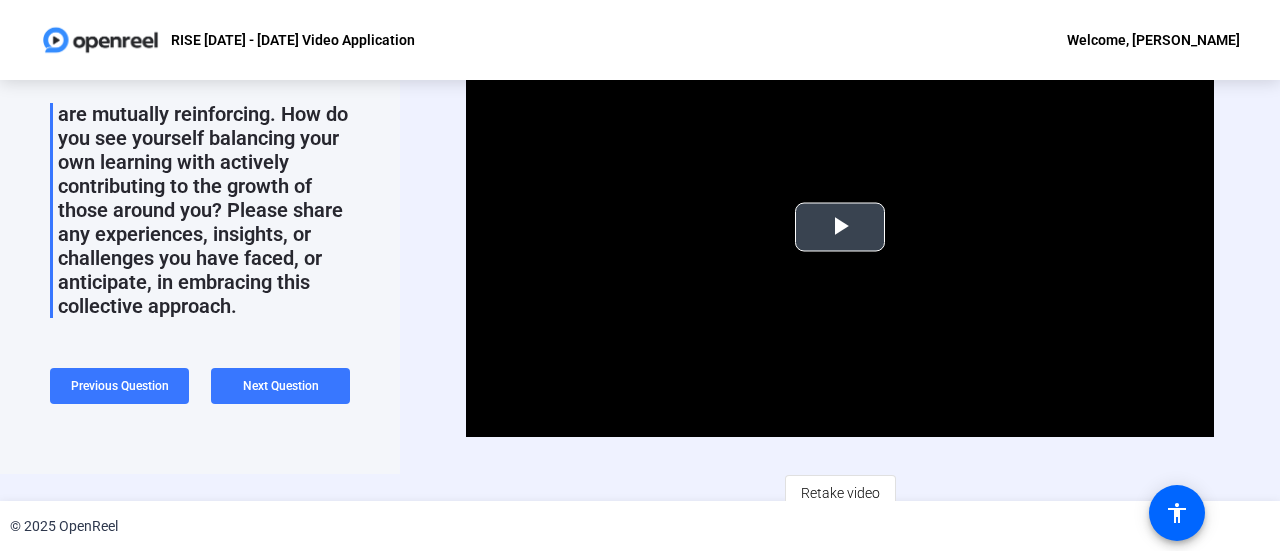 scroll, scrollTop: 40, scrollLeft: 0, axis: vertical 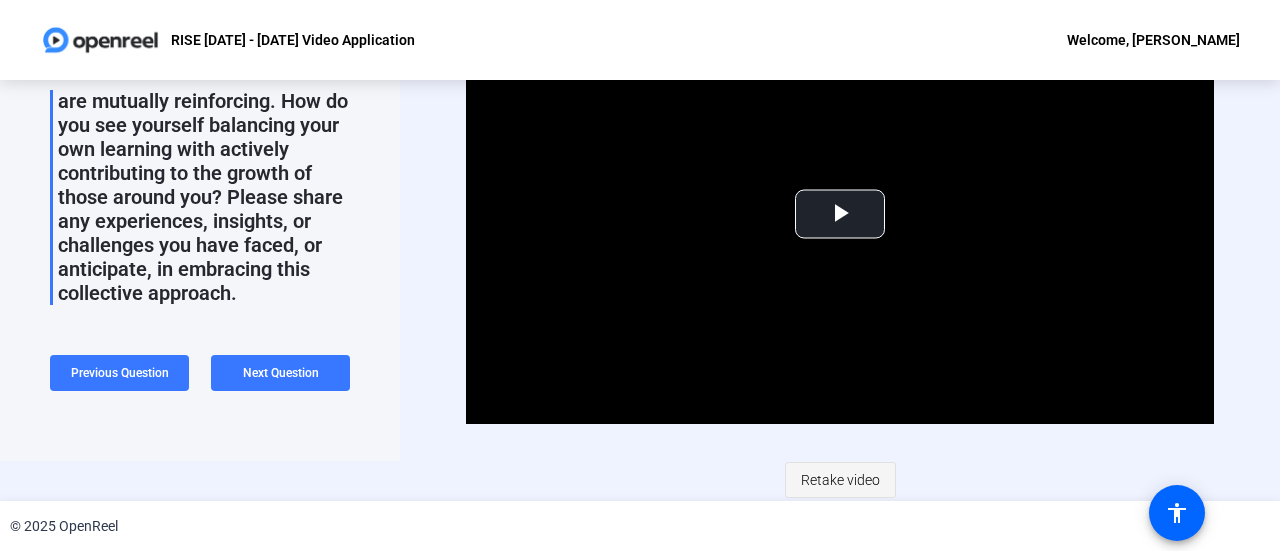 click on "Retake video" 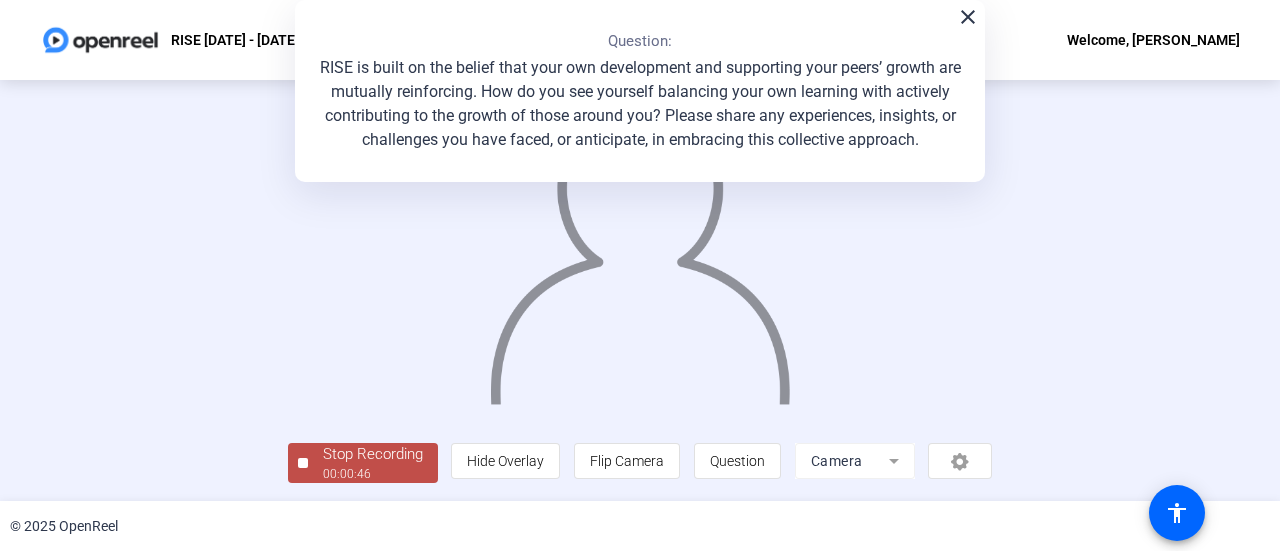scroll, scrollTop: 140, scrollLeft: 0, axis: vertical 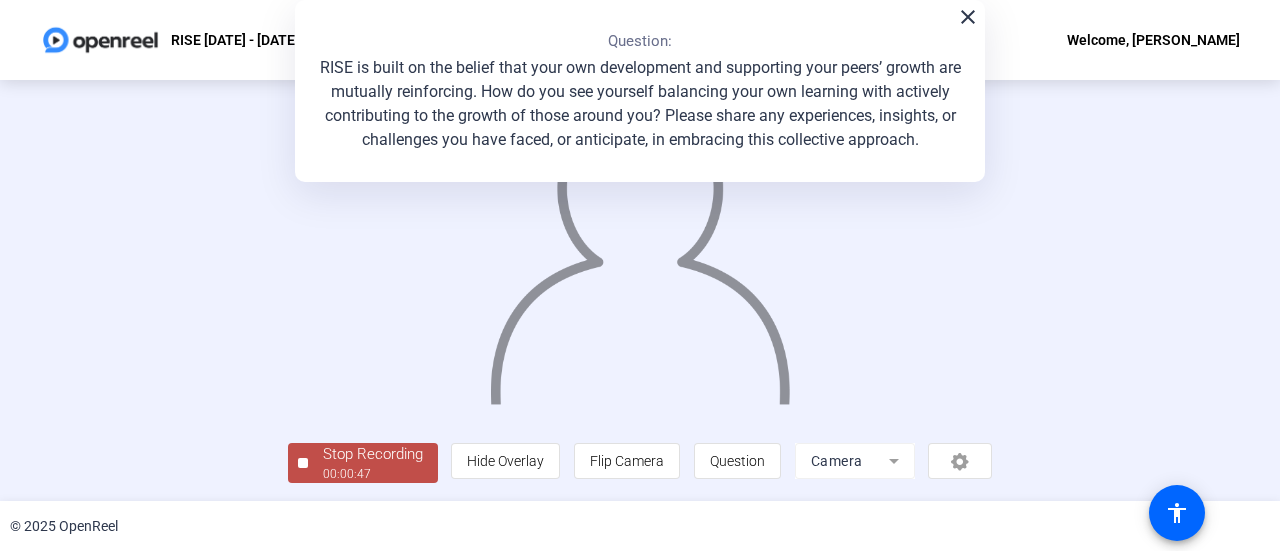 click on "00:00:47" 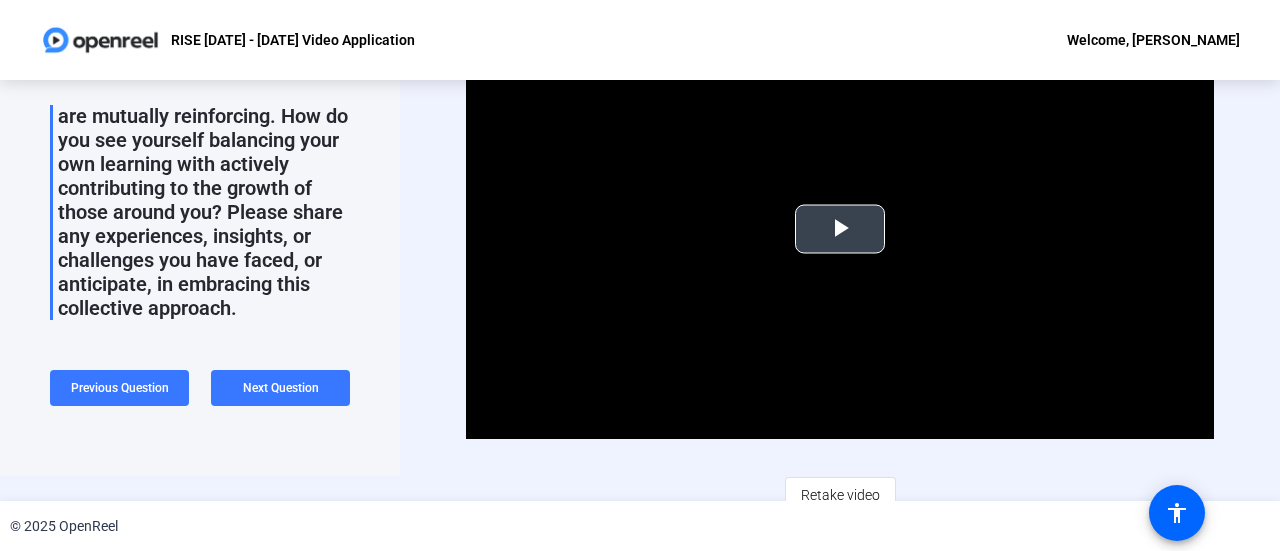 scroll, scrollTop: 40, scrollLeft: 0, axis: vertical 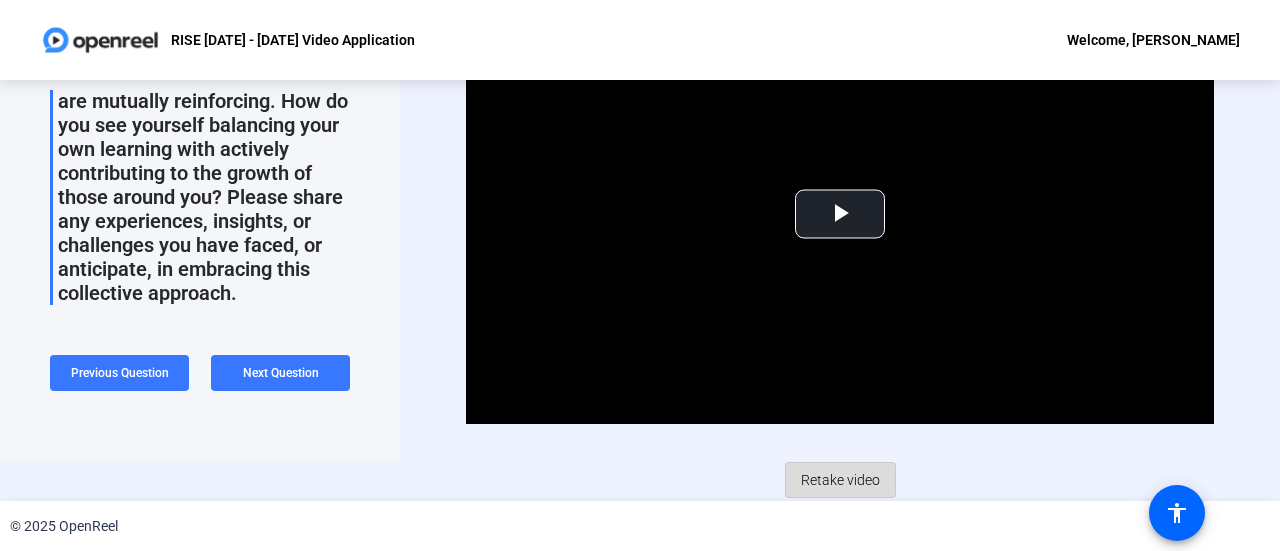 click on "Retake video" 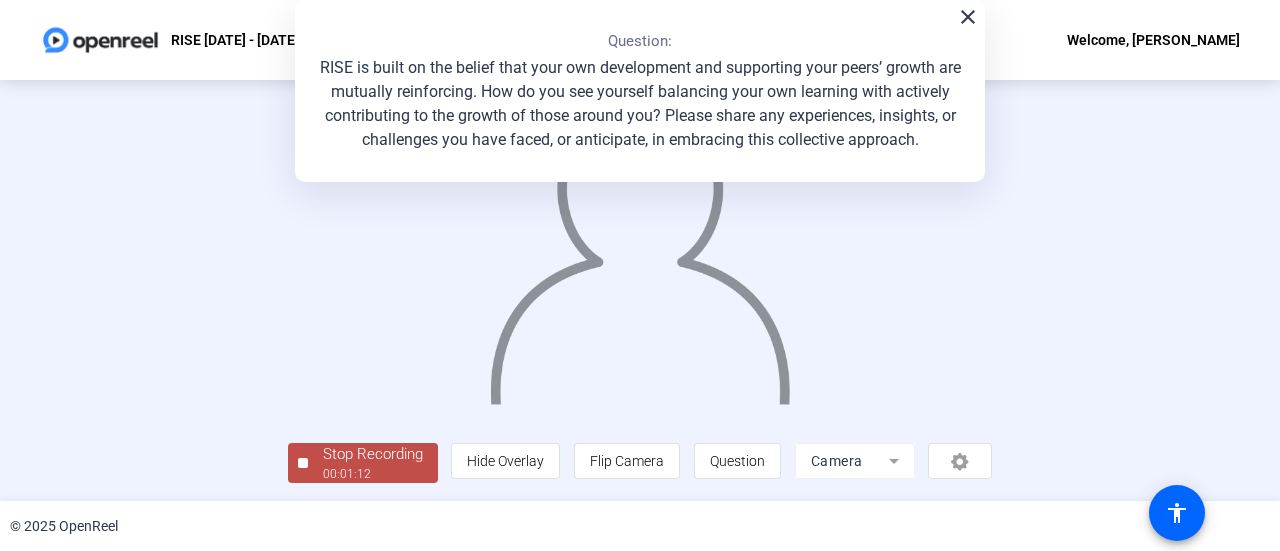 scroll, scrollTop: 140, scrollLeft: 0, axis: vertical 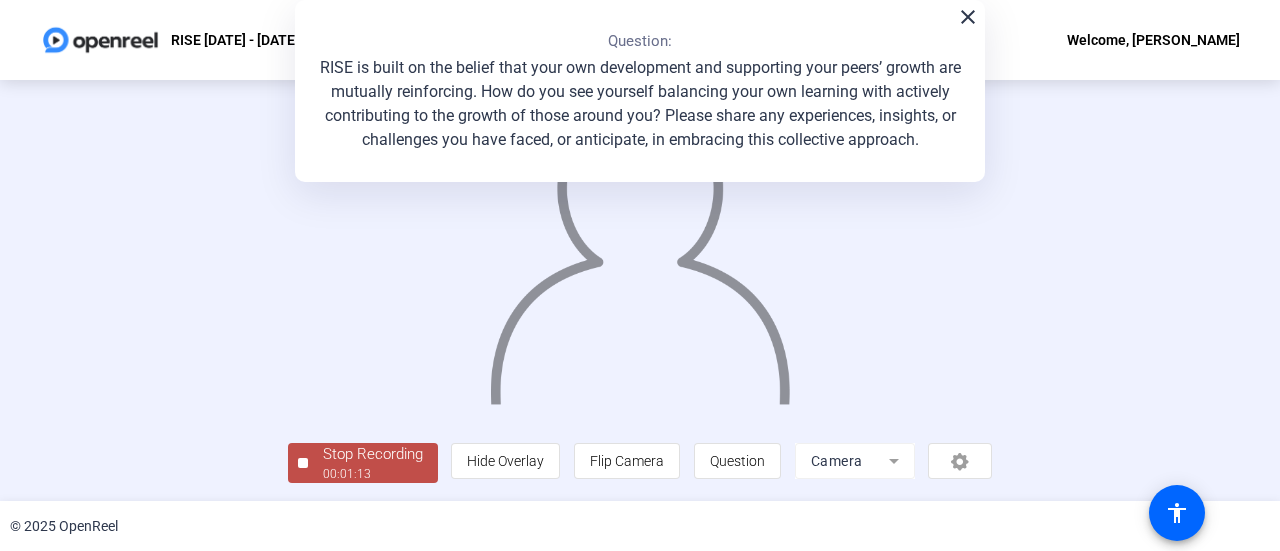 click on "00:01:13" 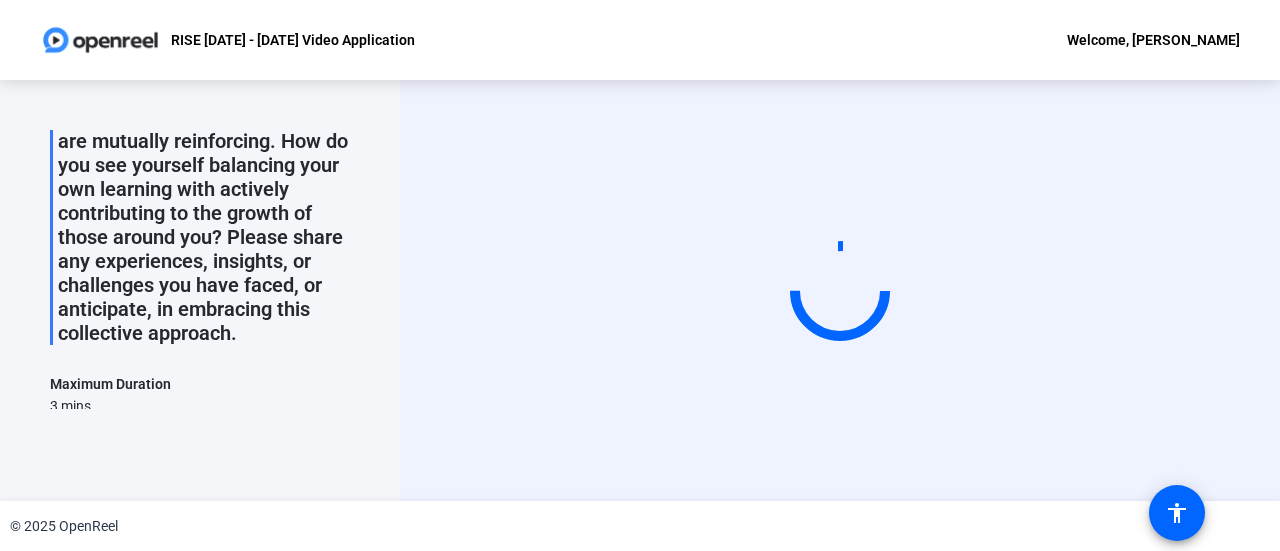 scroll, scrollTop: 0, scrollLeft: 0, axis: both 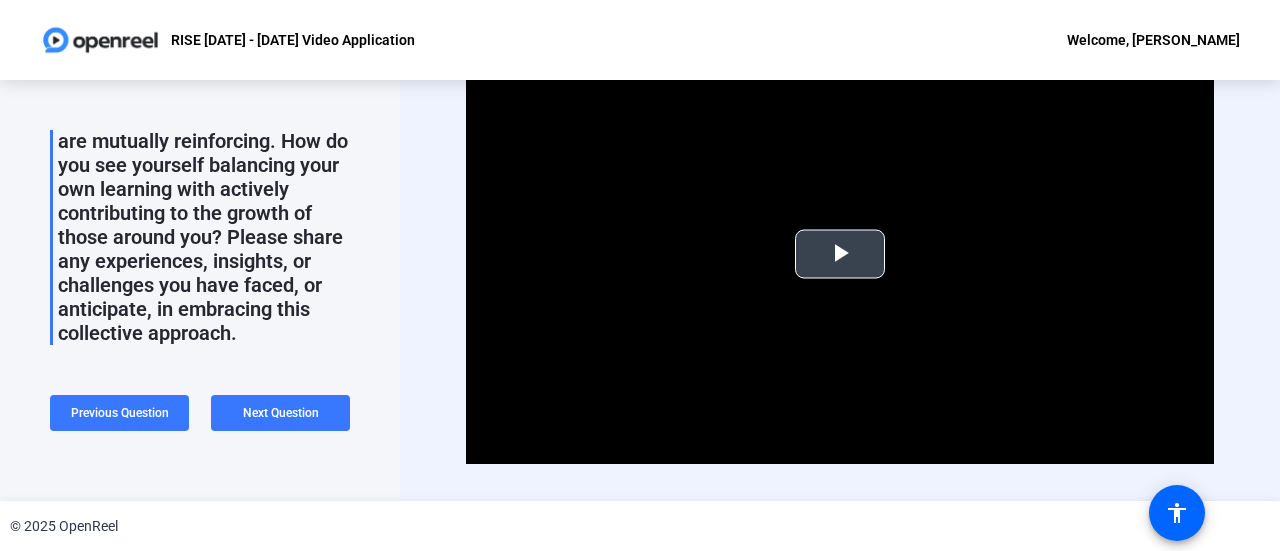 click at bounding box center [840, 254] 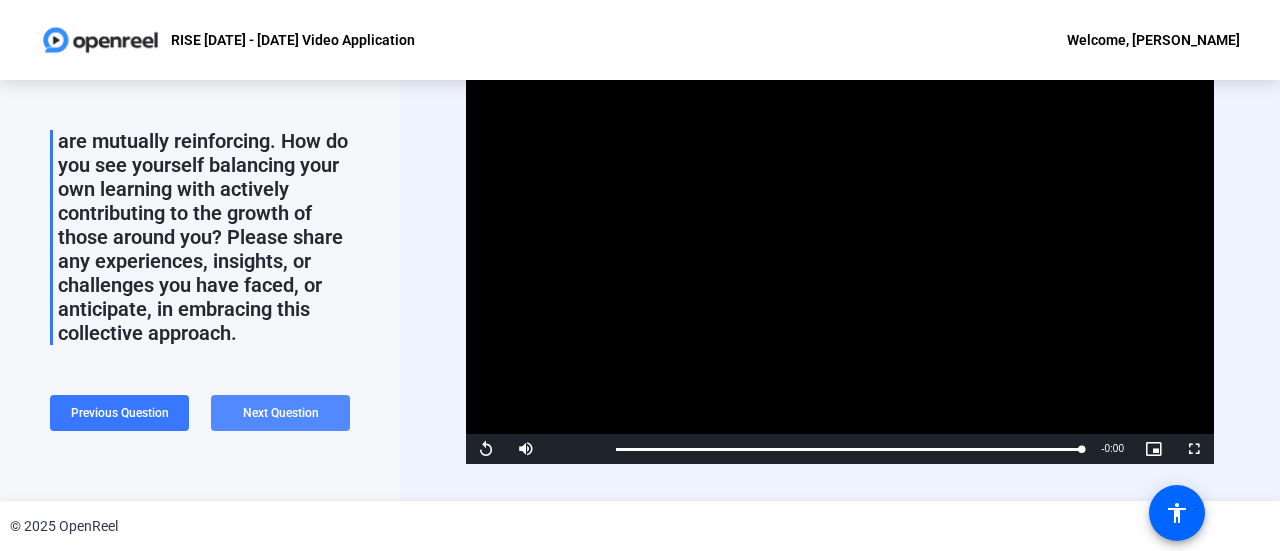 click on "Next Question" 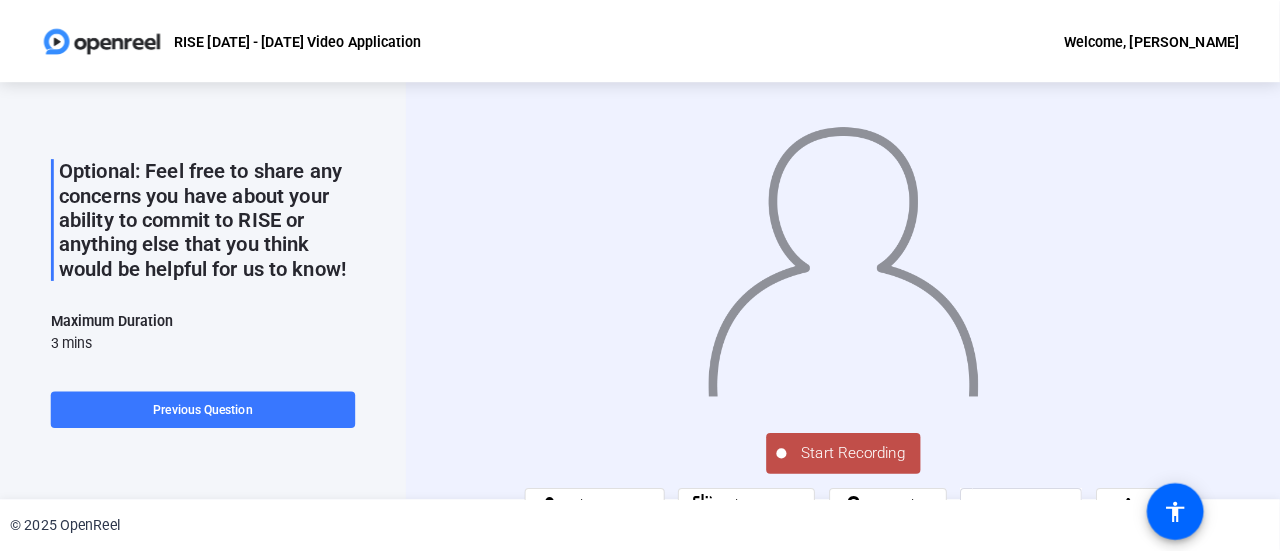 scroll, scrollTop: 63, scrollLeft: 0, axis: vertical 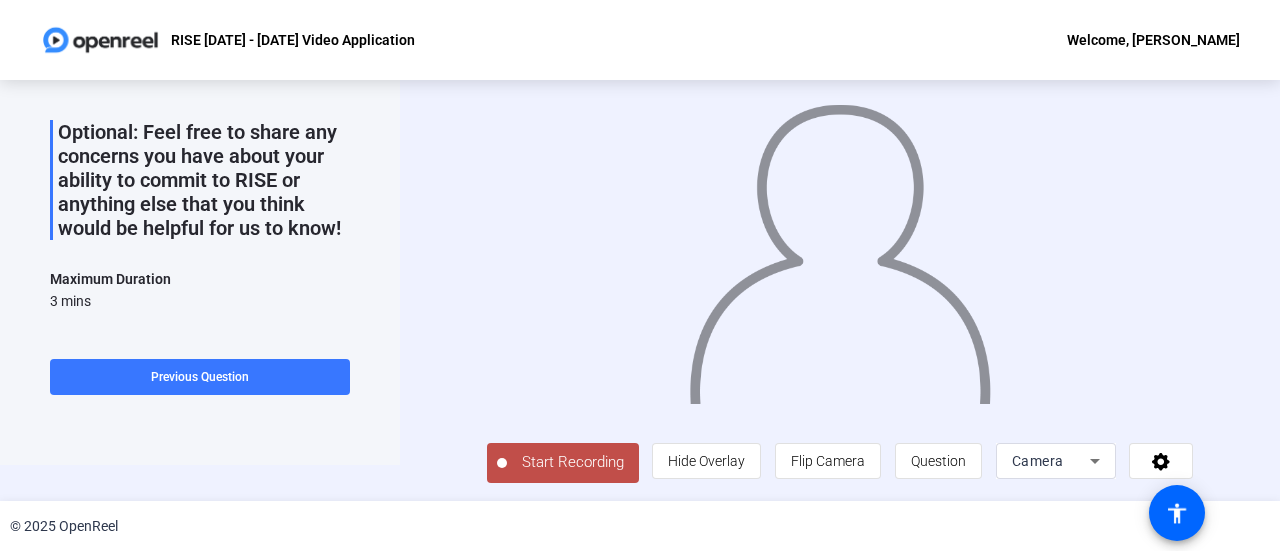 click on "Start Recording" 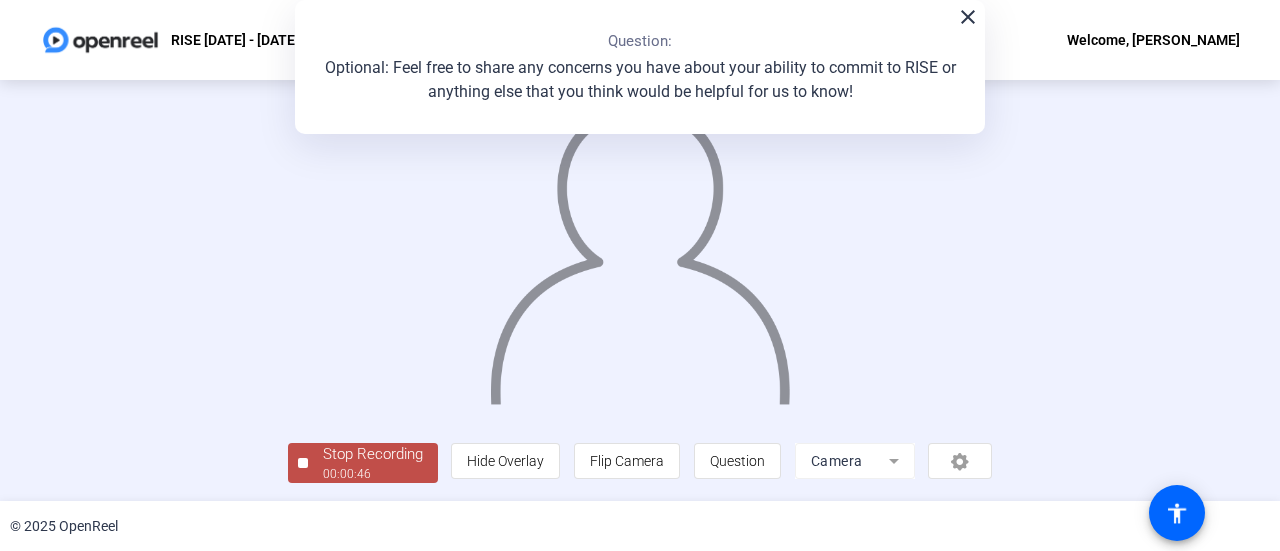 scroll, scrollTop: 140, scrollLeft: 0, axis: vertical 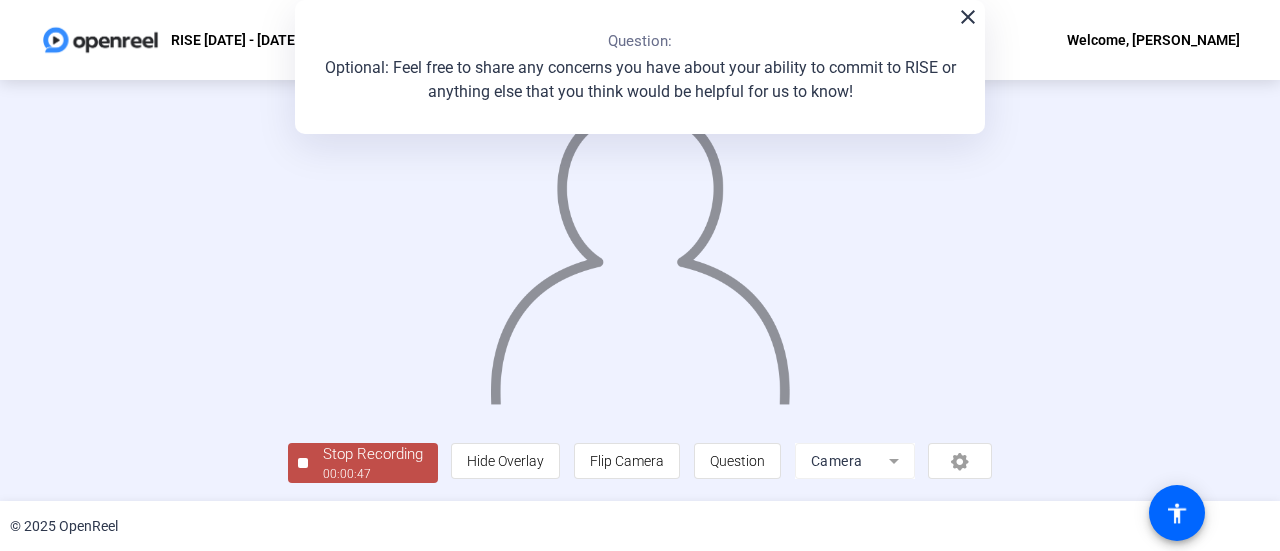click on "Stop Recording" 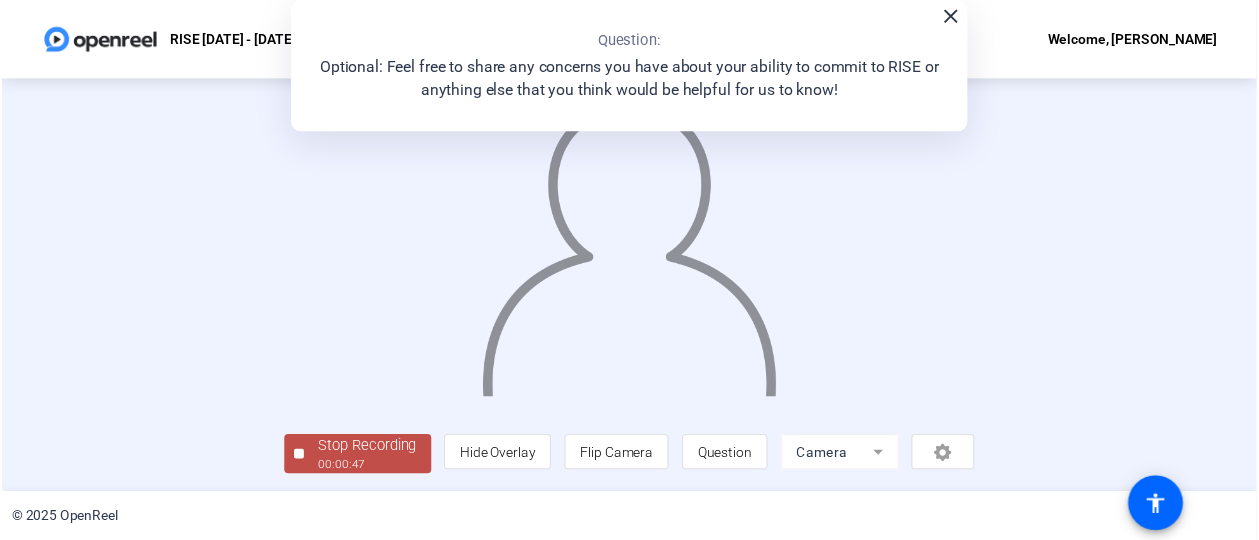 scroll, scrollTop: 0, scrollLeft: 0, axis: both 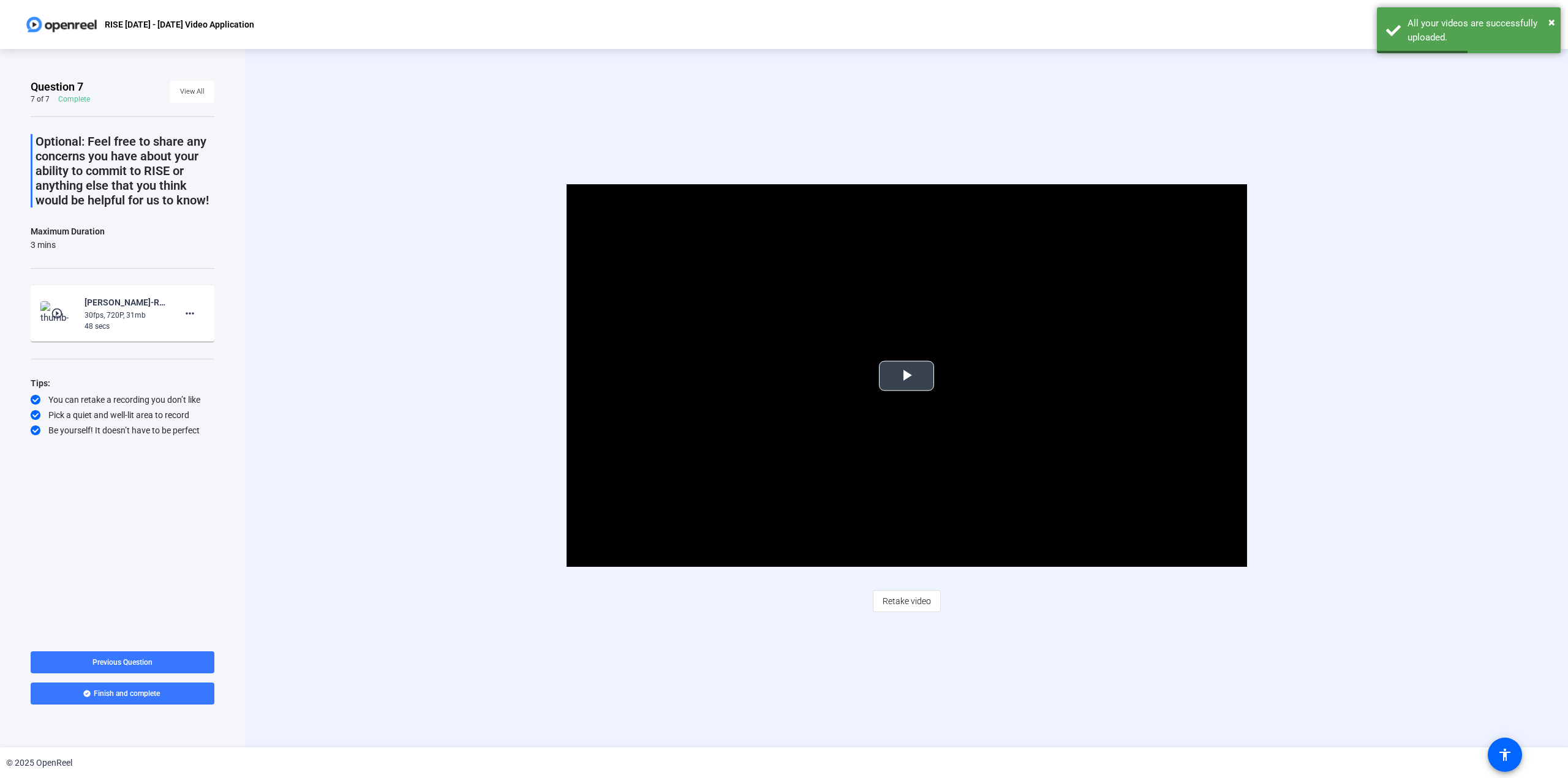 click at bounding box center (907, 376) 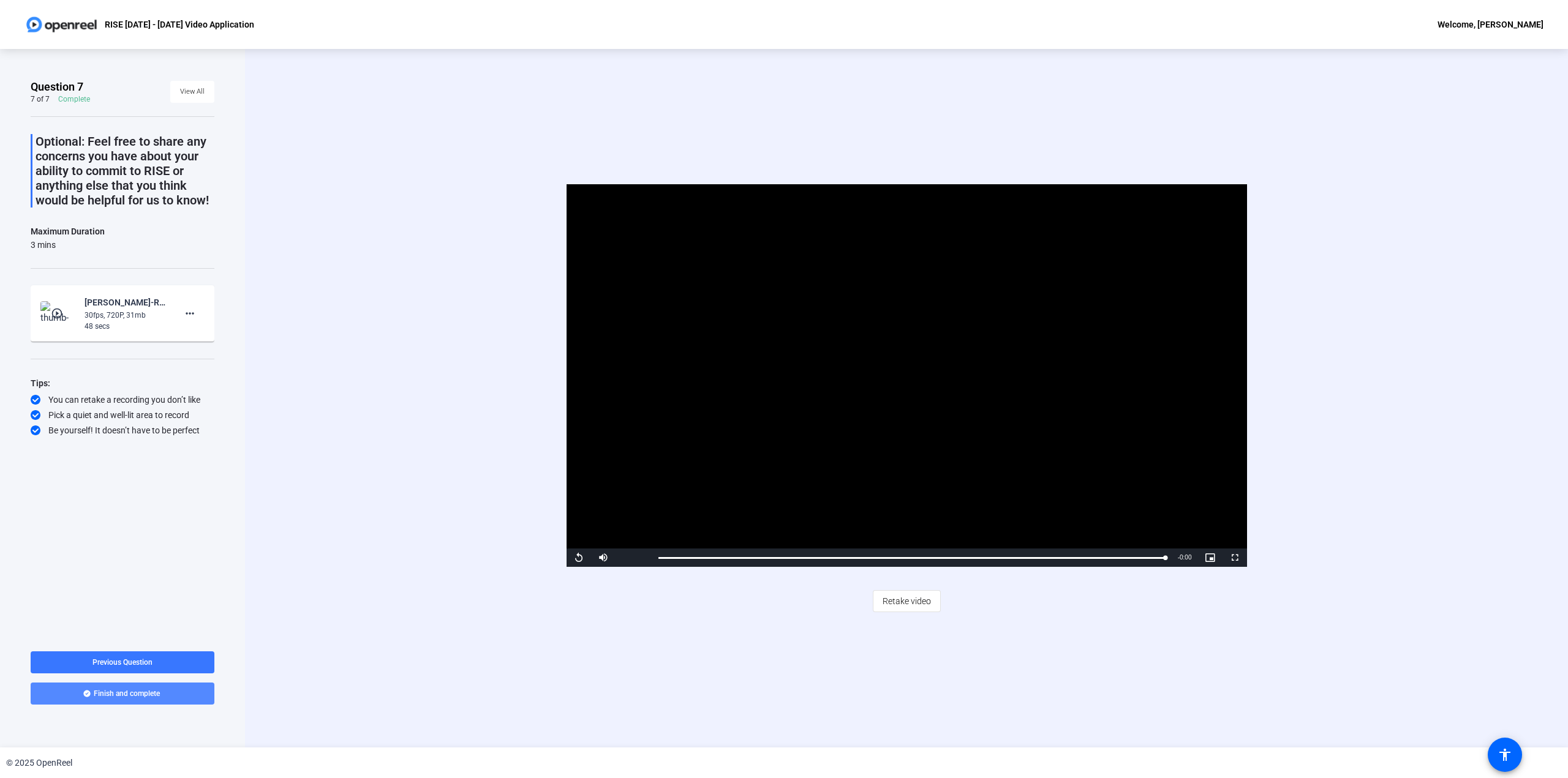 click on "Finish and complete" 